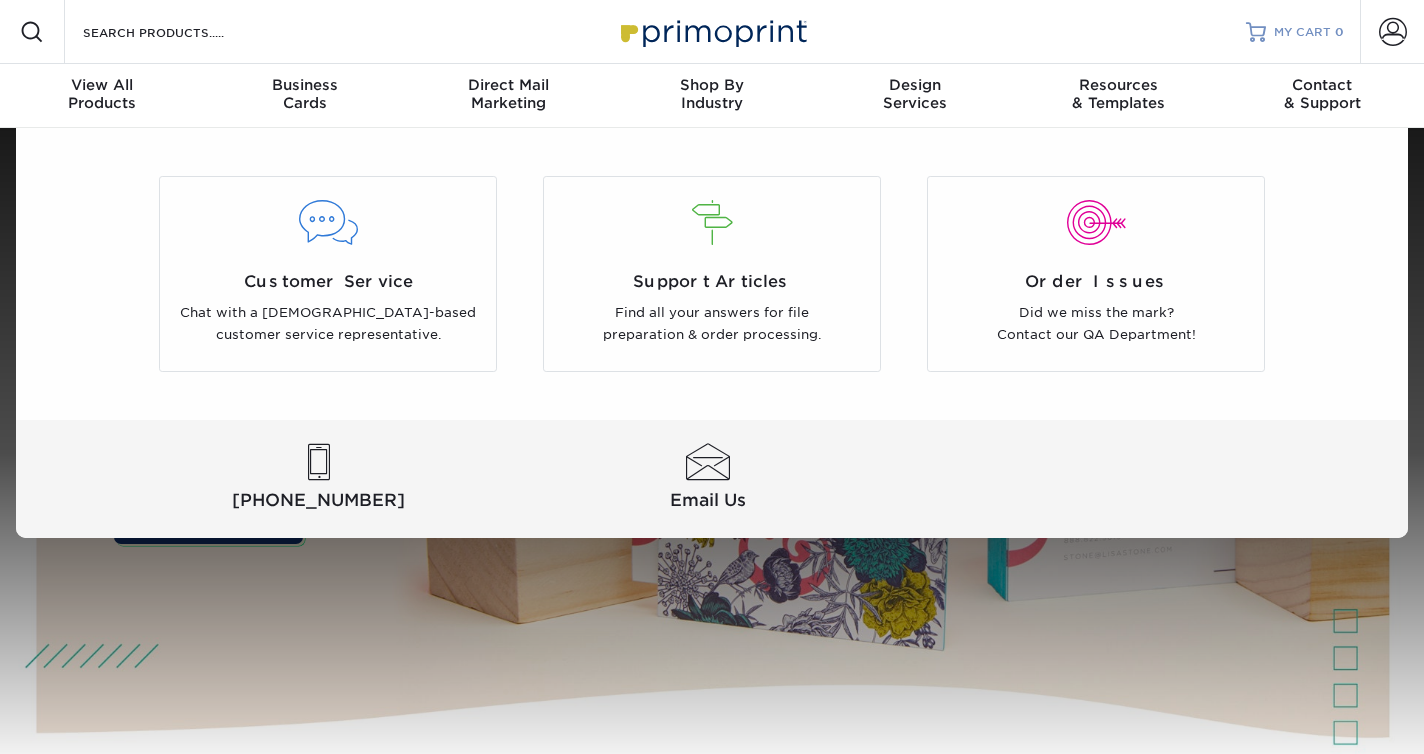scroll, scrollTop: 0, scrollLeft: 0, axis: both 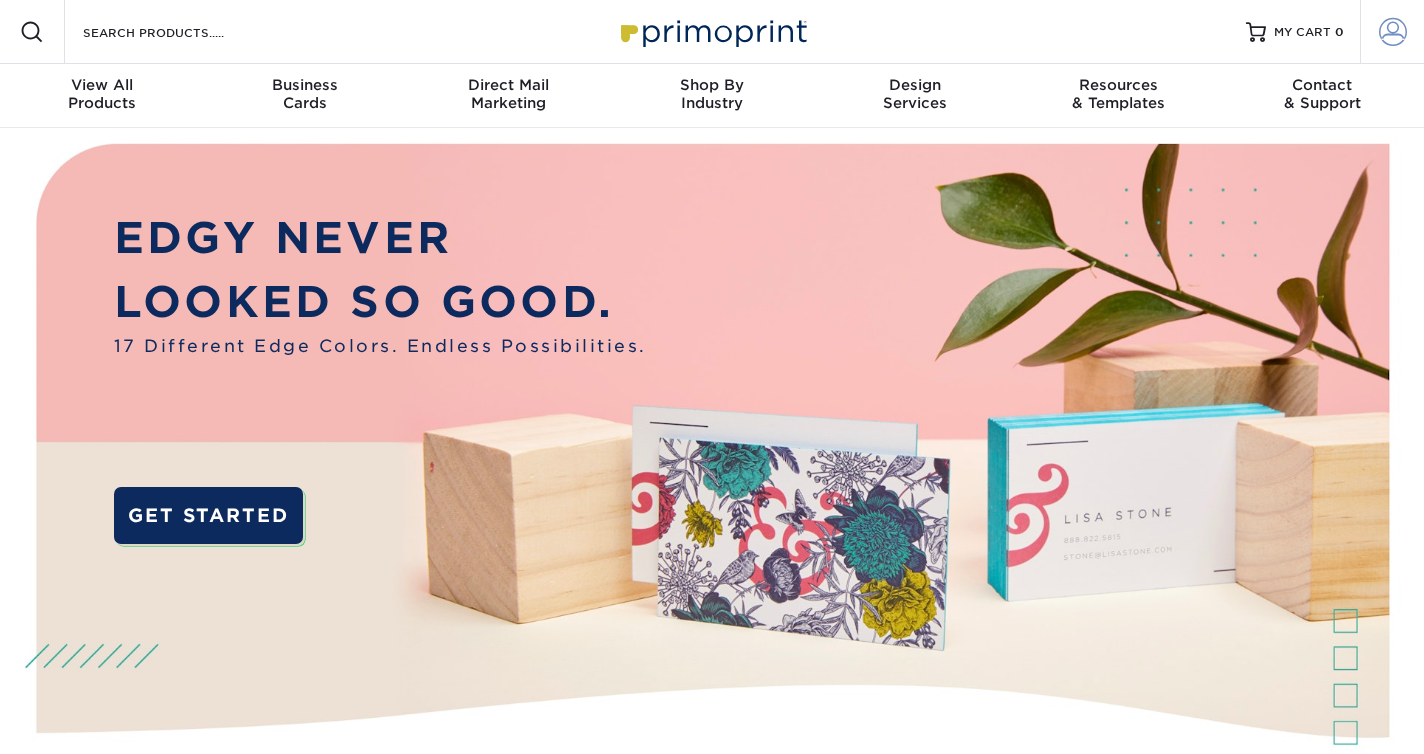 click on "Account" at bounding box center [1392, 32] 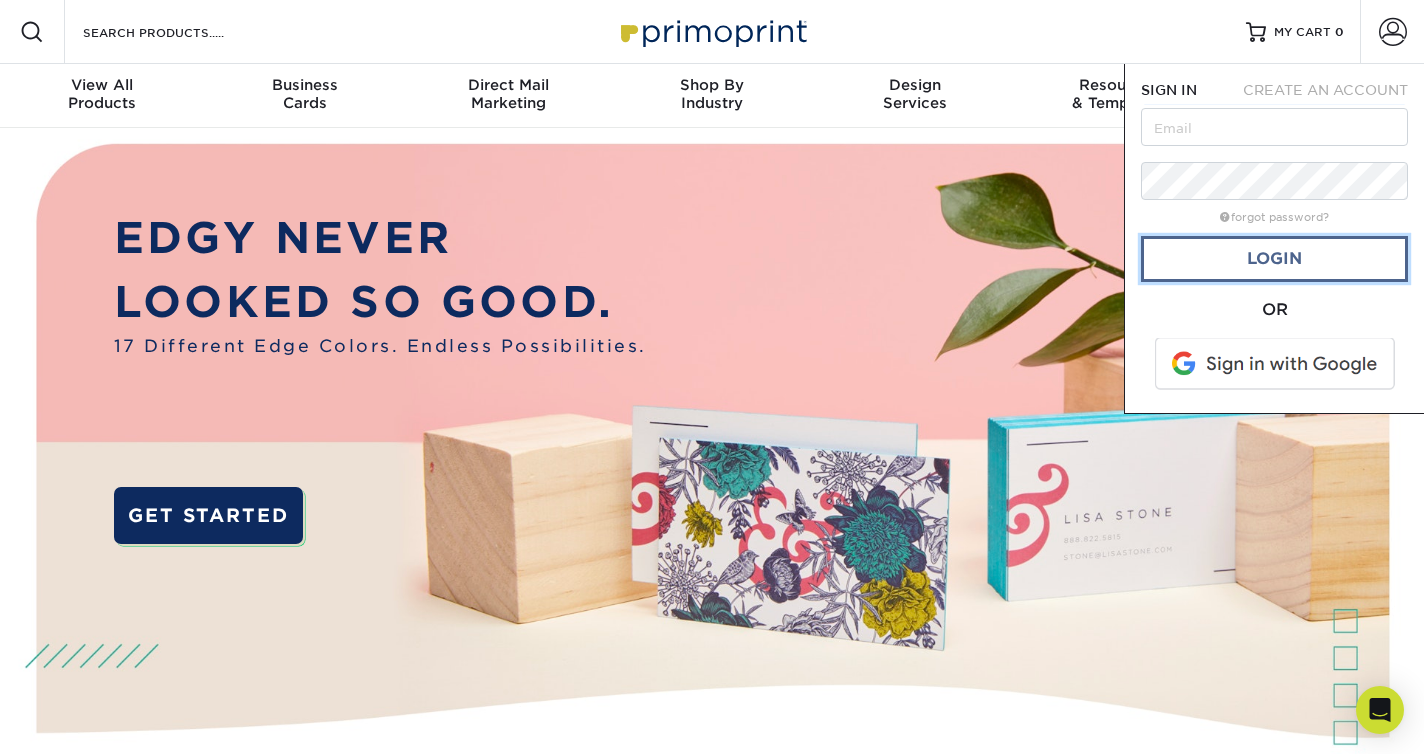 click on "Login" at bounding box center [1274, 259] 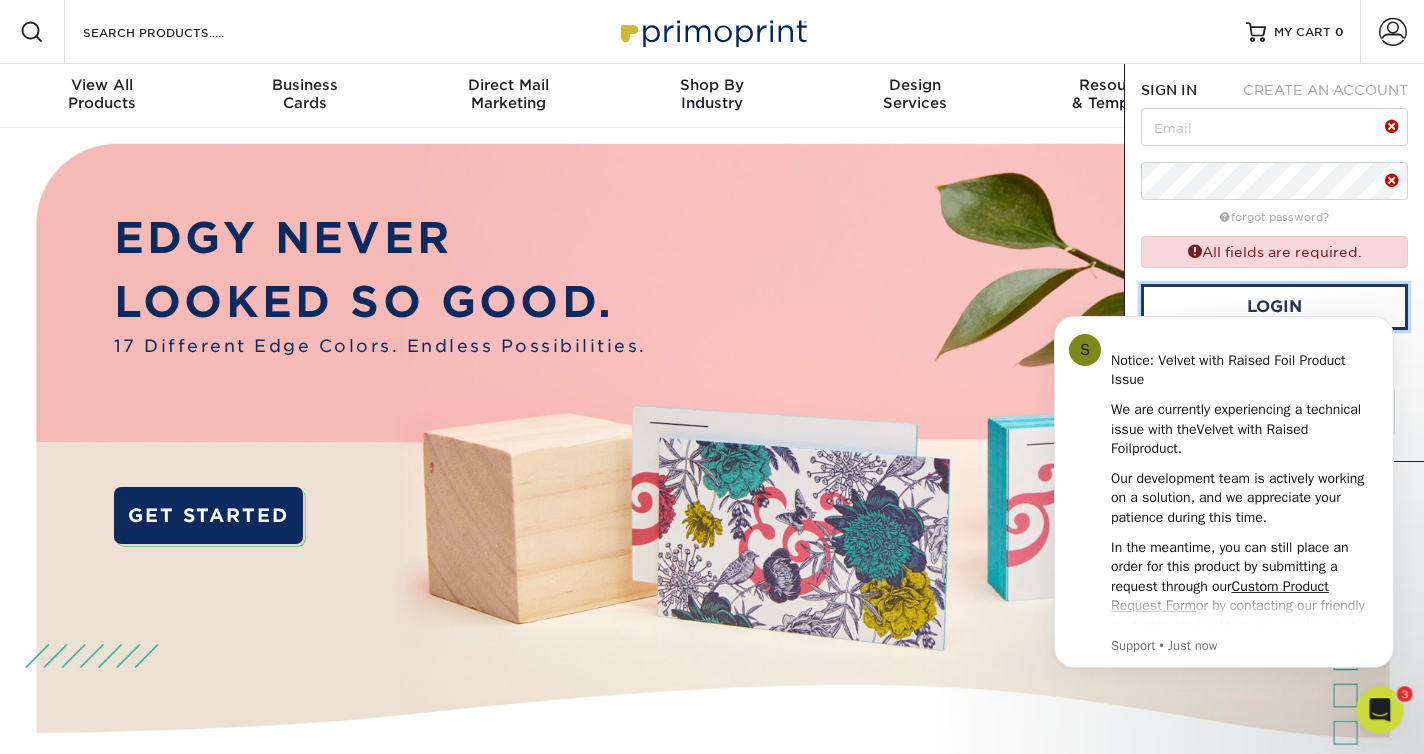 scroll, scrollTop: 0, scrollLeft: 0, axis: both 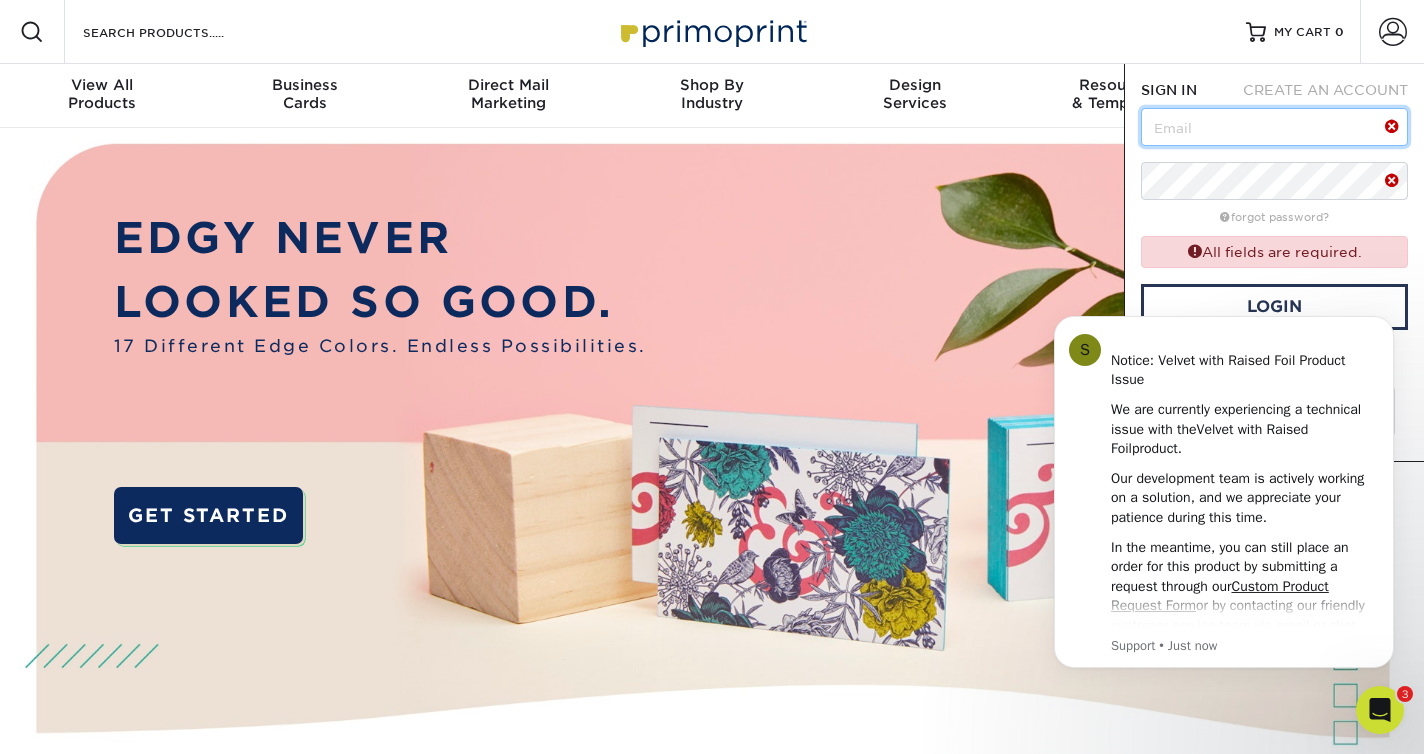 click at bounding box center (1274, 127) 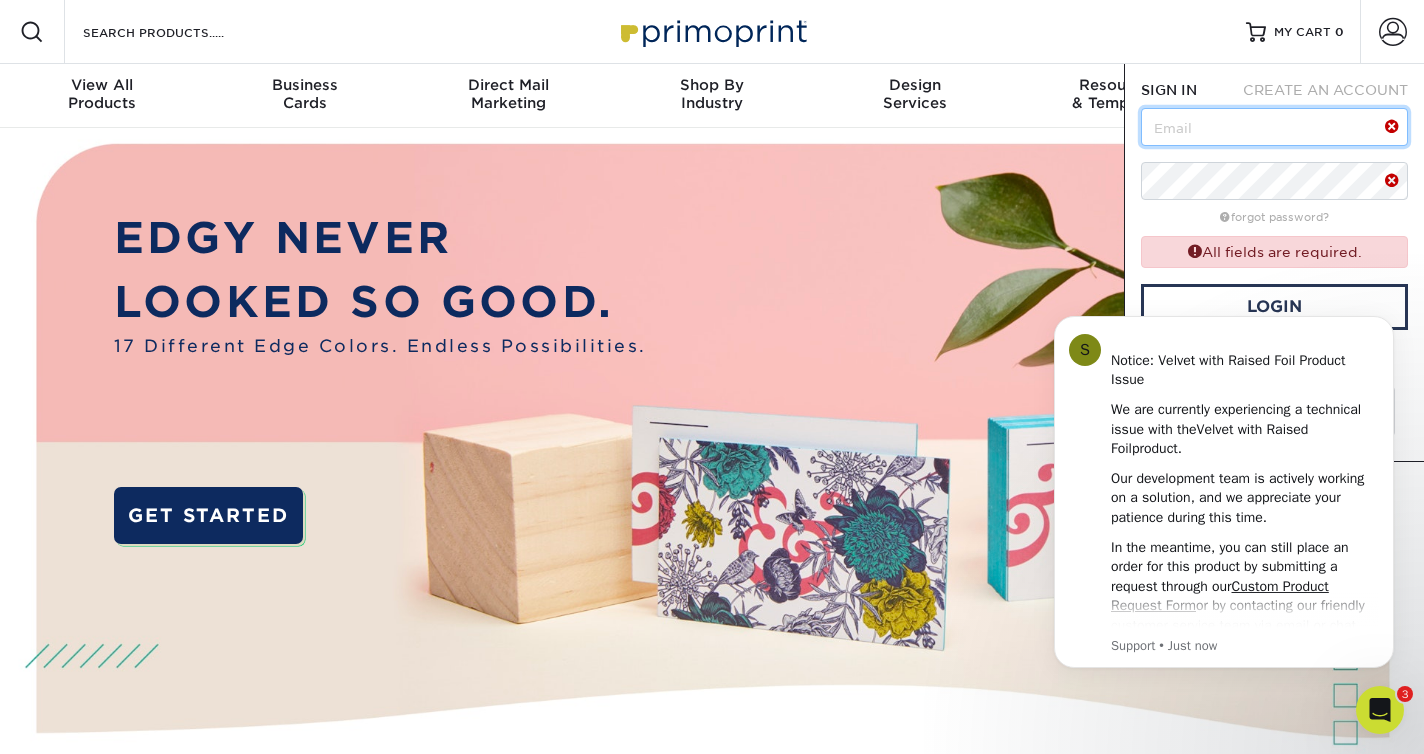 click at bounding box center [0, 4412] 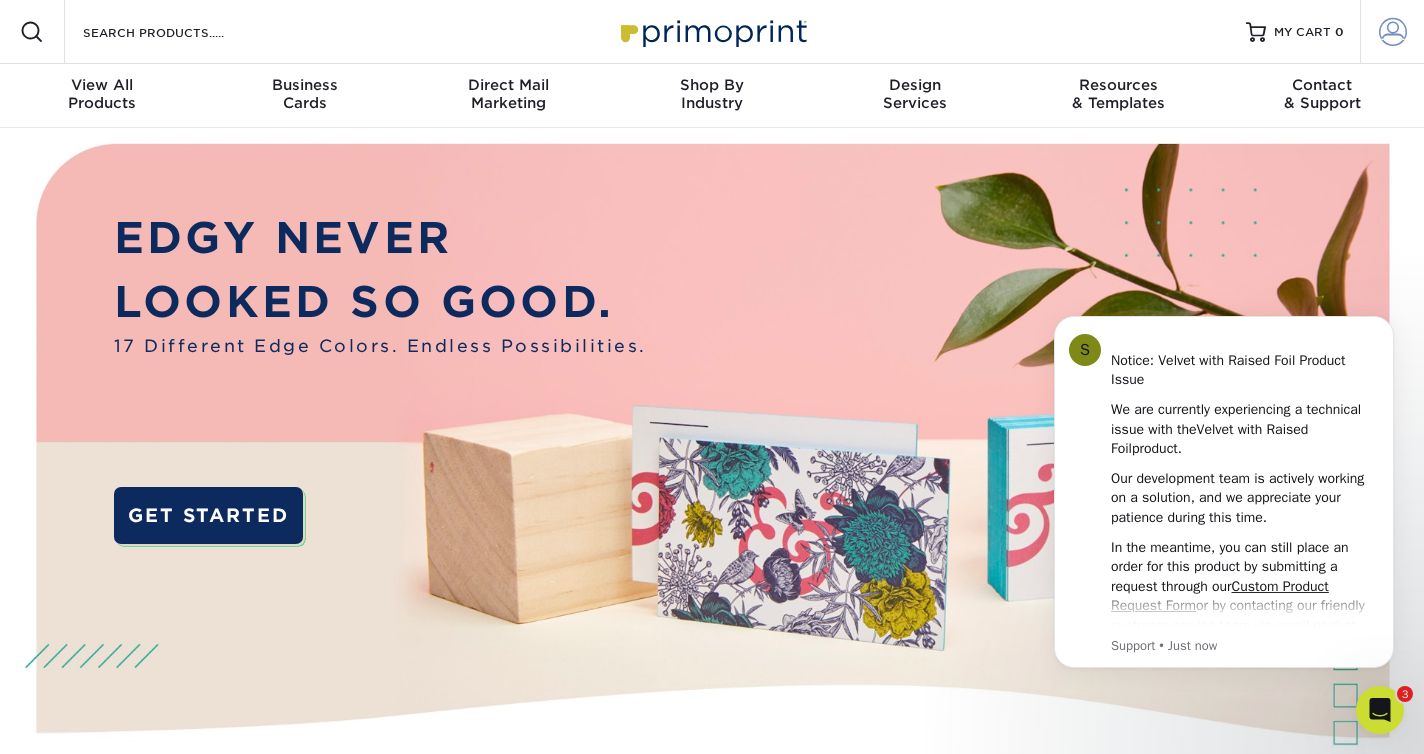 click at bounding box center [1393, 32] 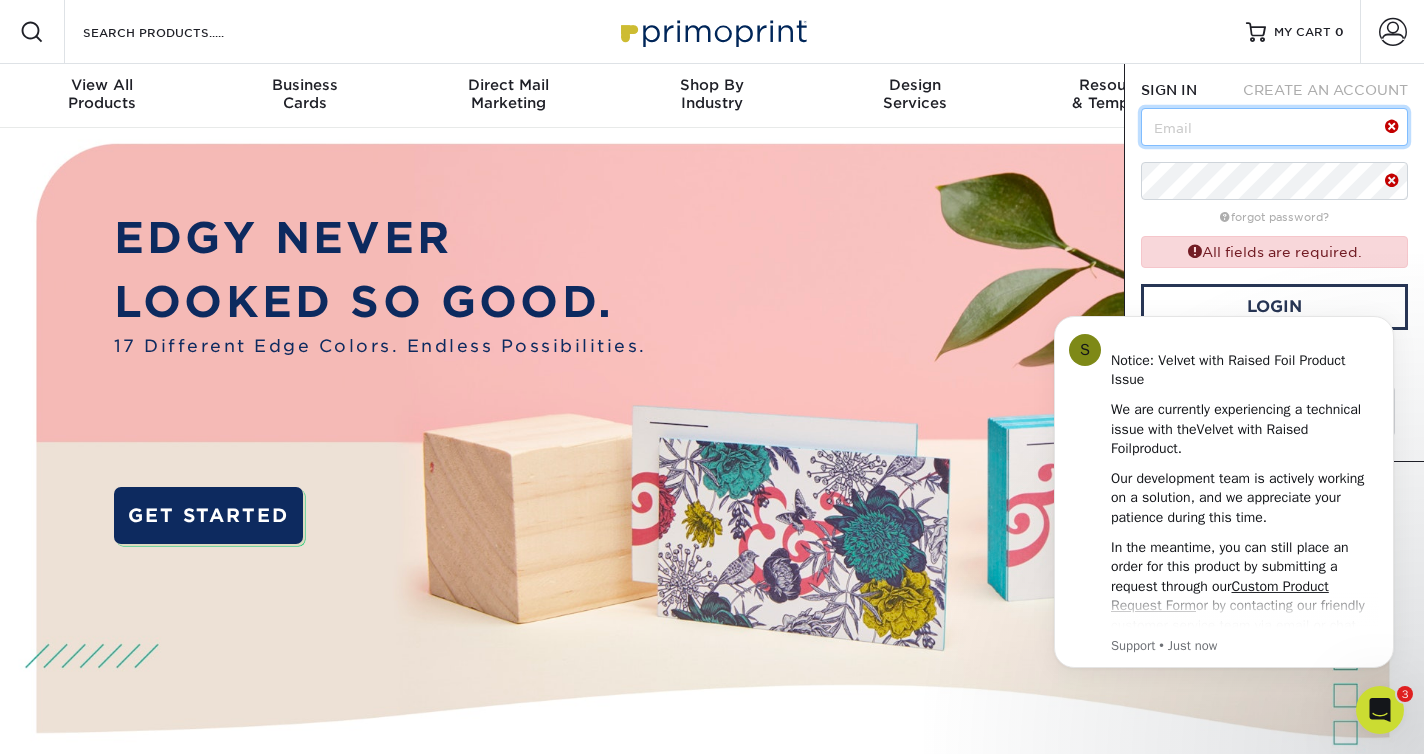 type on "[EMAIL_ADDRESS][DOMAIN_NAME]" 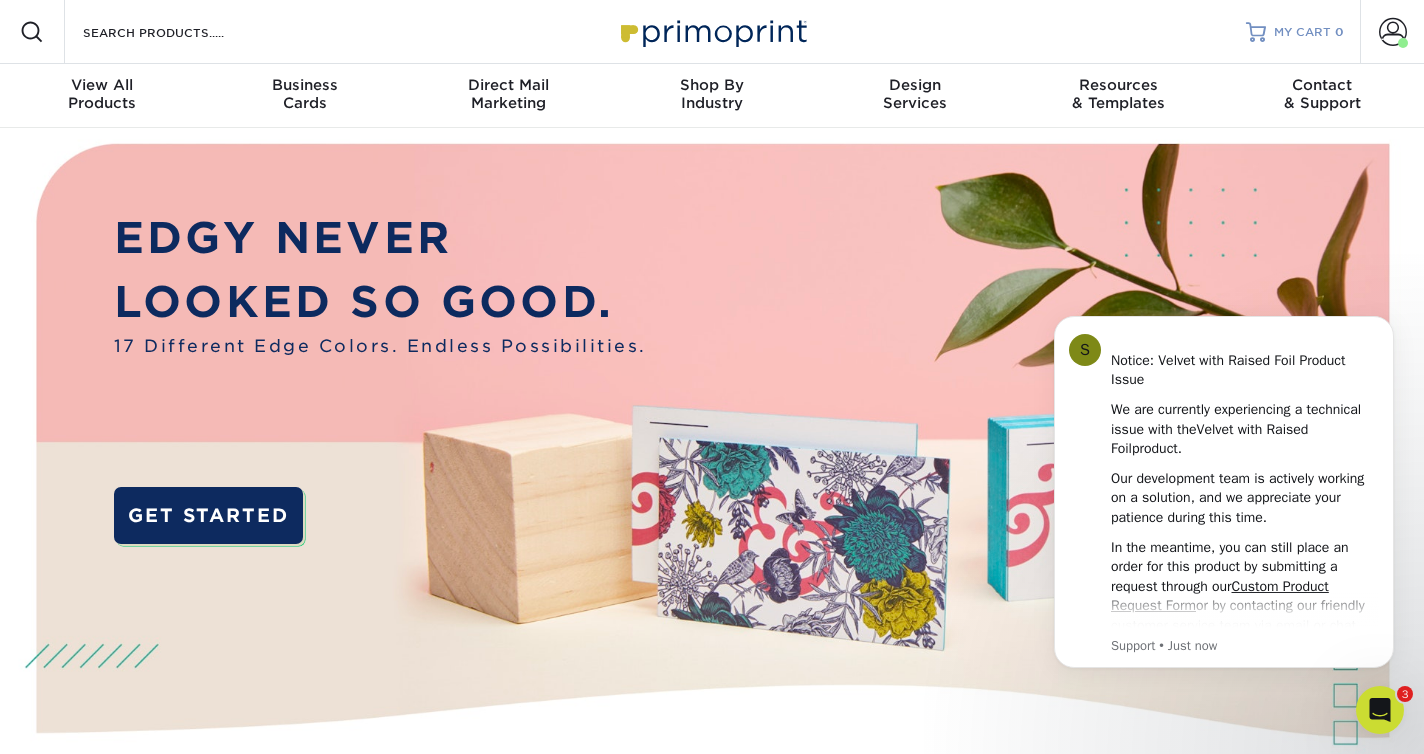 click on "MY CART" at bounding box center (1302, 32) 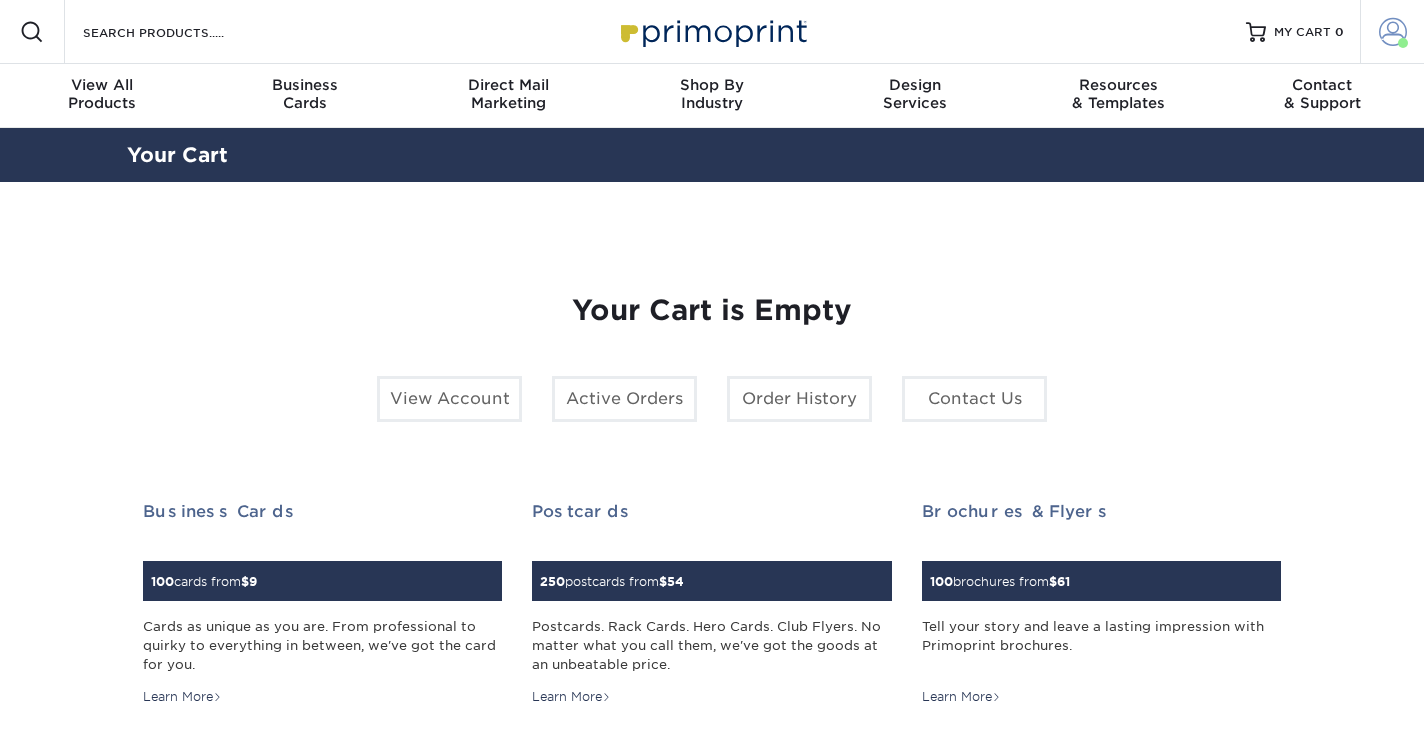 scroll, scrollTop: 0, scrollLeft: 0, axis: both 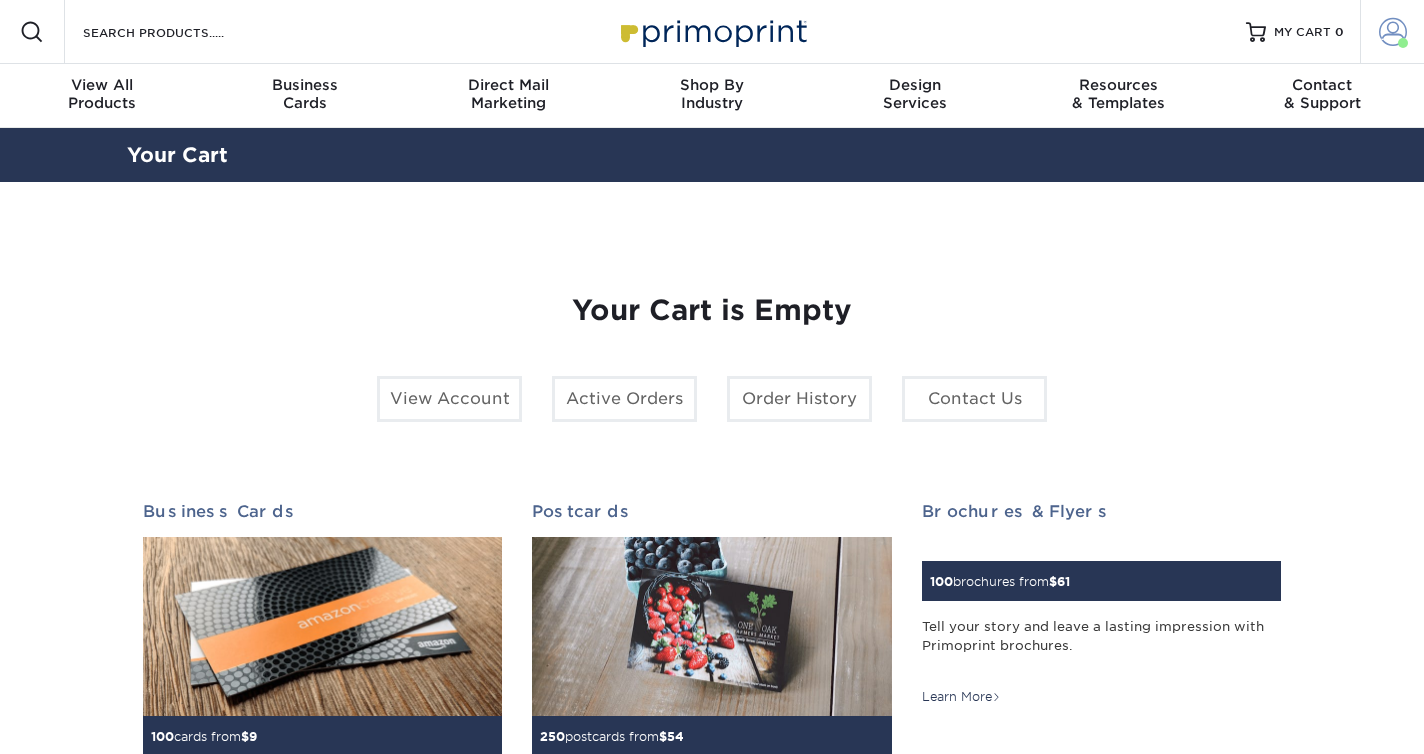 click on "Account" at bounding box center [1392, 32] 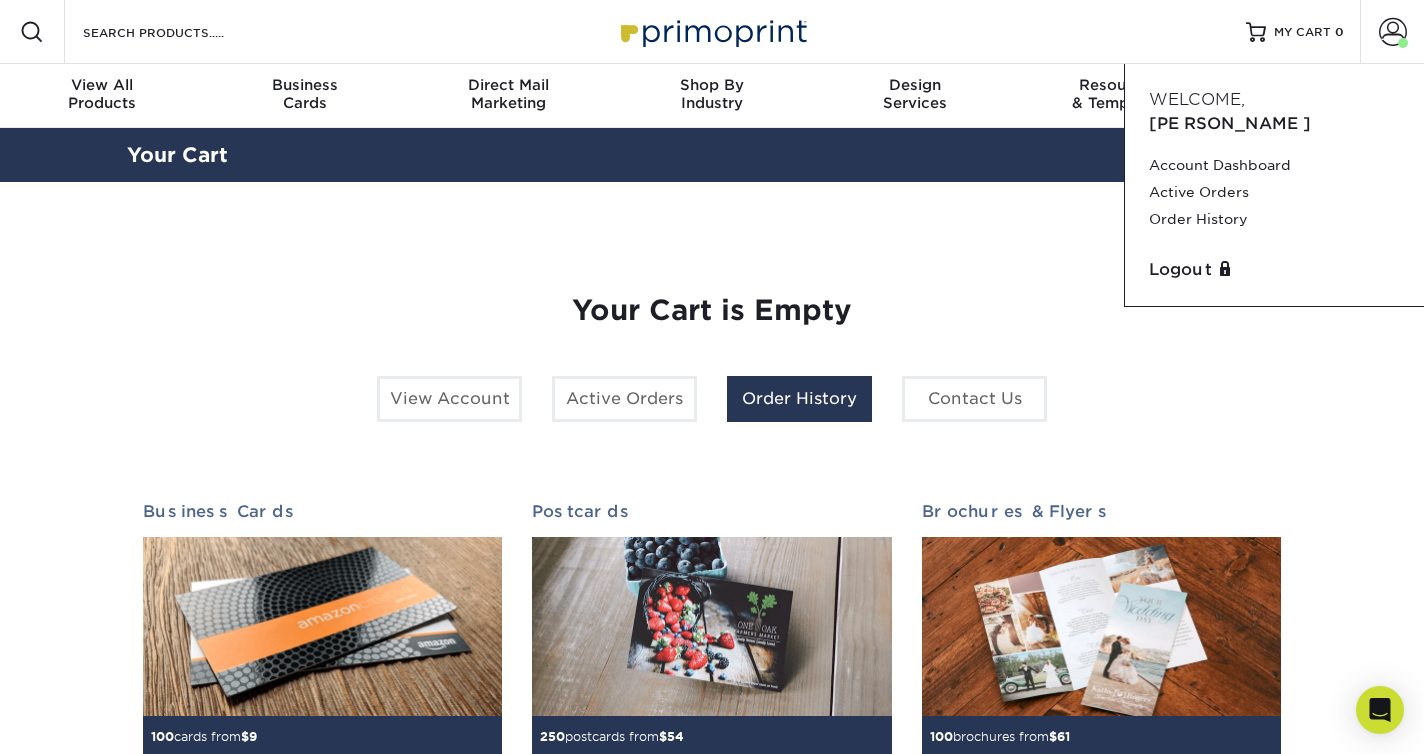 click on "Order History" at bounding box center [799, 399] 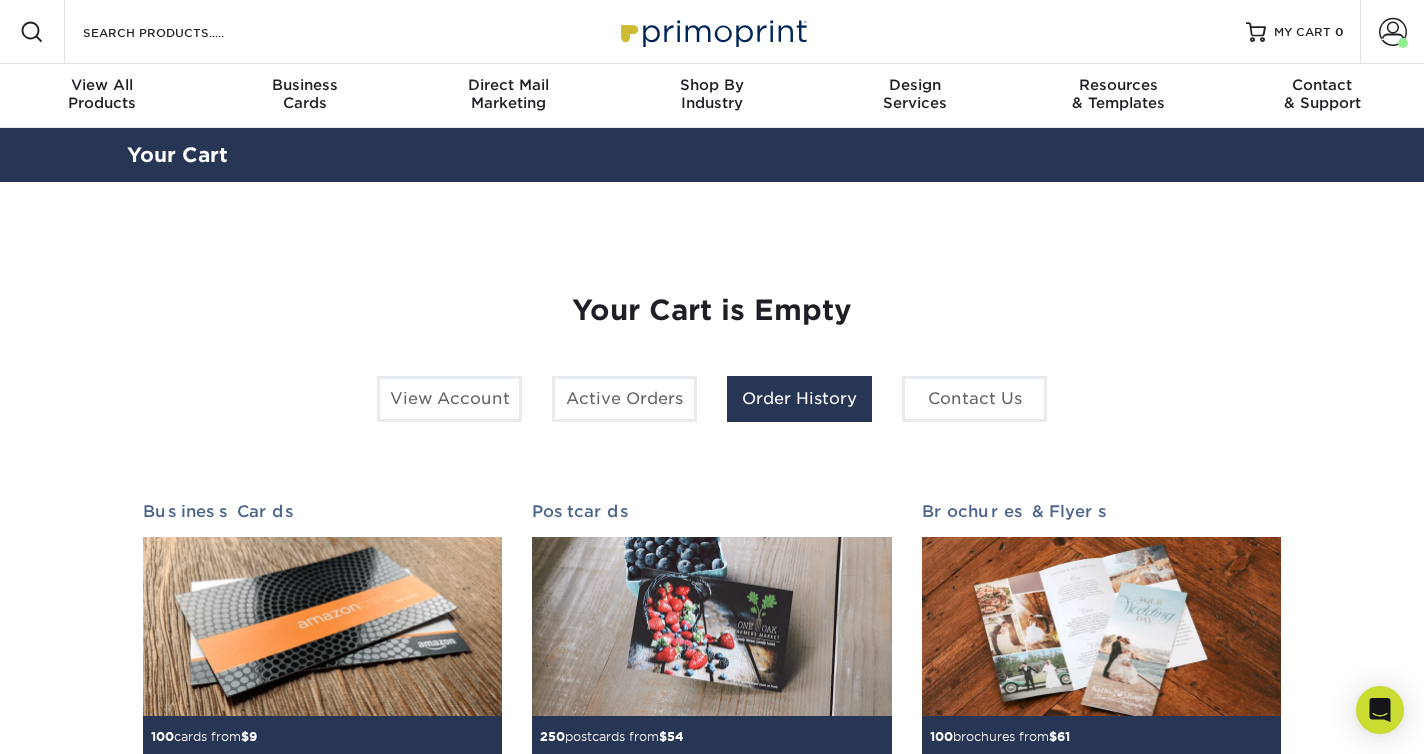 click on "Order History" at bounding box center (799, 399) 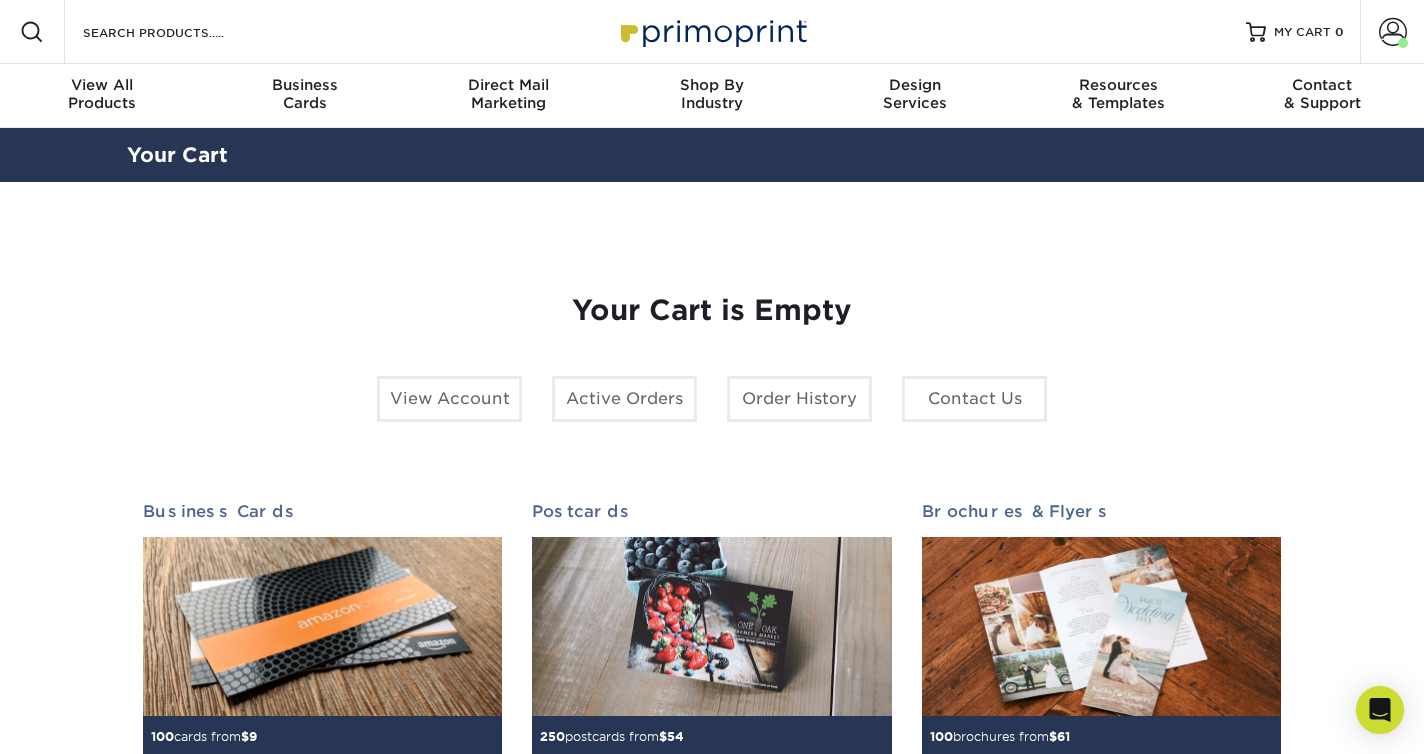 scroll, scrollTop: 333, scrollLeft: 0, axis: vertical 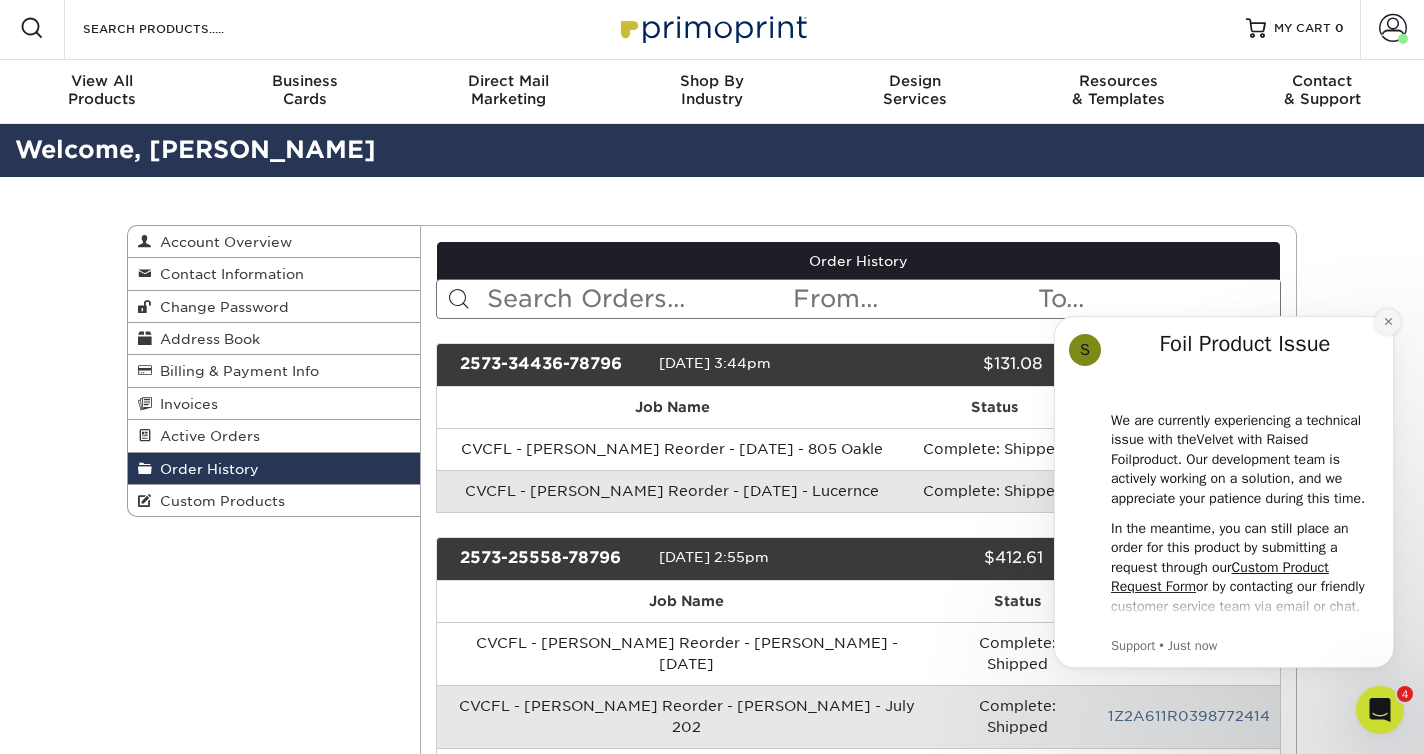 click 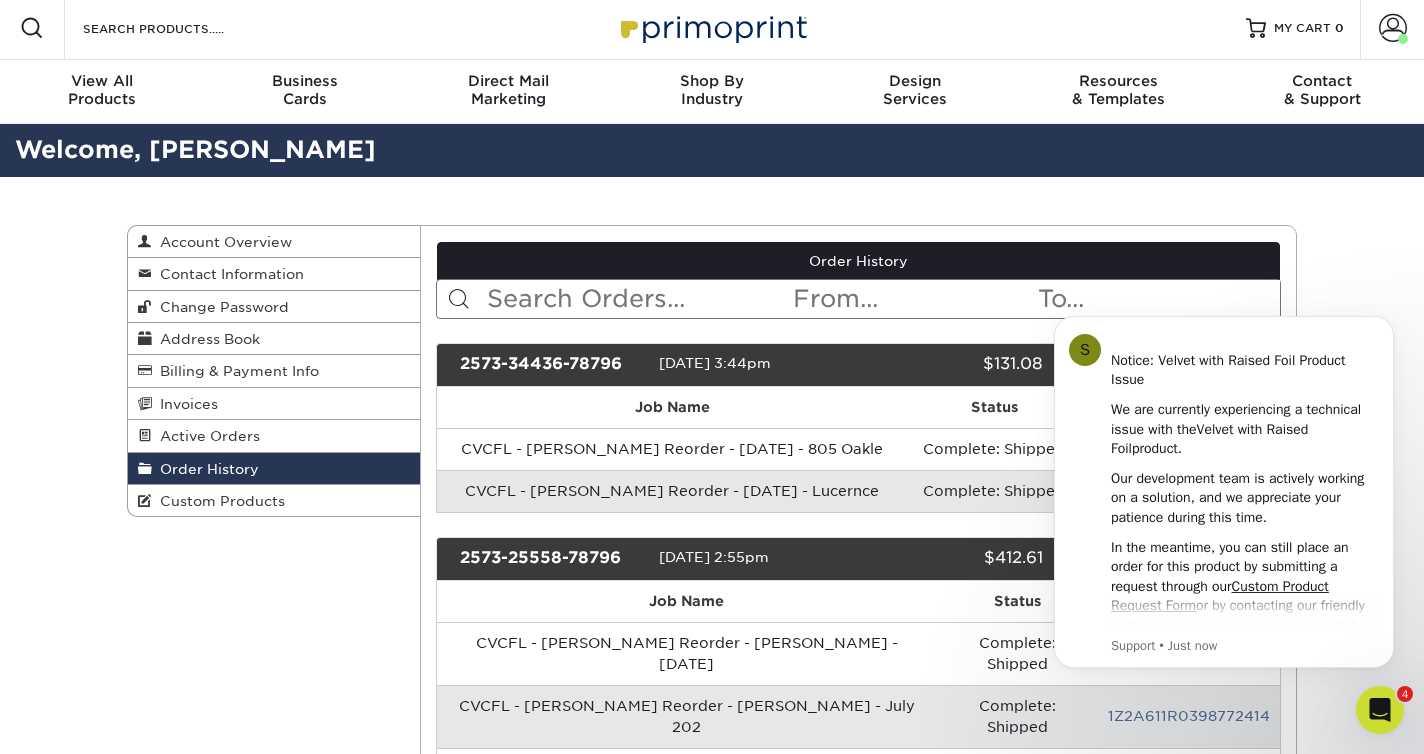 click on "S Notice: Velvet with Raised Foil Product Issue   We are currently experiencing a technical issue with the  Velvet with Raised Foil  product.                                                                    Our development team is actively working on a solution, and we appreciate your patience during this time.   In the meantime, you can still place an order for this product by submitting a request through our  Custom Product Request Form  or by contacting our friendly customer service team via email or chat.   Thank you for your understanding! Customer Service Hours; 9am-5pm EST Support • Just now" at bounding box center (1224, 493) 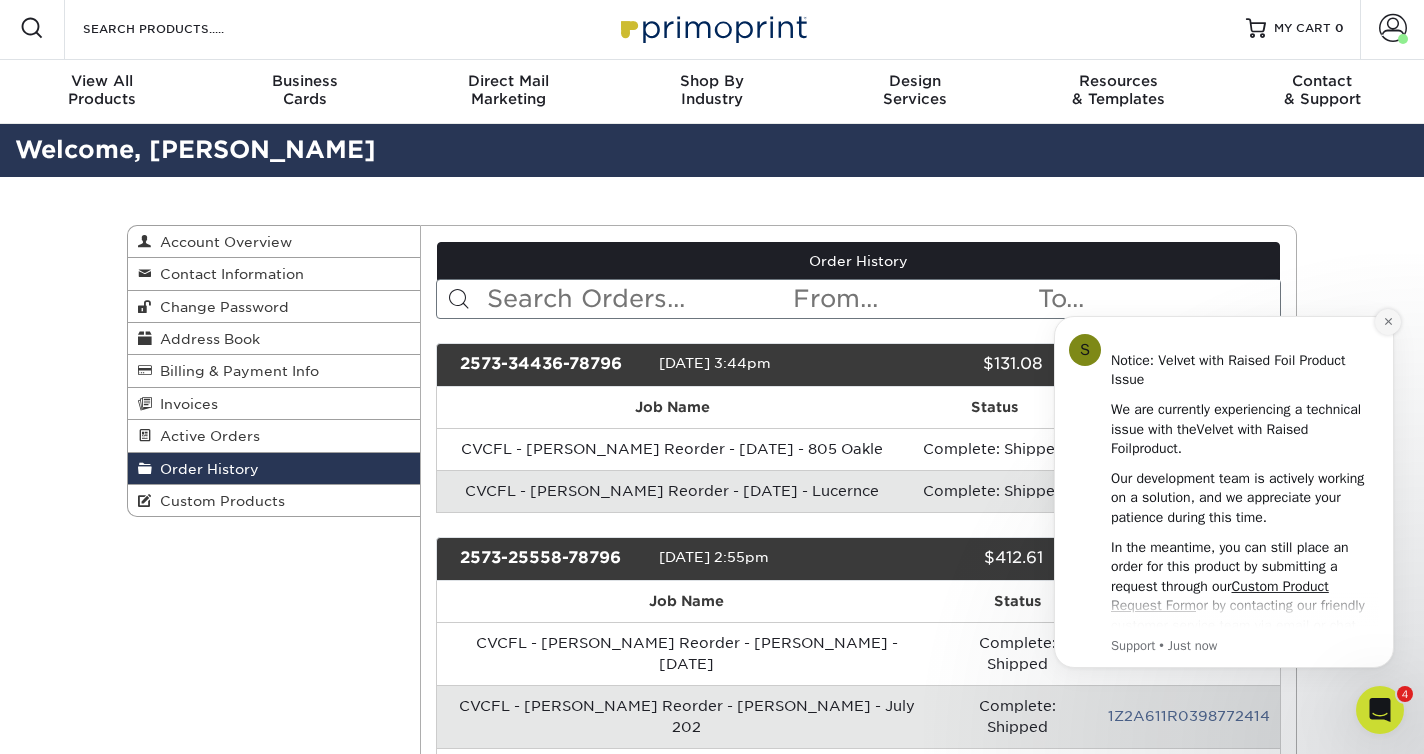 click 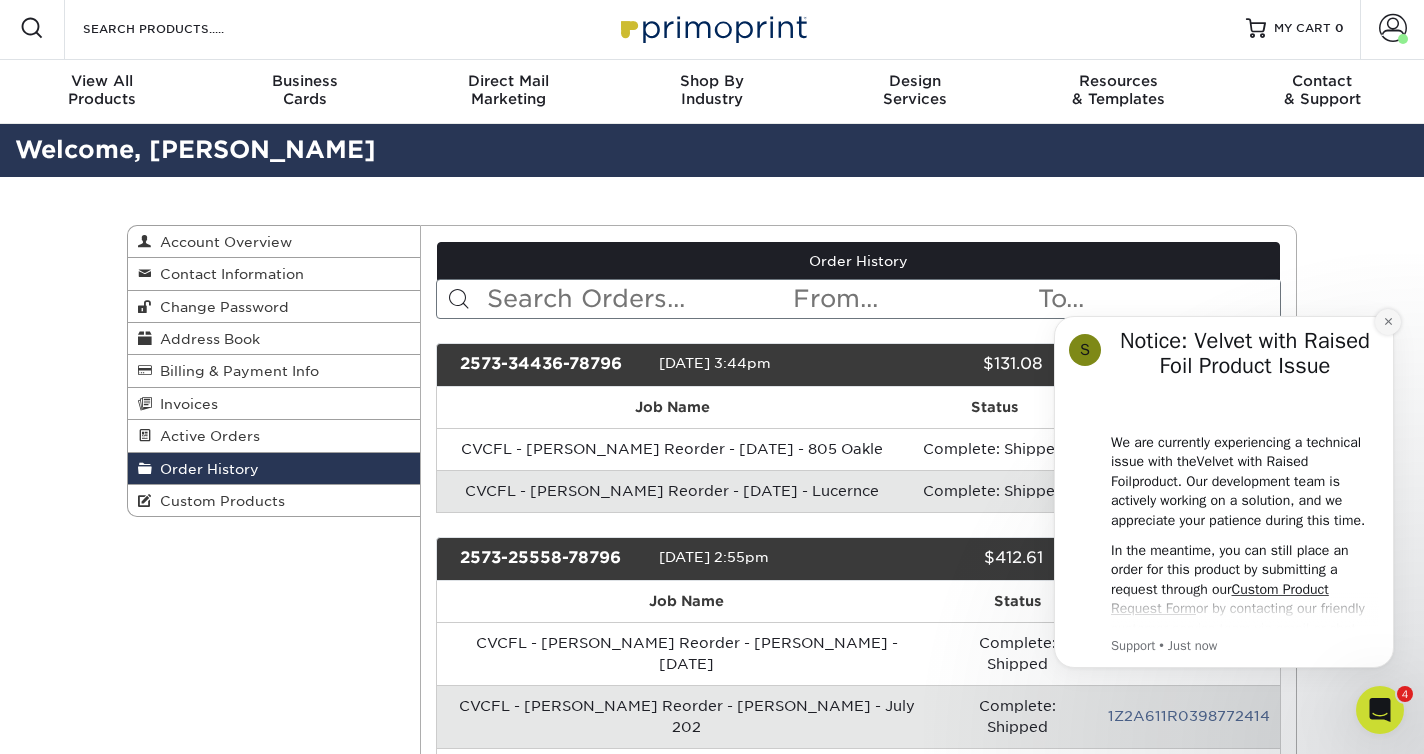 click 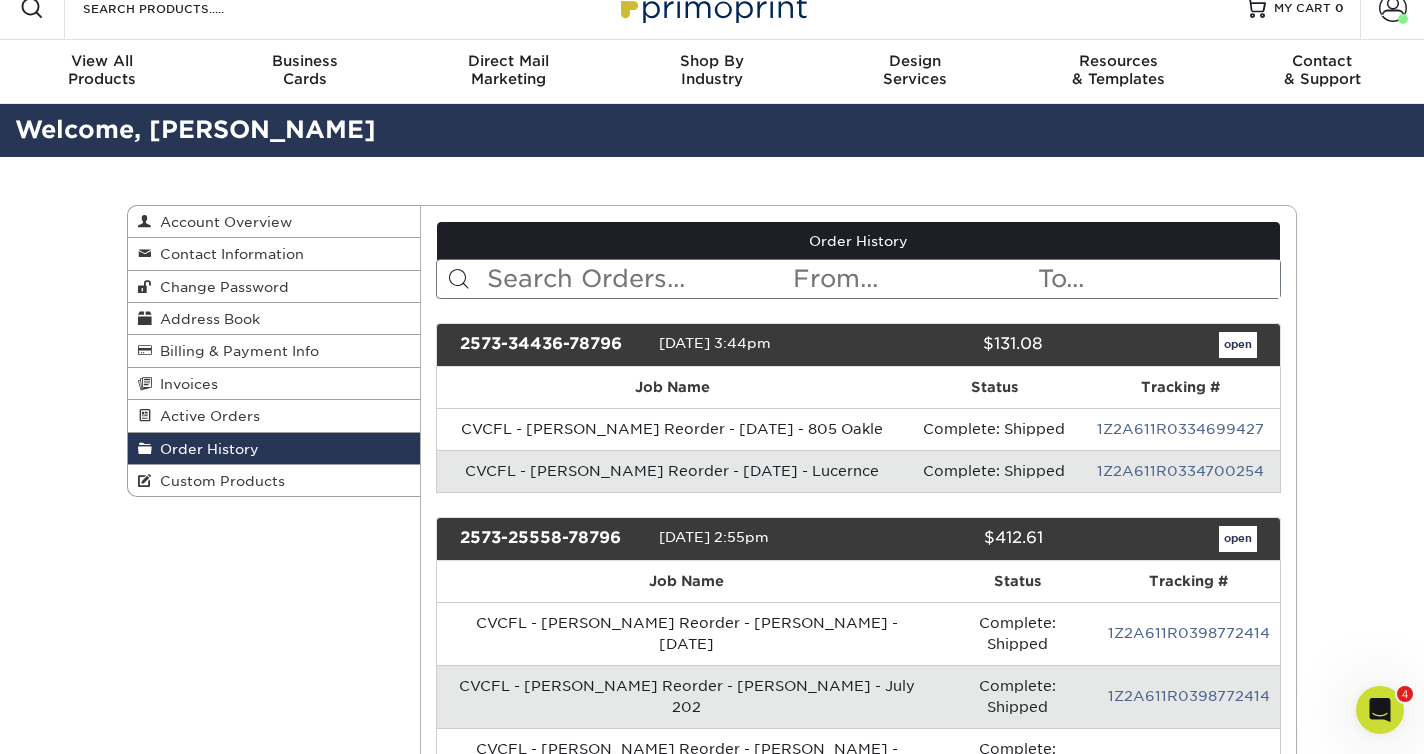 scroll, scrollTop: 34, scrollLeft: 0, axis: vertical 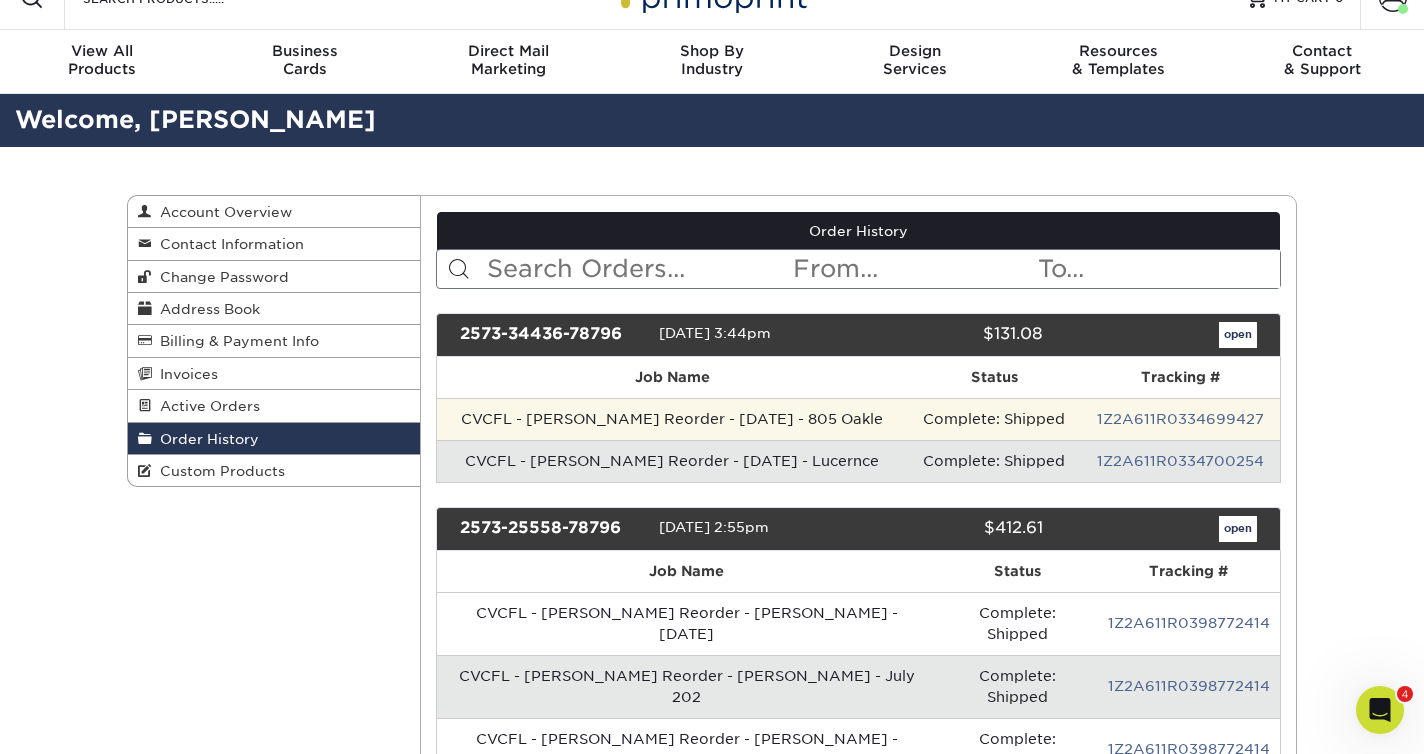 click on "CVCFL - Dr. Taylor Reorder - July 2025 - 805 Oakle" at bounding box center (672, 419) 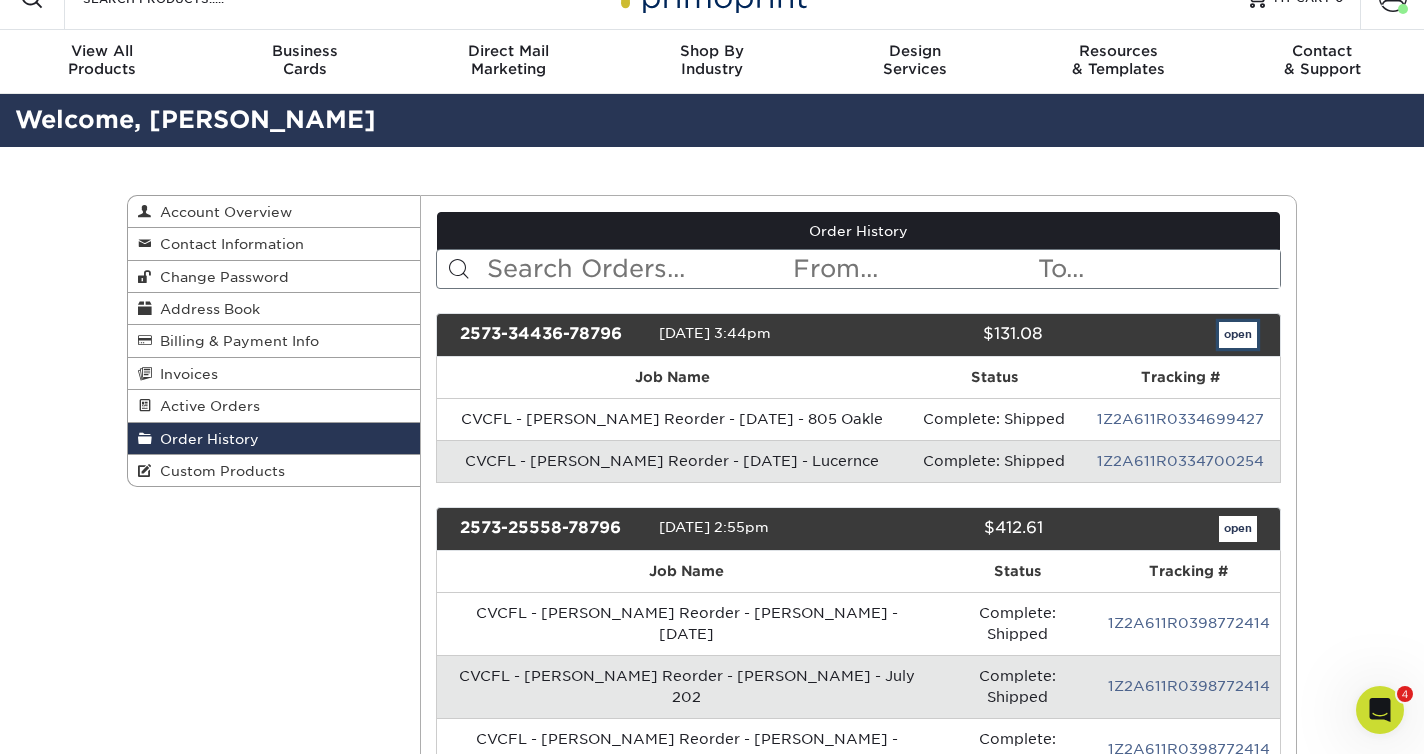 click on "open" at bounding box center (1238, 335) 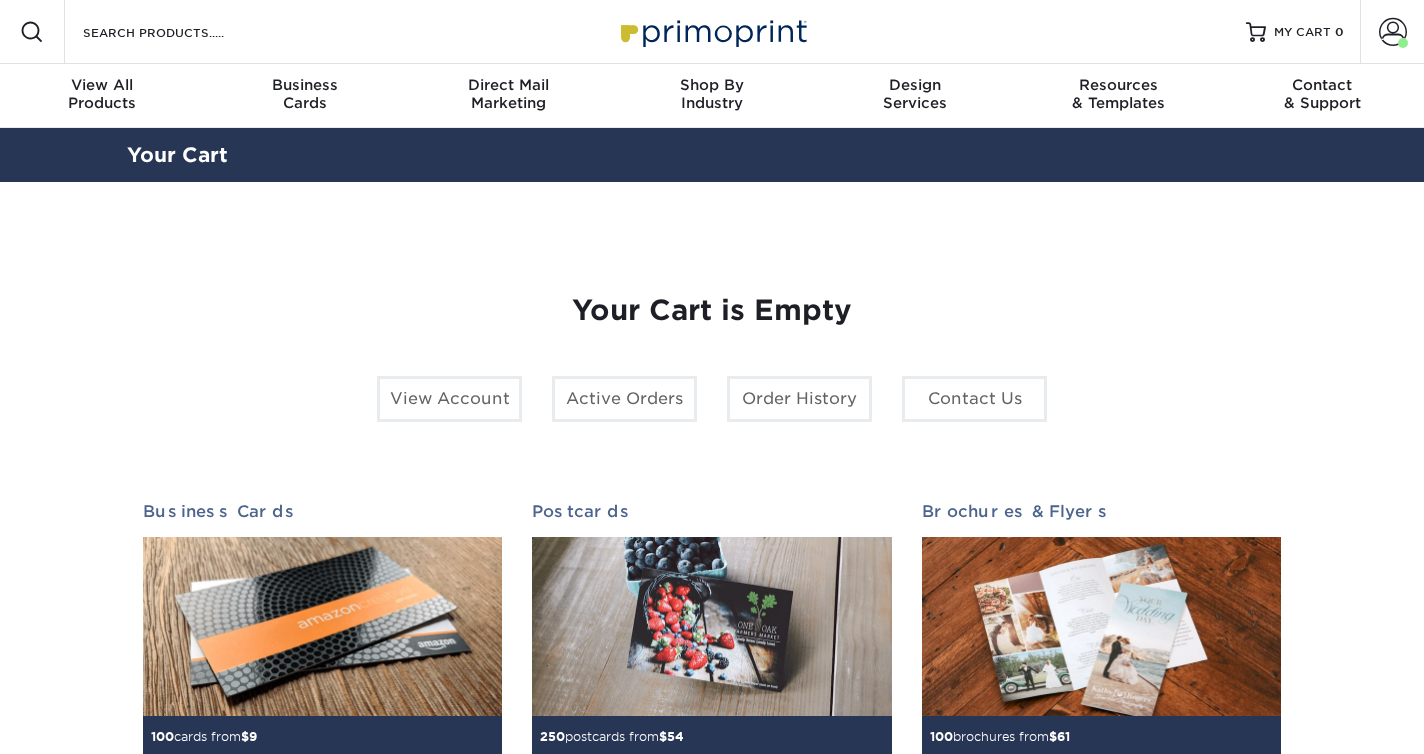 scroll, scrollTop: 0, scrollLeft: 0, axis: both 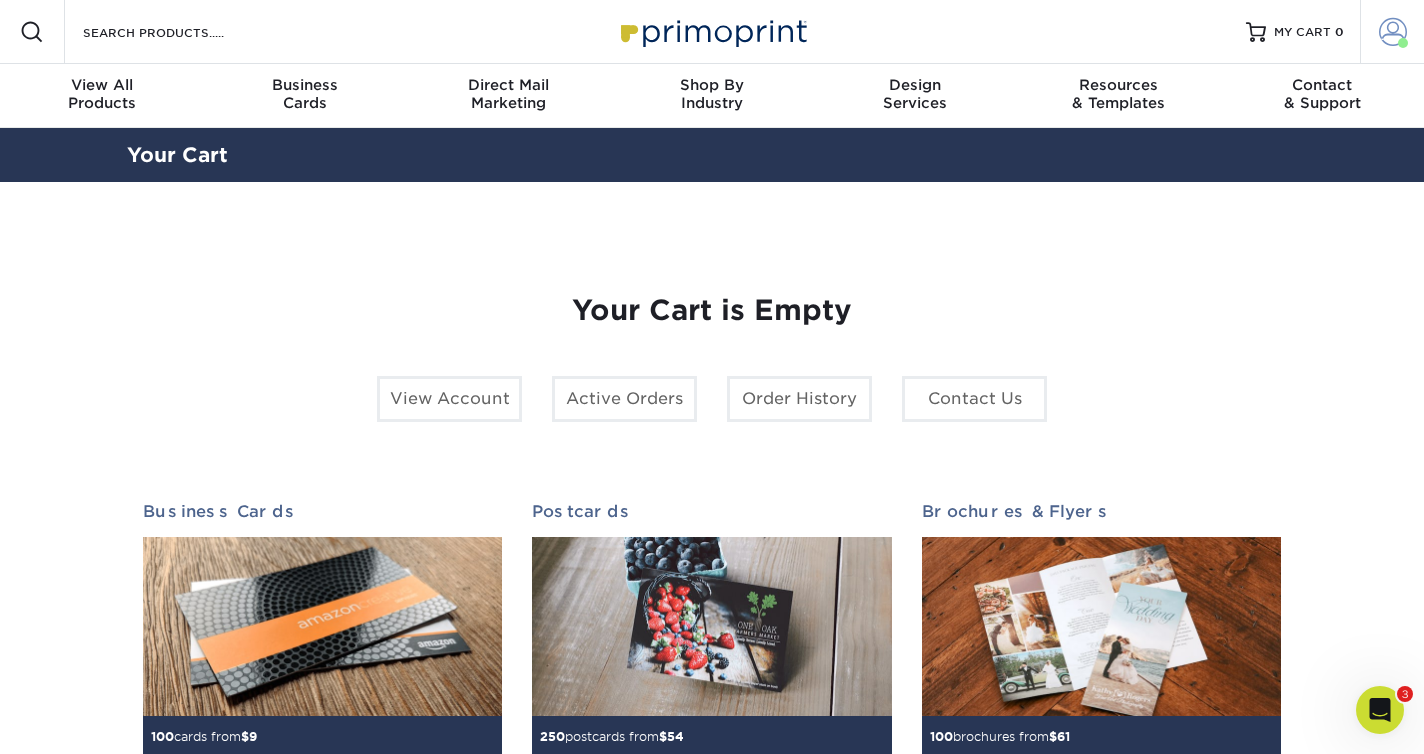 click at bounding box center [1393, 32] 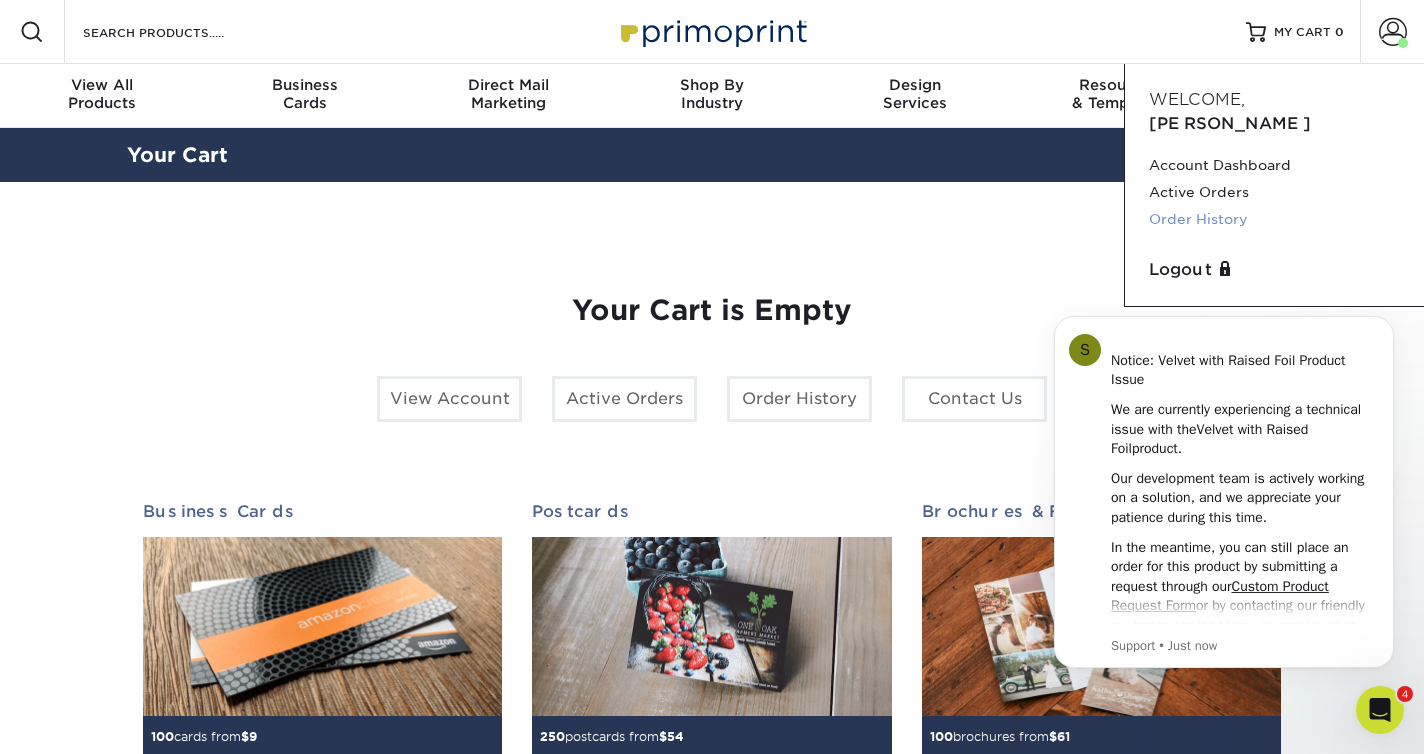 scroll, scrollTop: 0, scrollLeft: 0, axis: both 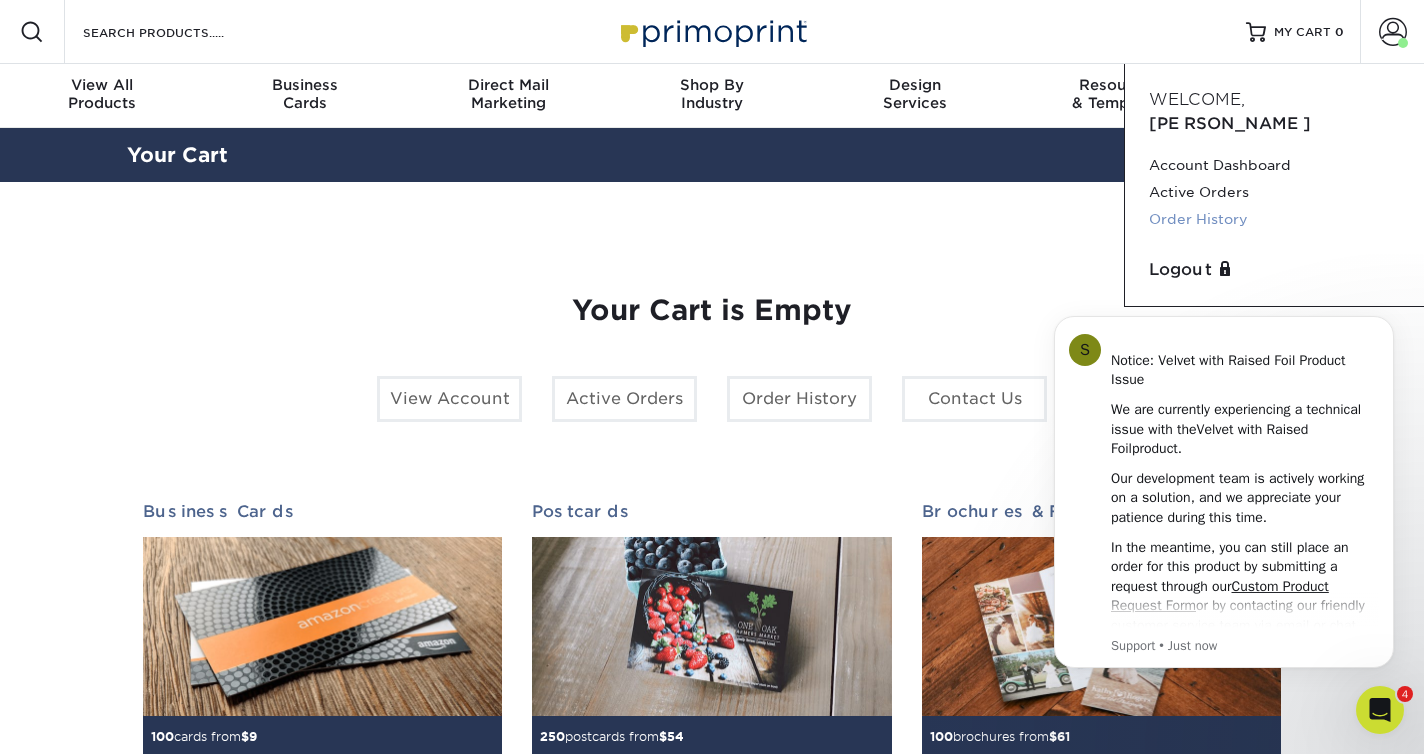 click on "Order History" at bounding box center [1274, 219] 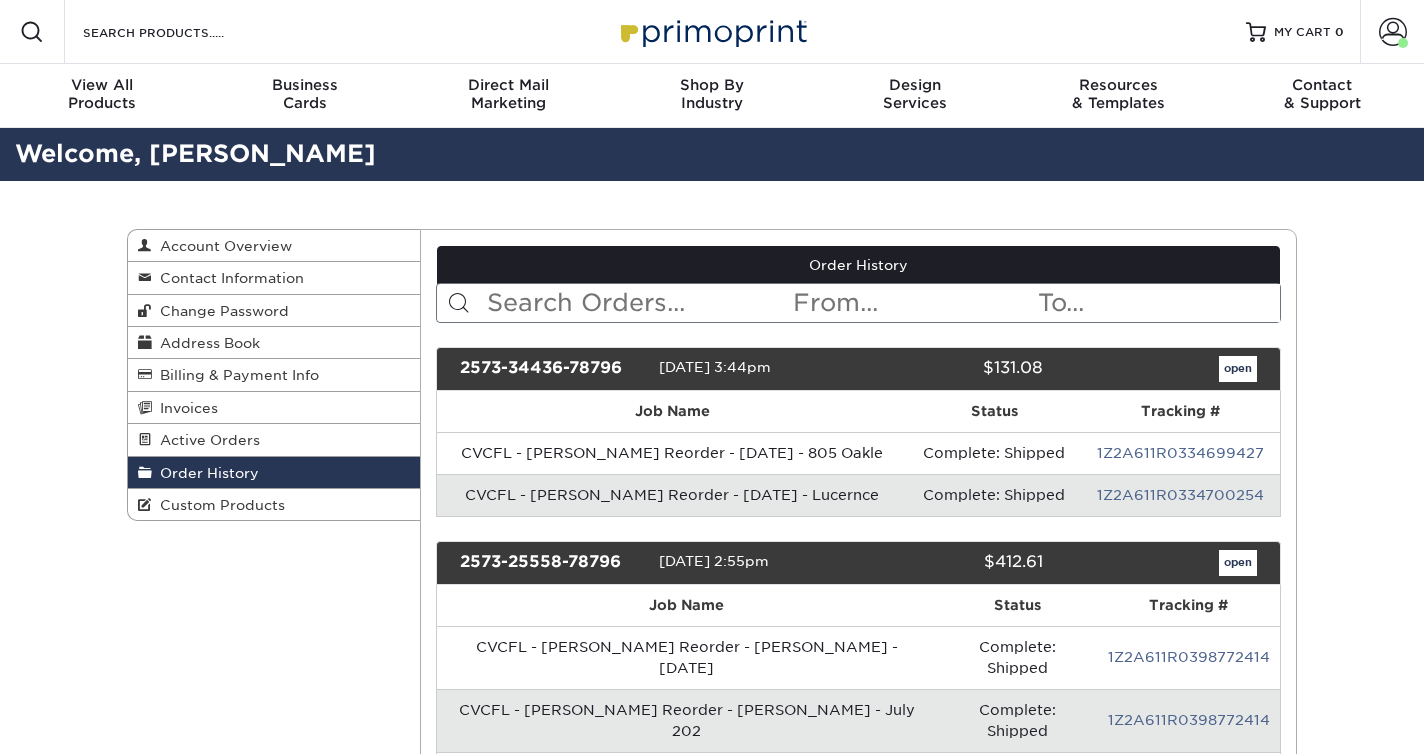 scroll, scrollTop: 0, scrollLeft: 0, axis: both 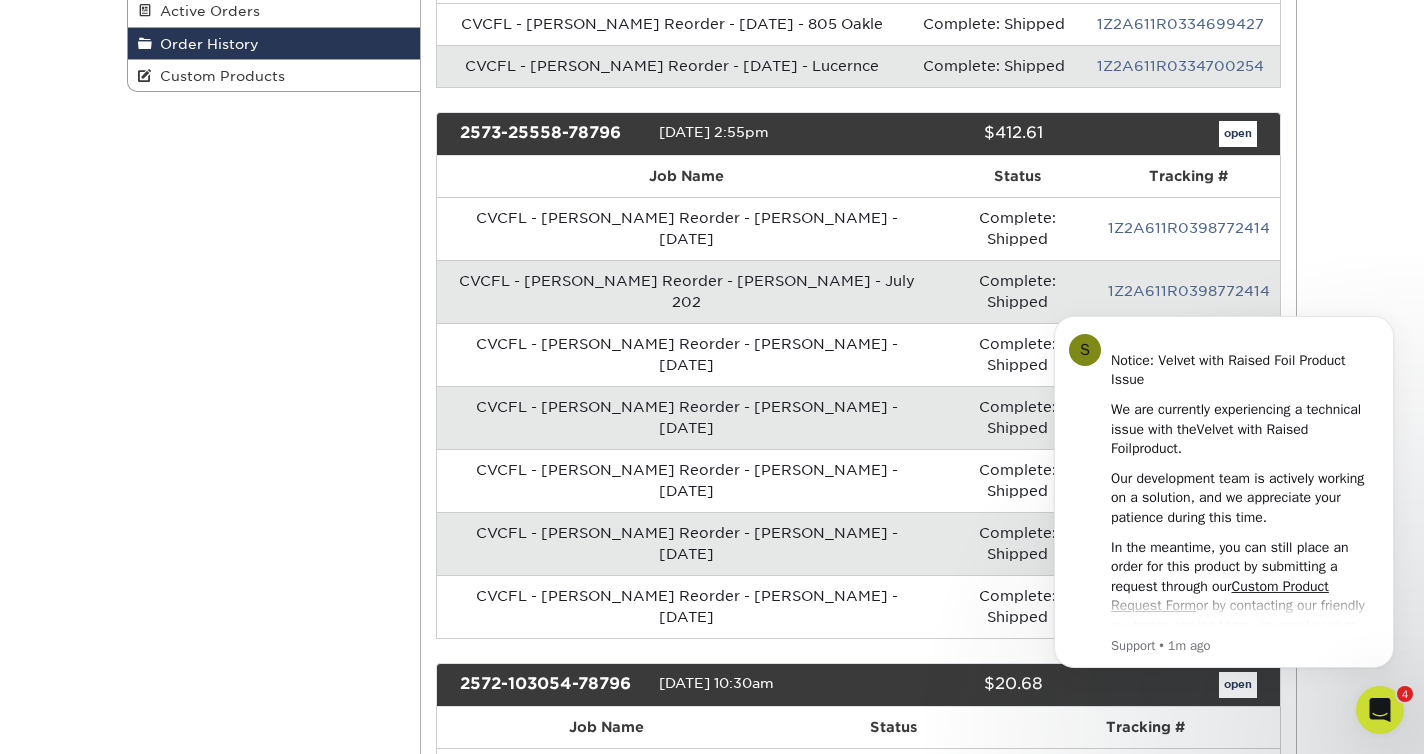 click on "Order History
Account Overview
Contact Information
Change Password
Address Book
Billing & Payment Info
." at bounding box center [712, 11528] 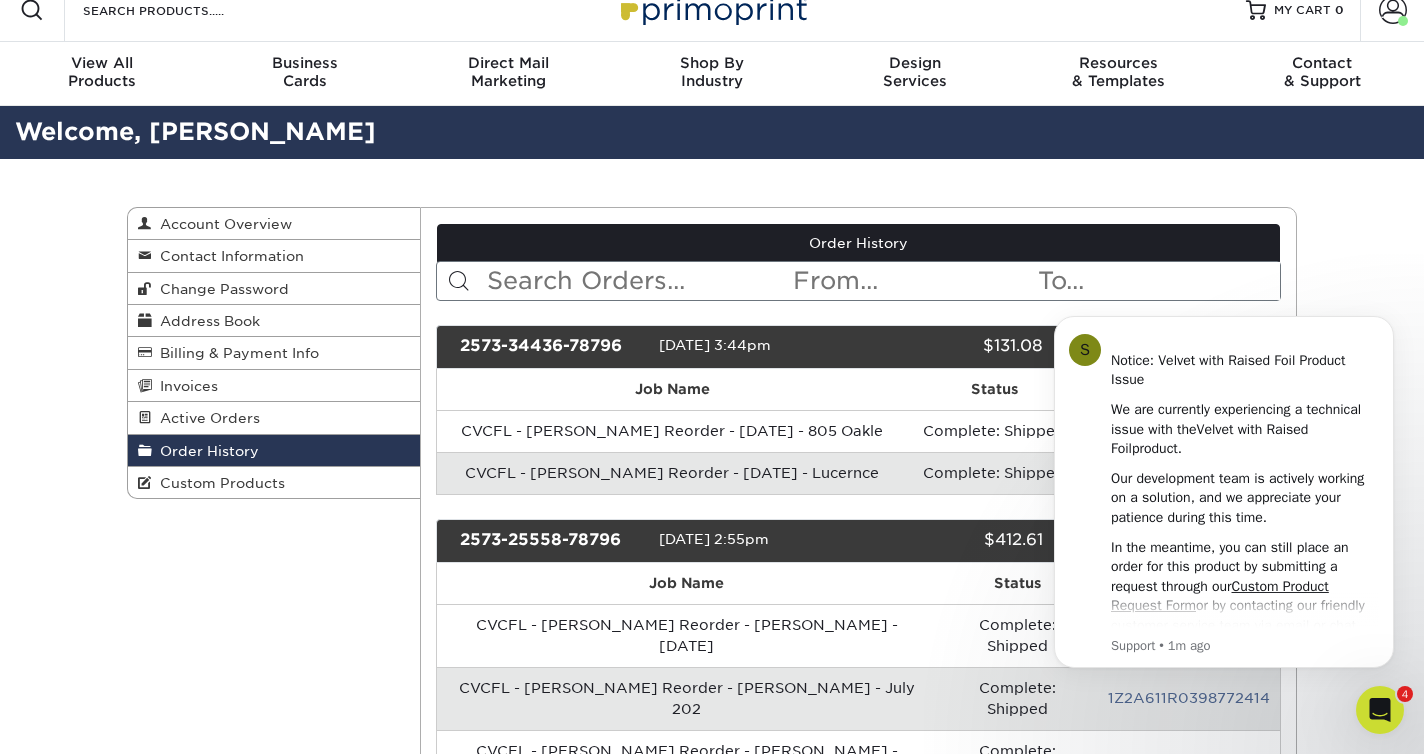 scroll, scrollTop: 0, scrollLeft: 0, axis: both 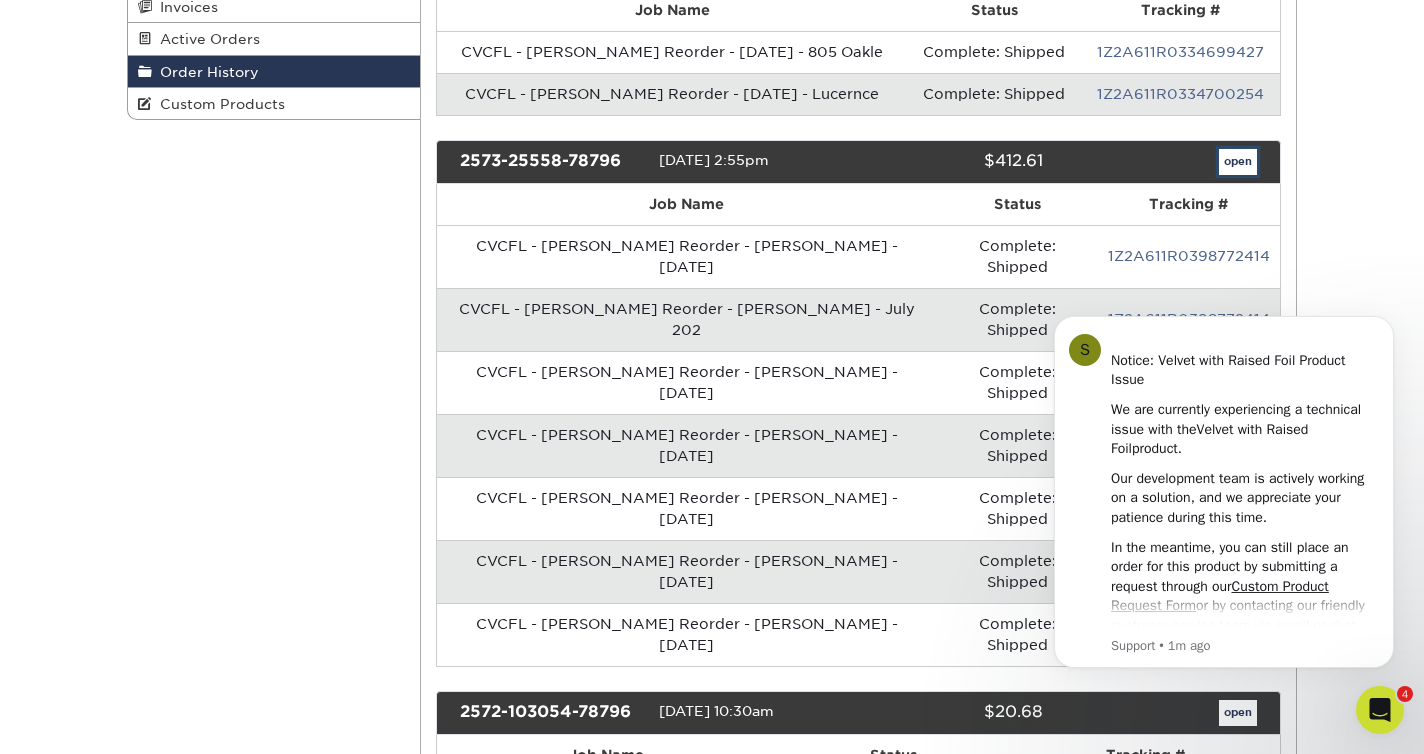 click on "open" at bounding box center (1238, 162) 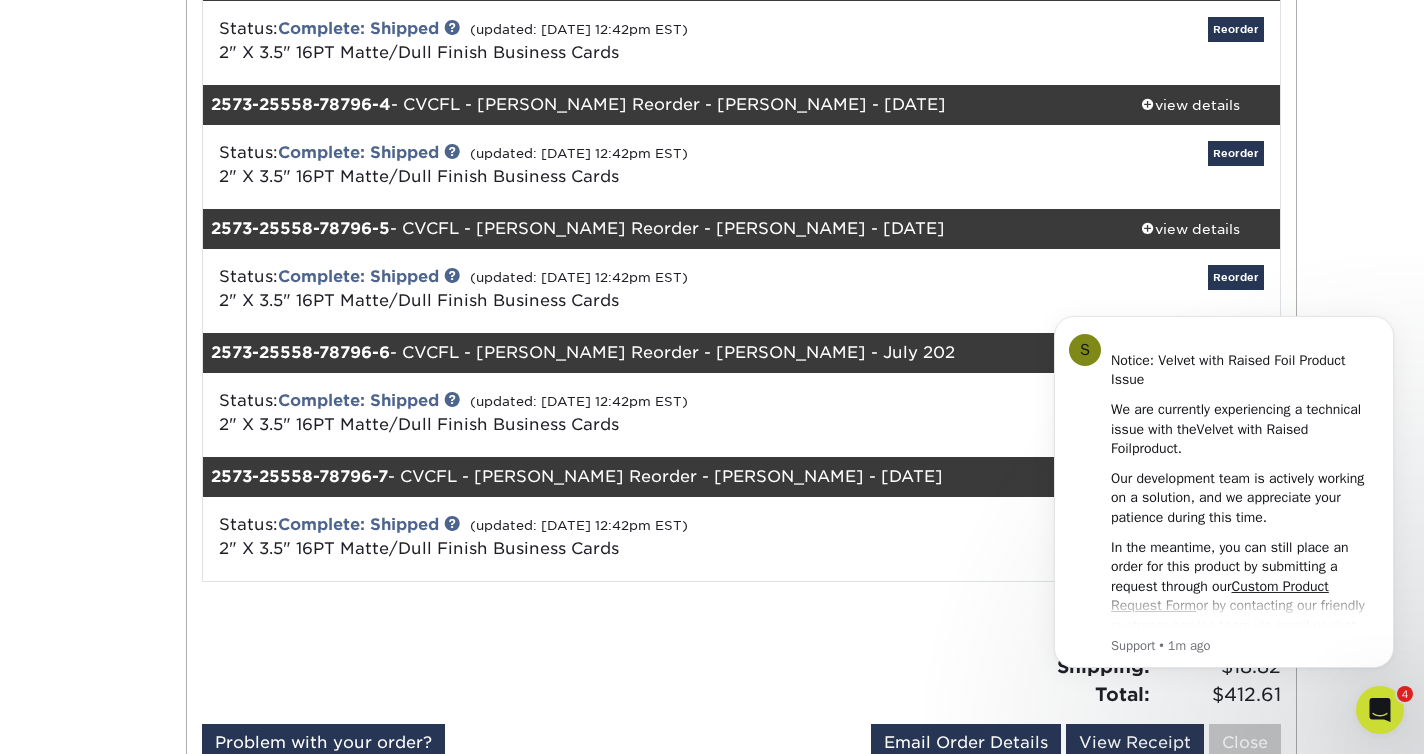 scroll, scrollTop: 590, scrollLeft: 0, axis: vertical 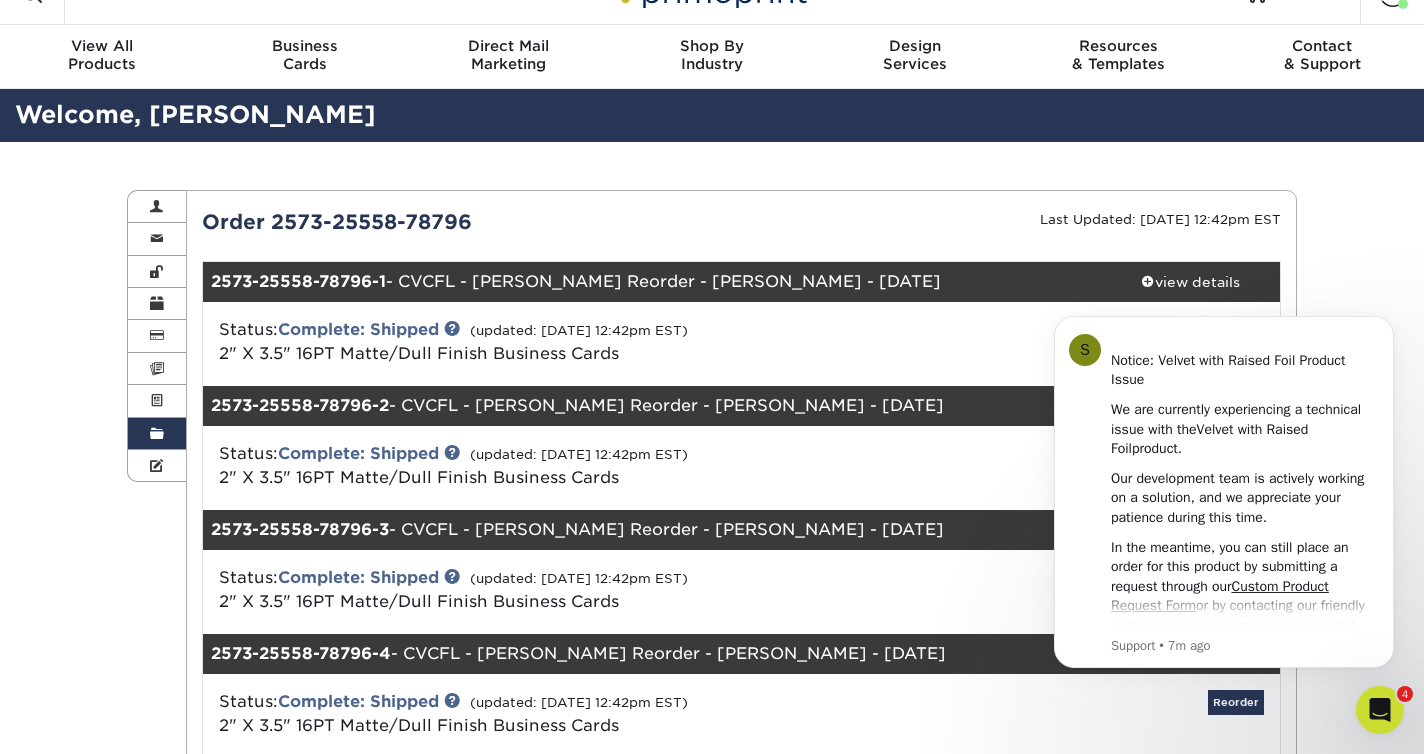 click at bounding box center [157, 434] 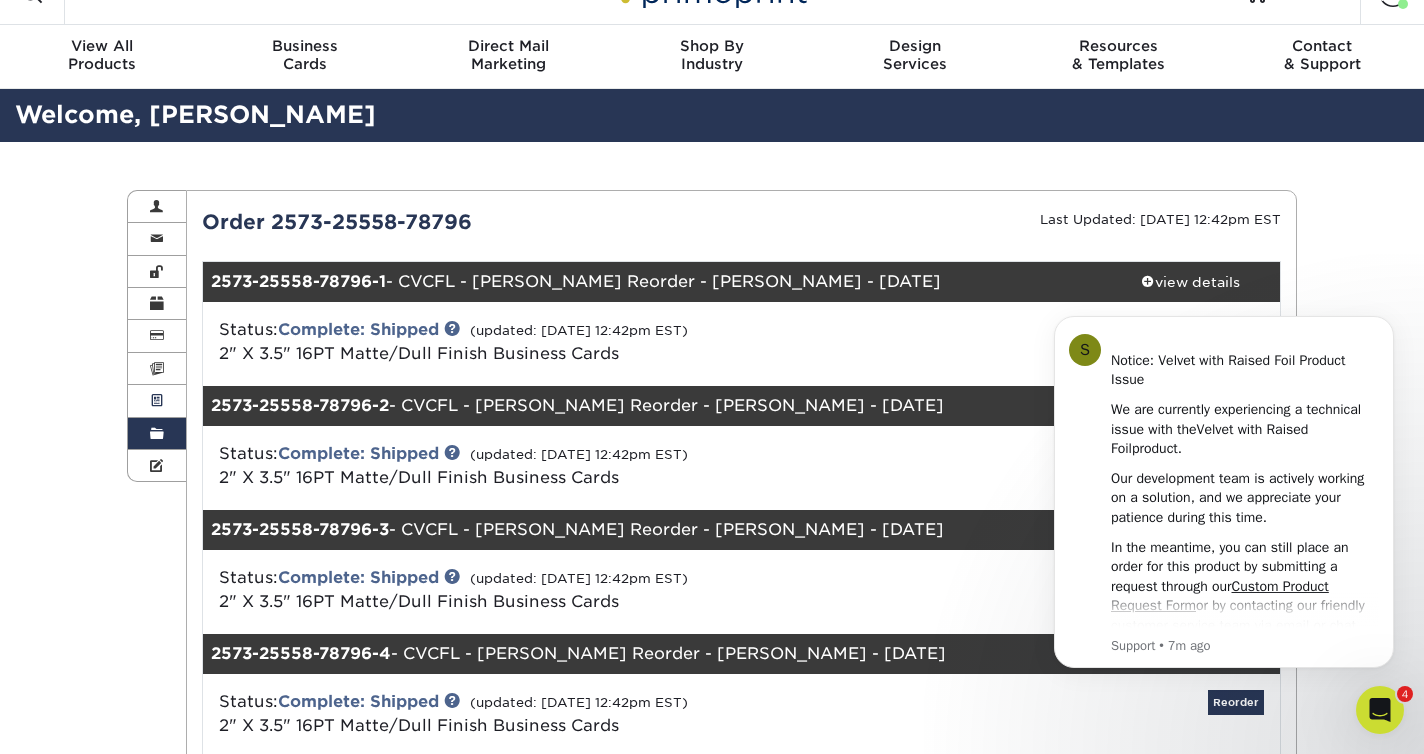 scroll, scrollTop: 0, scrollLeft: 0, axis: both 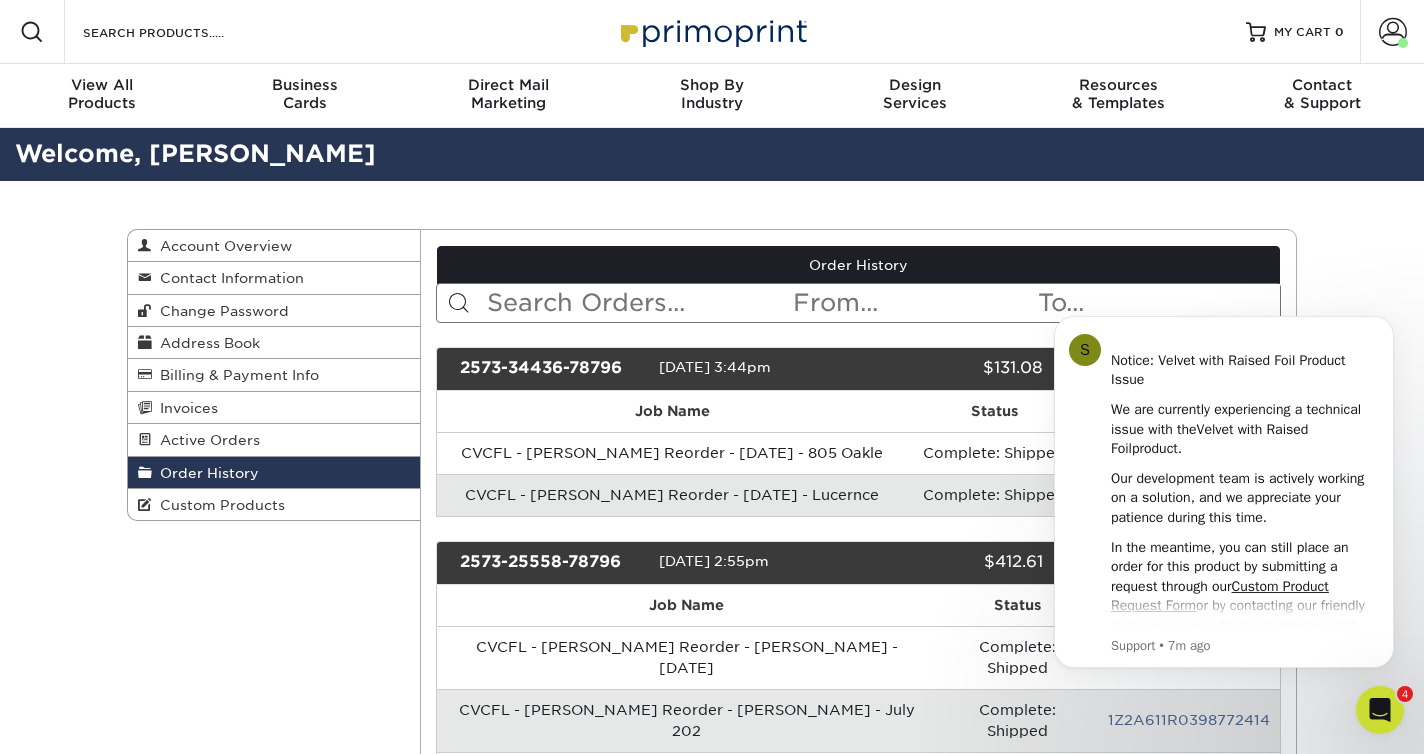 click at bounding box center (638, 303) 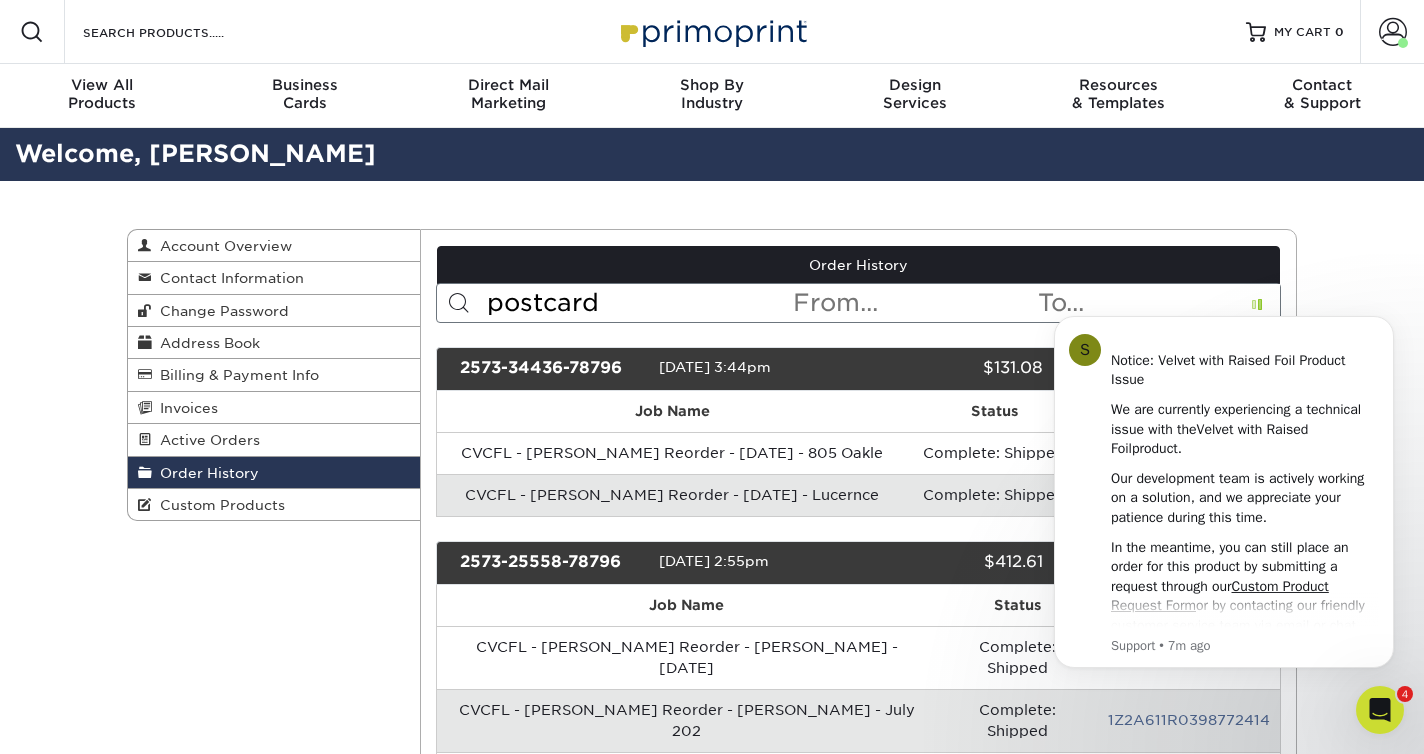type on "postcard" 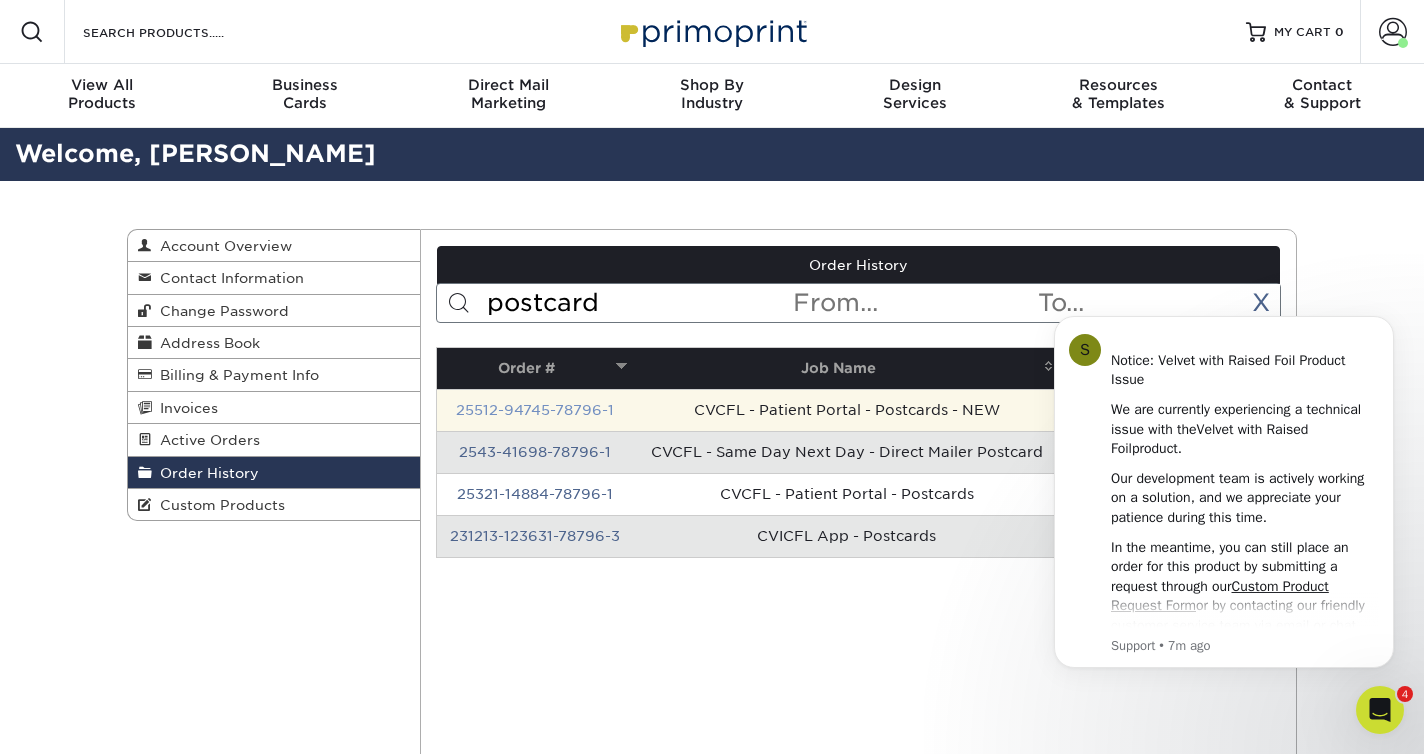 click on "25512-94745-78796-1" at bounding box center [535, 410] 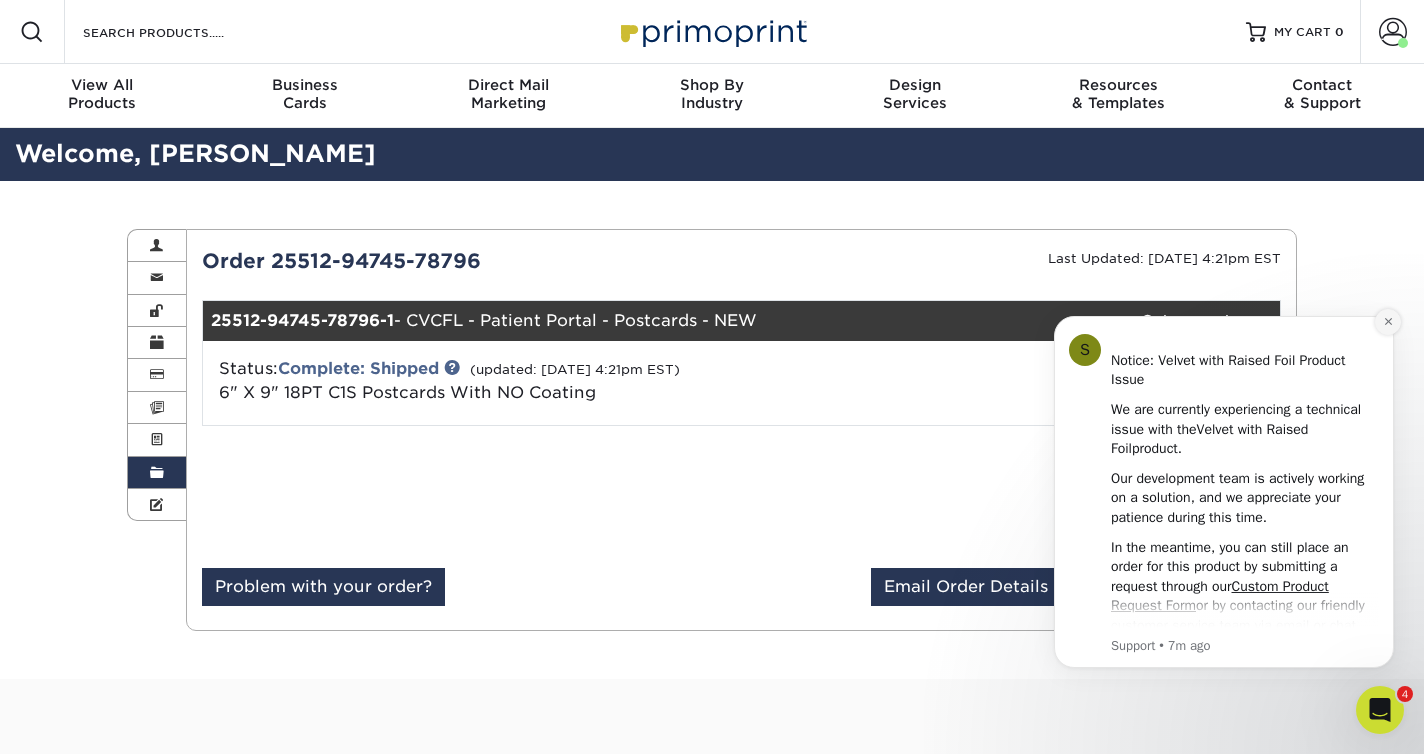 click at bounding box center [1388, 322] 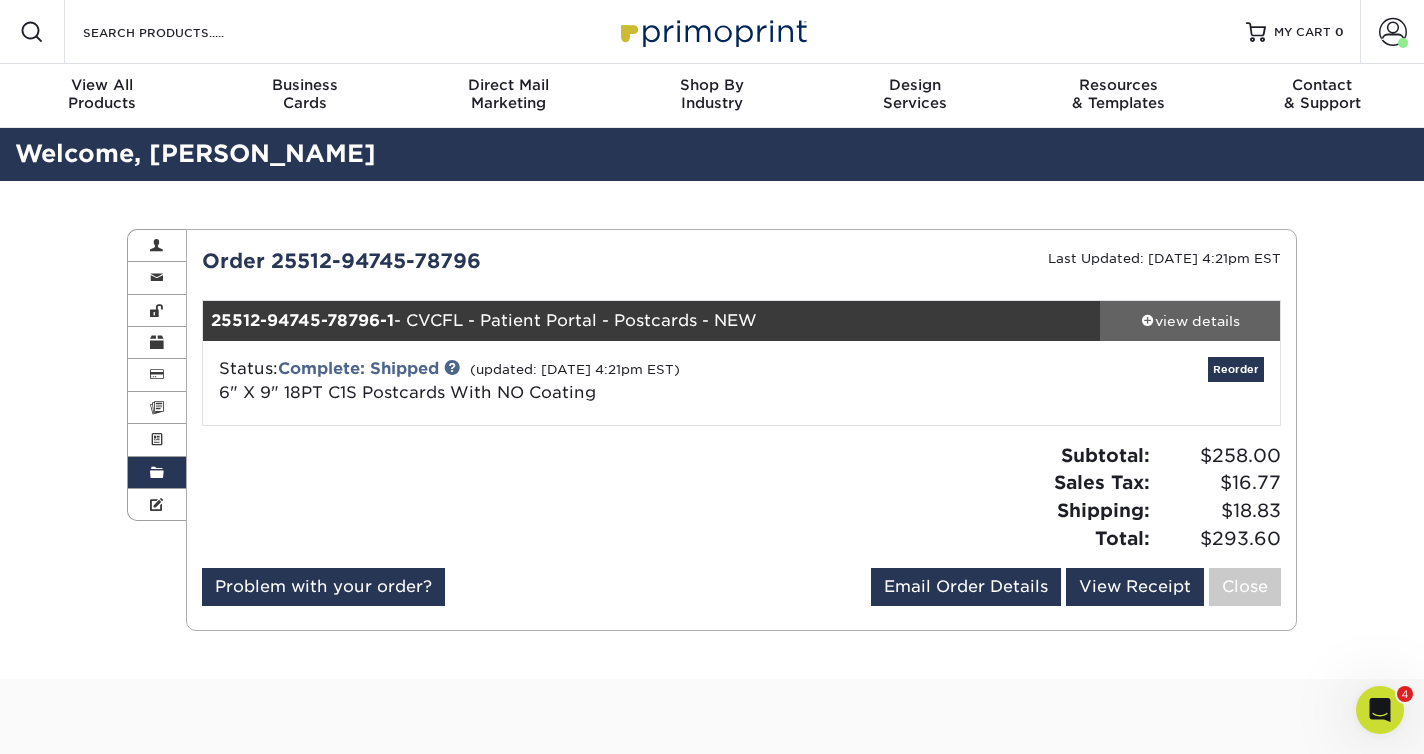 click on "view details" at bounding box center [1190, 321] 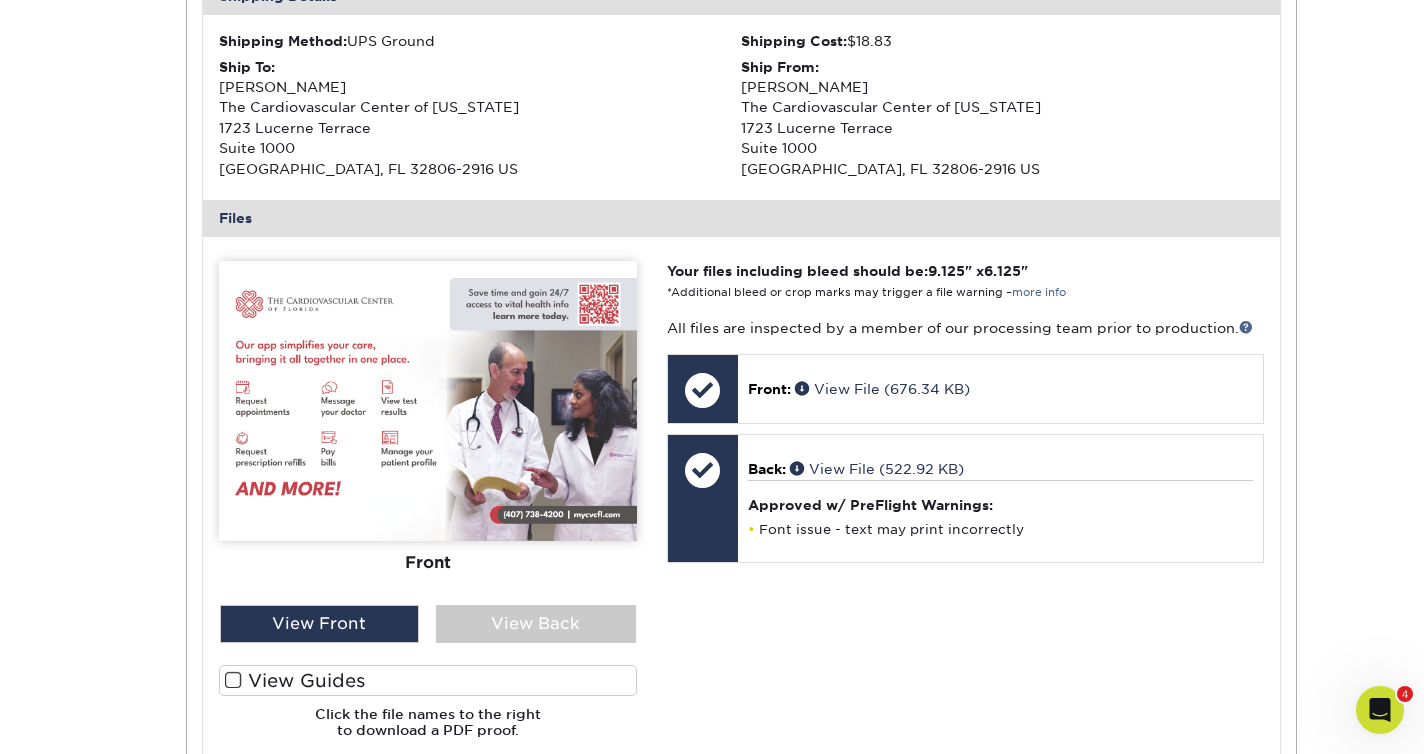 scroll, scrollTop: 76, scrollLeft: 0, axis: vertical 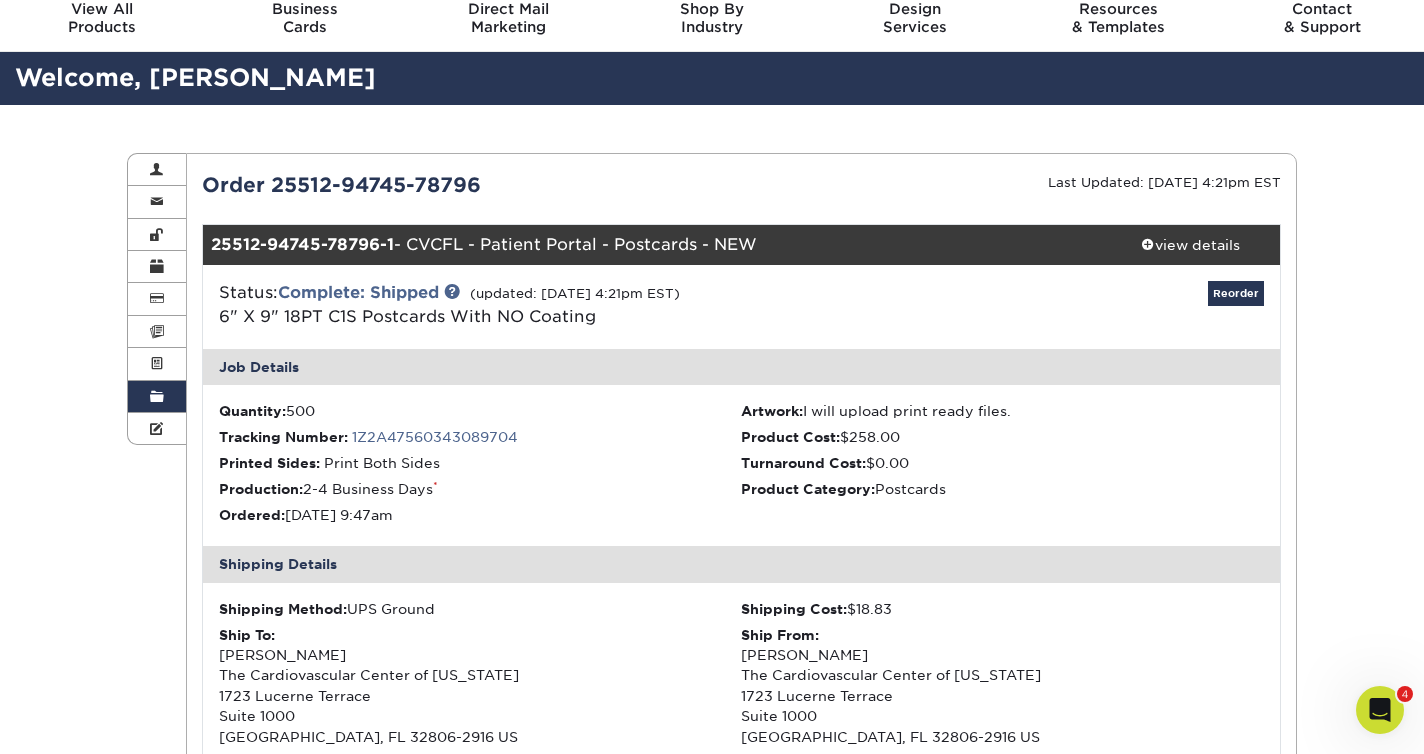 click at bounding box center [157, 397] 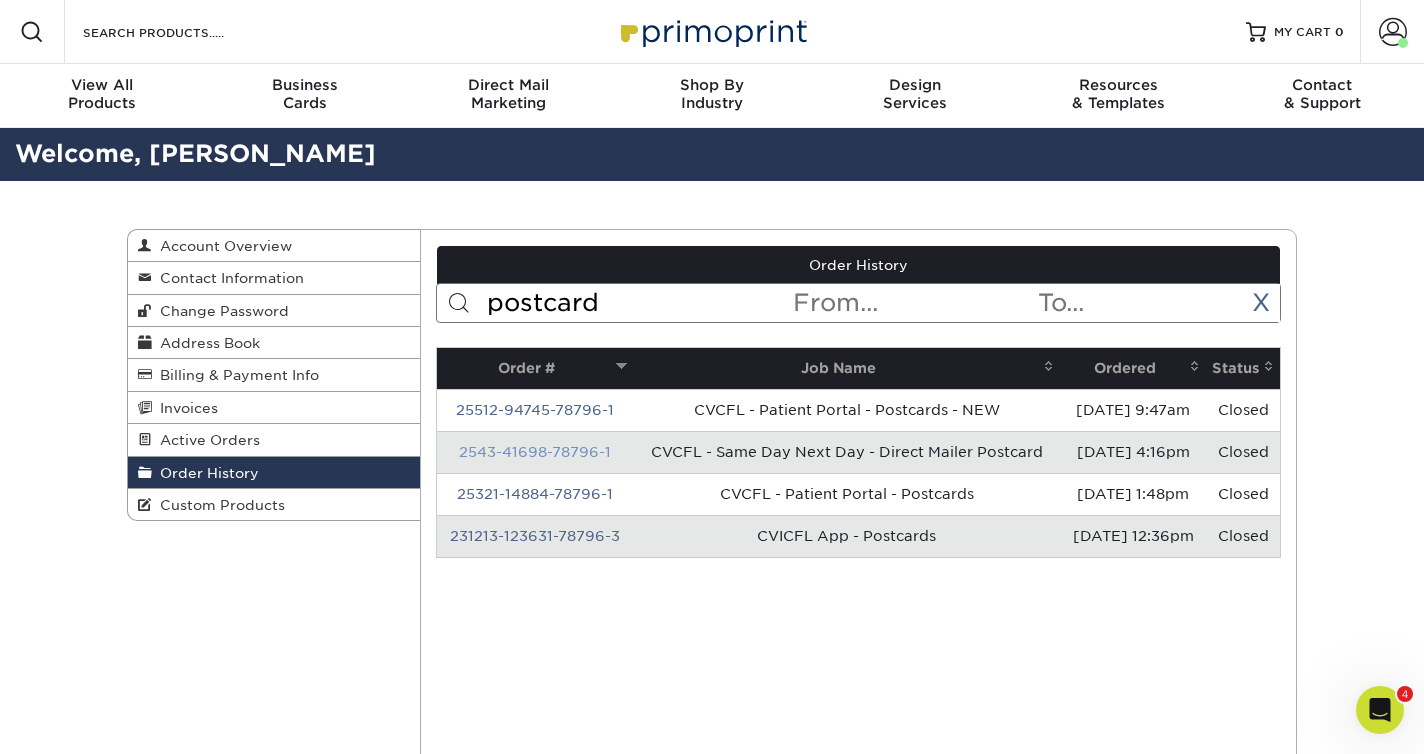 click on "2543-41698-78796-1" at bounding box center (535, 452) 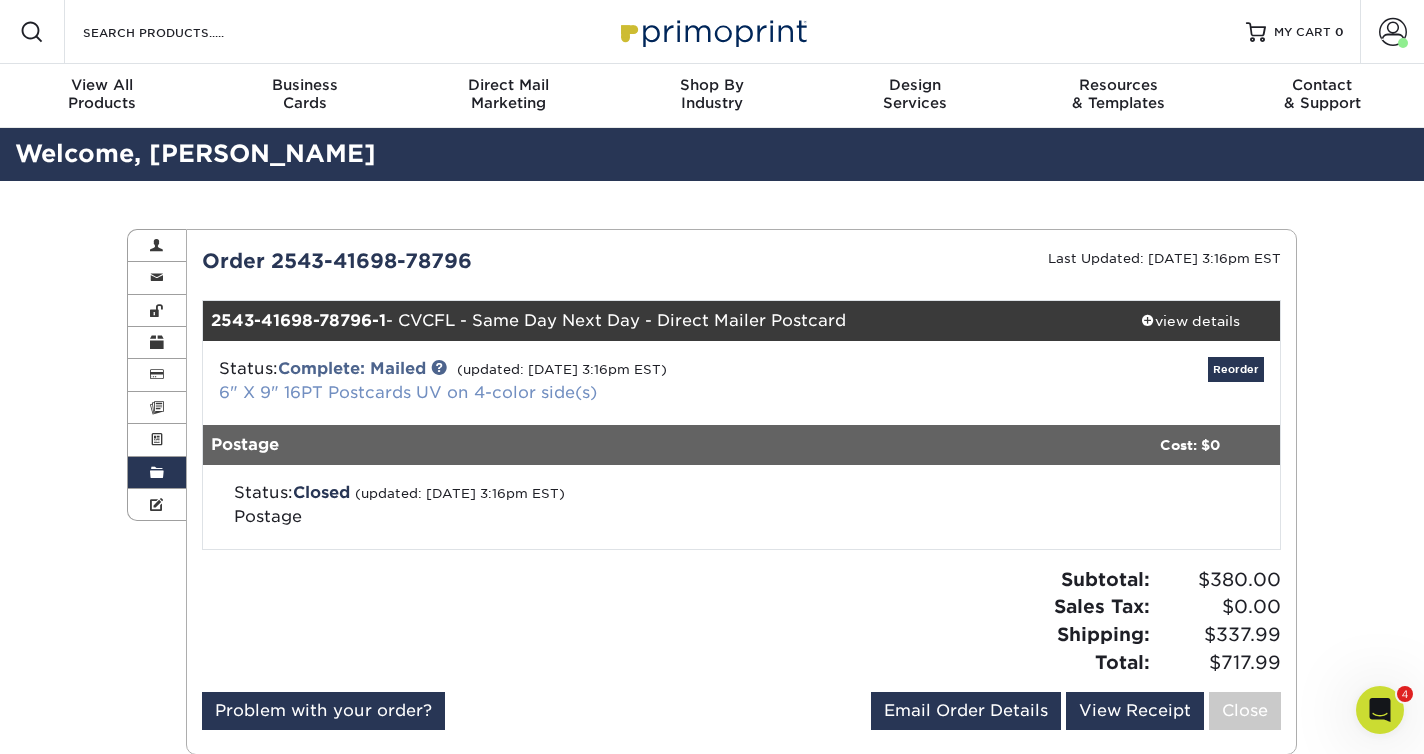 click on "6" X 9" 16PT Postcards UV on 4-color side(s)" at bounding box center (408, 392) 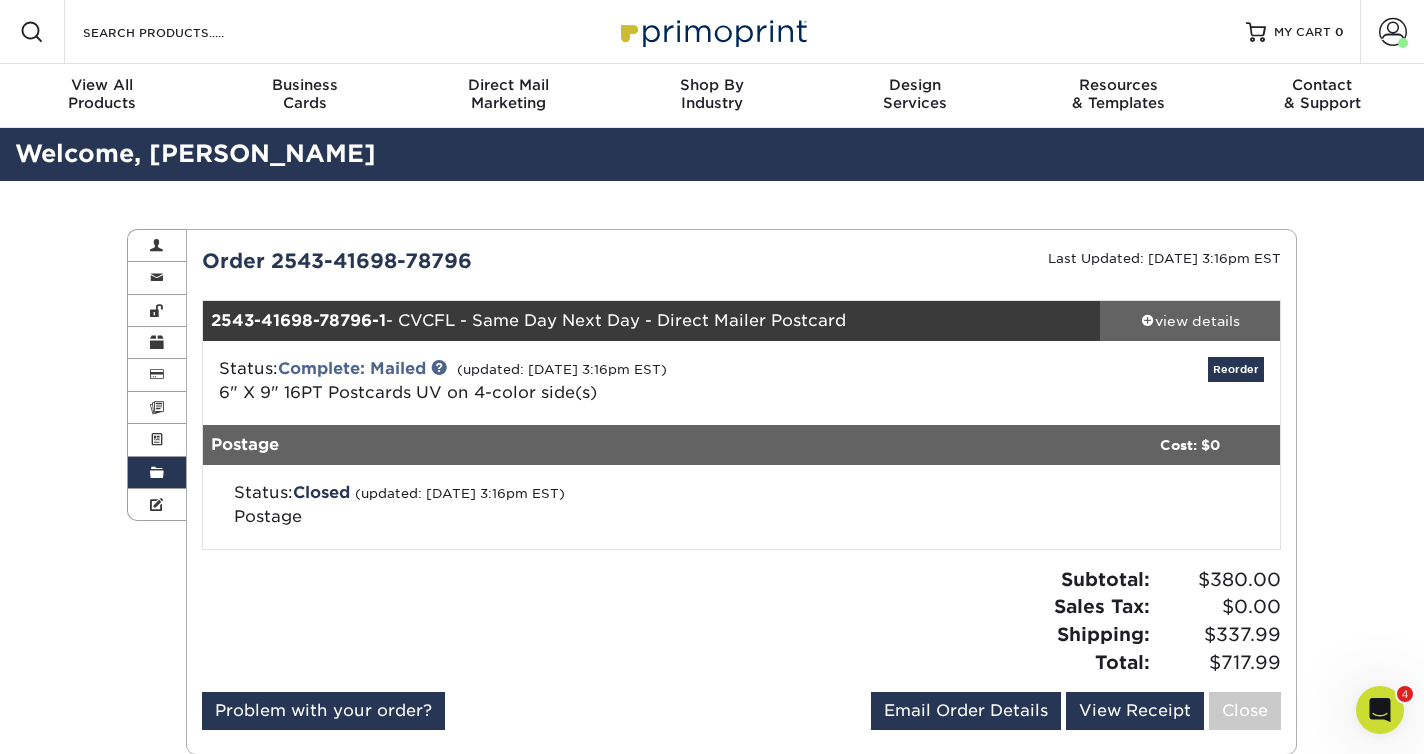 click on "view details" at bounding box center [1190, 321] 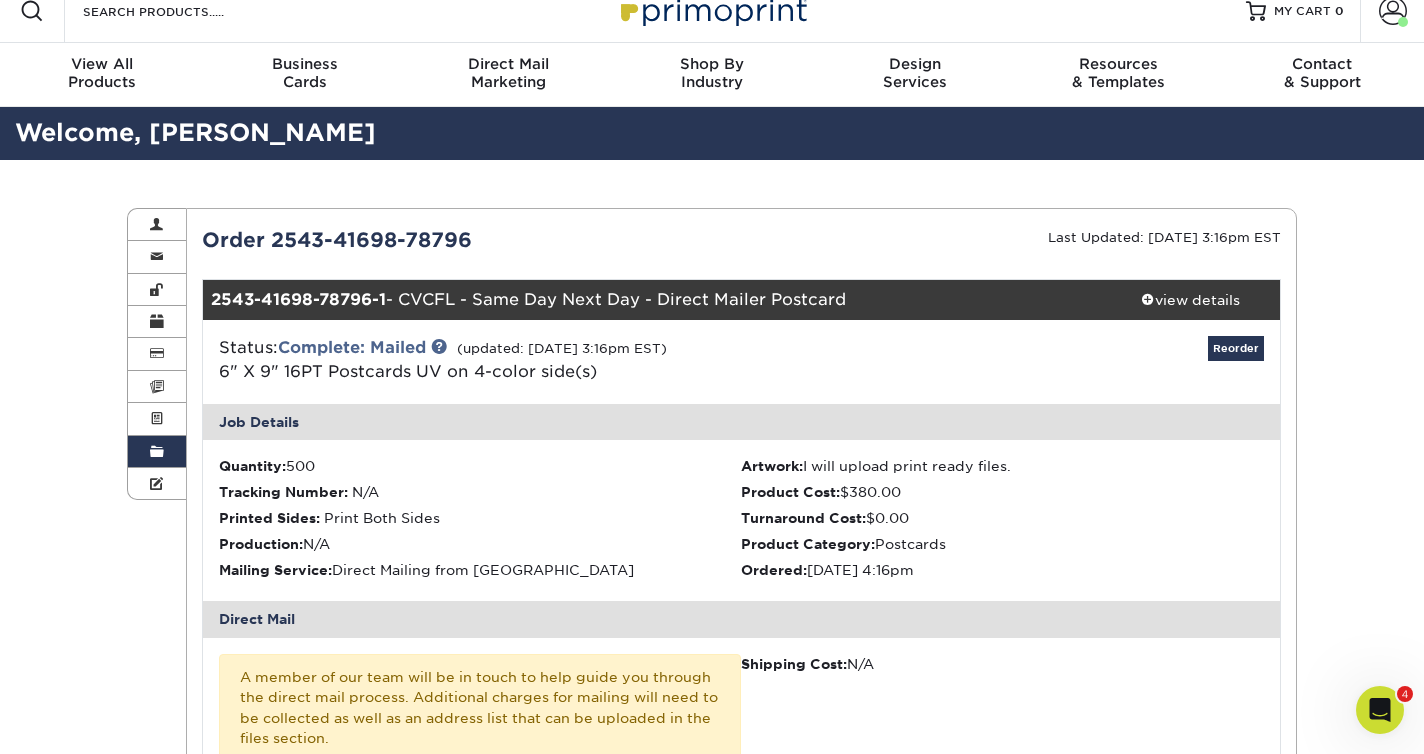 scroll, scrollTop: 21, scrollLeft: 0, axis: vertical 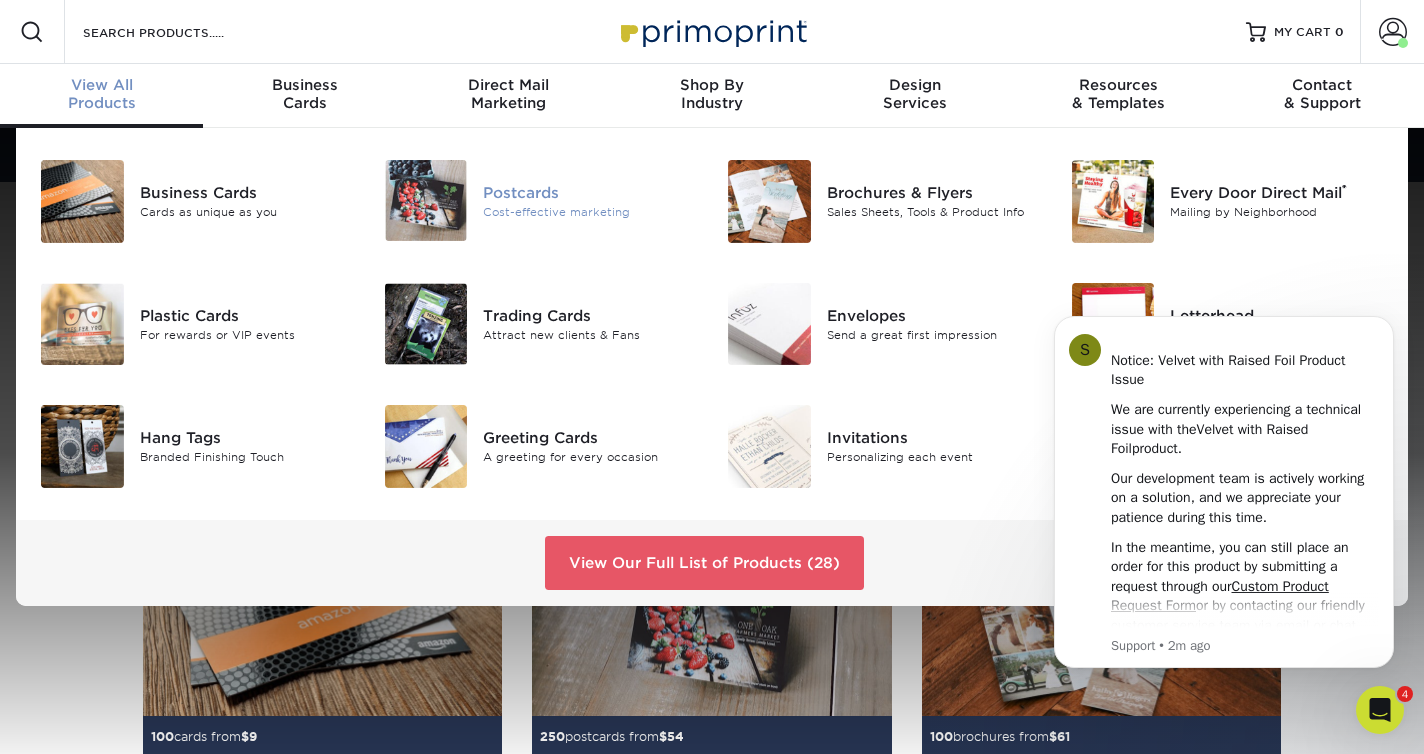 click on "Cost-effective marketing" at bounding box center [590, 211] 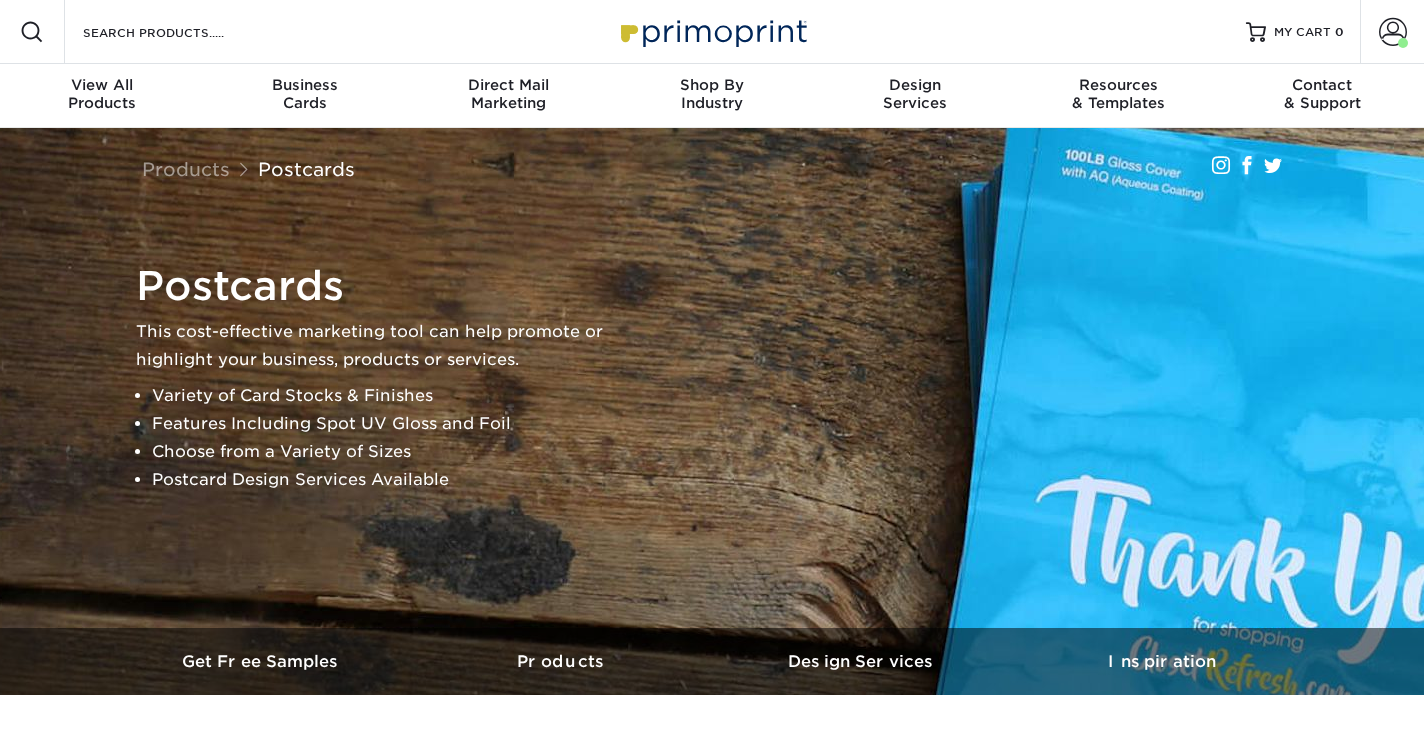 scroll, scrollTop: 0, scrollLeft: 0, axis: both 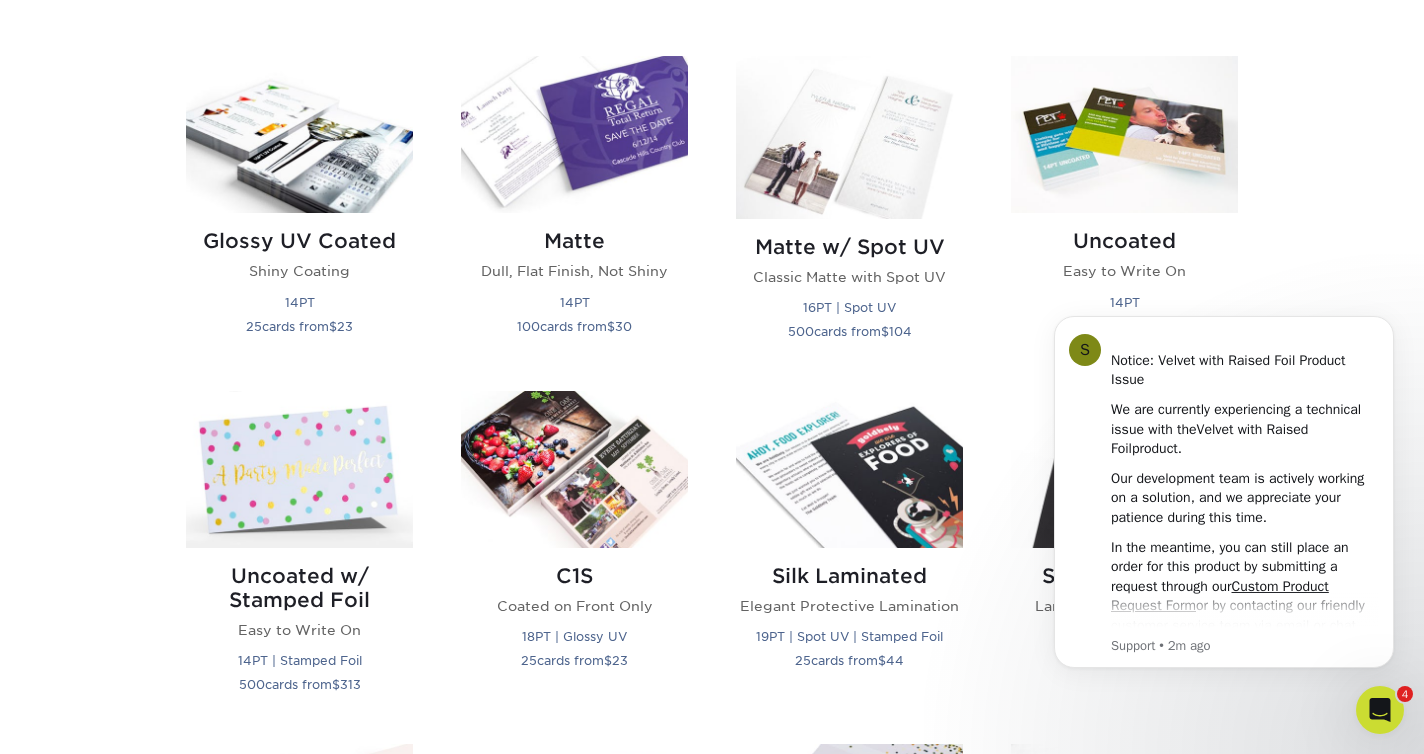 click on "Get started below by choosing your paper, finish, and features:
Filtered Matches
Reset Filters
Filter Products:
Paper
Filter by "Paper Type"
100LB 14PT 16PT 18PT 19PT 30% Recycled 32PT
Reset All Filters
Apply Filters" at bounding box center (712, 1200) 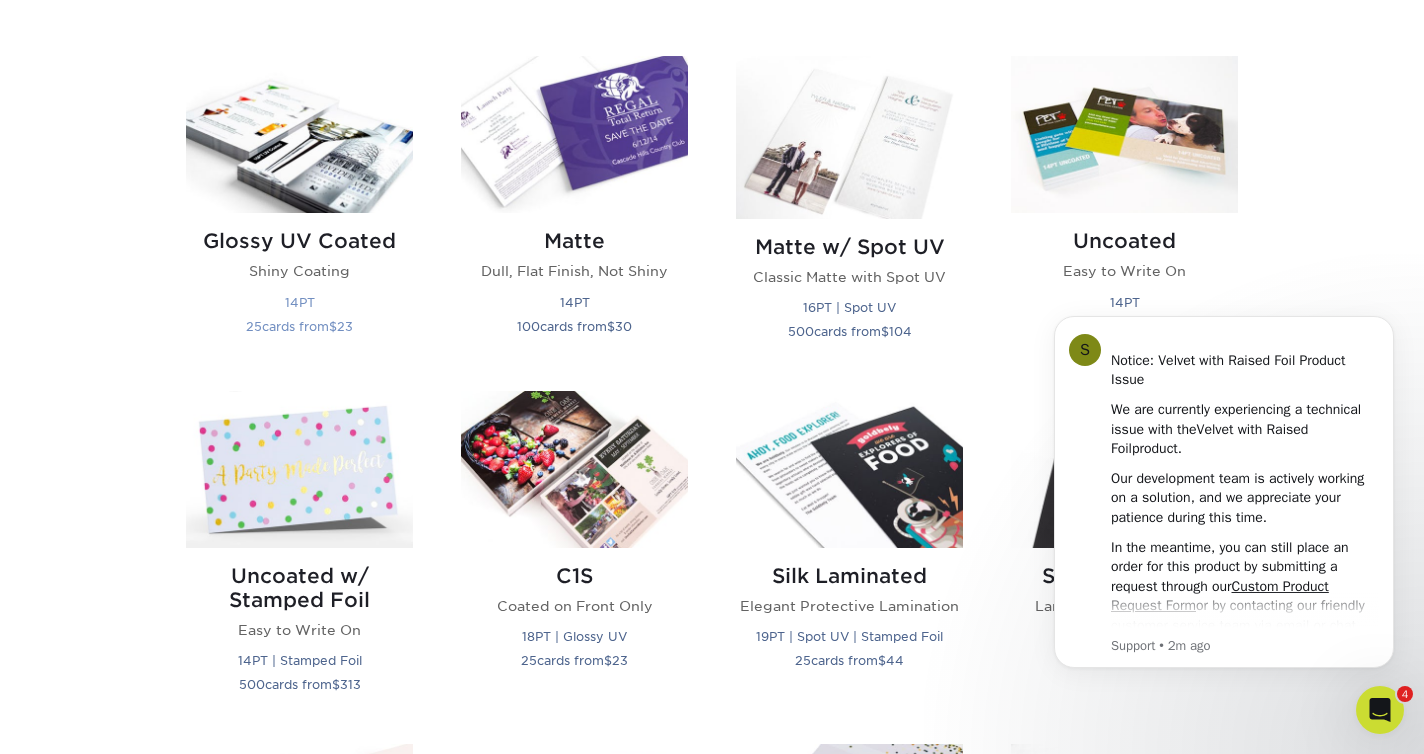 click at bounding box center (299, 134) 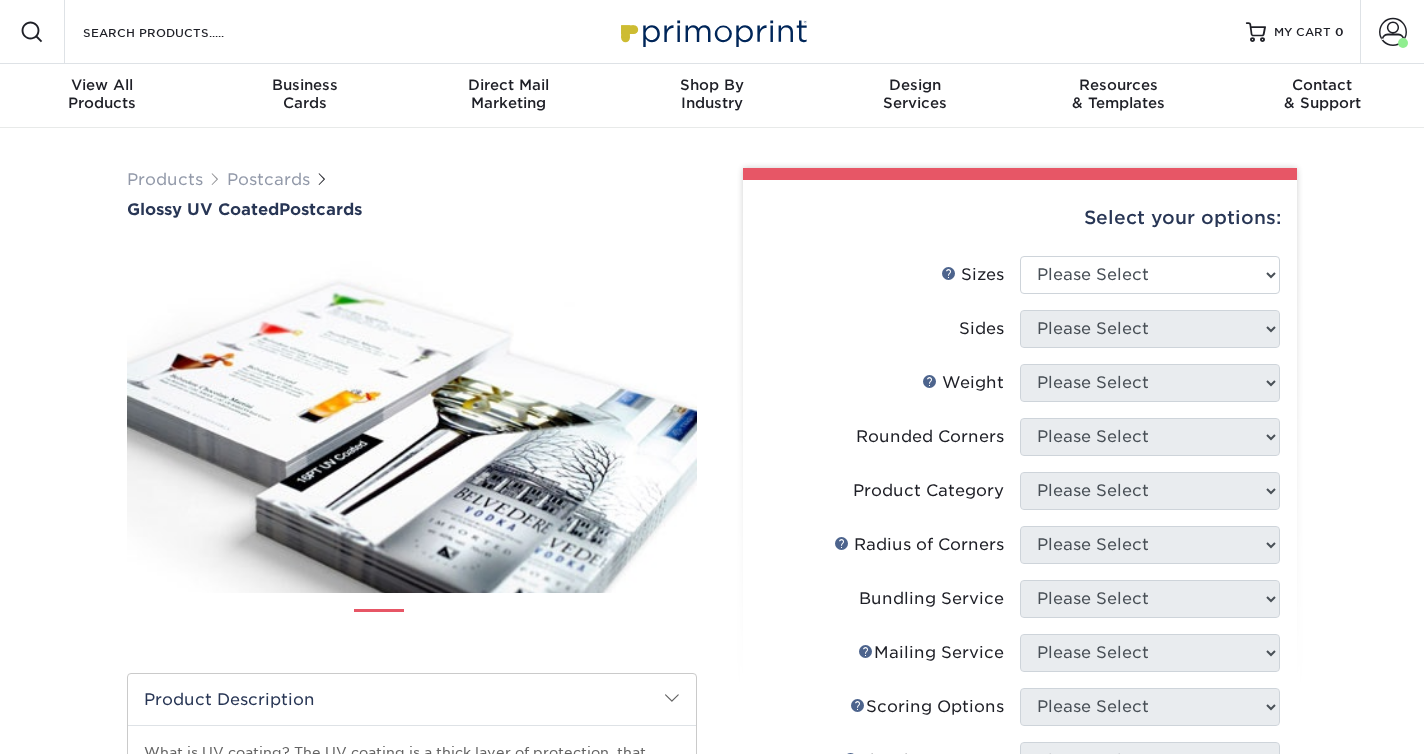 scroll, scrollTop: 0, scrollLeft: 0, axis: both 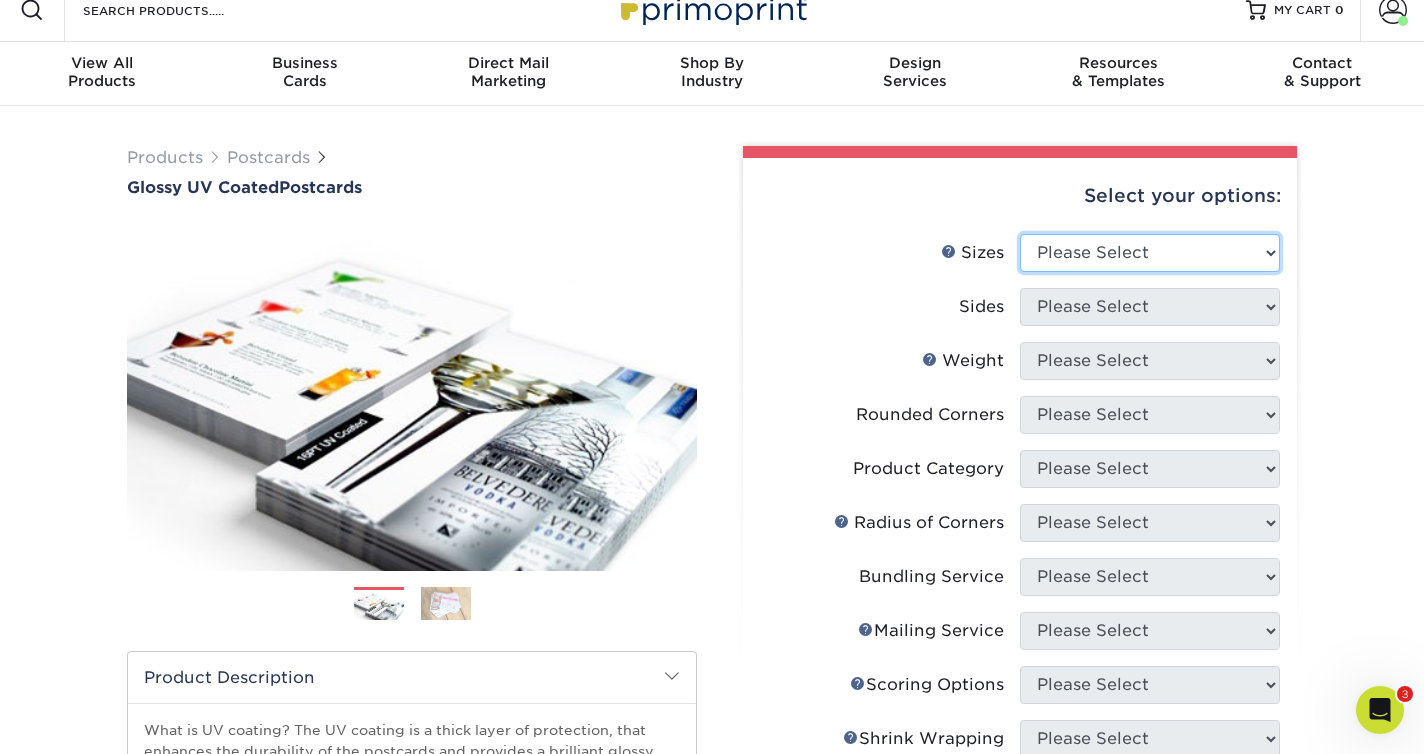 click on "Please Select
1.5" x 7"
2" x 4"
2" x 6"
2" x 7"
2" x 8"
2.12" x 5.5"
2.12" x 5.5"
2.125" x 5.5"
2.5" x 8"" at bounding box center [1150, 253] 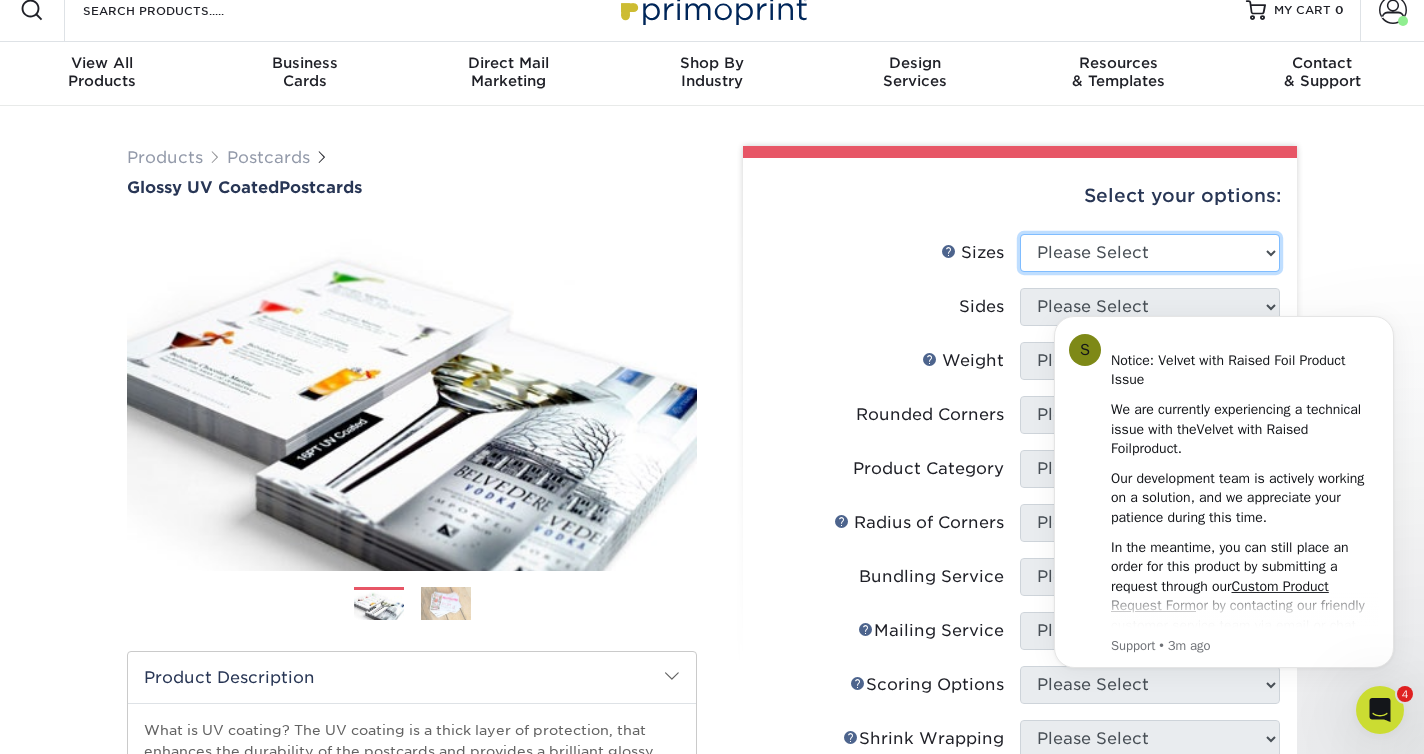scroll, scrollTop: 0, scrollLeft: 0, axis: both 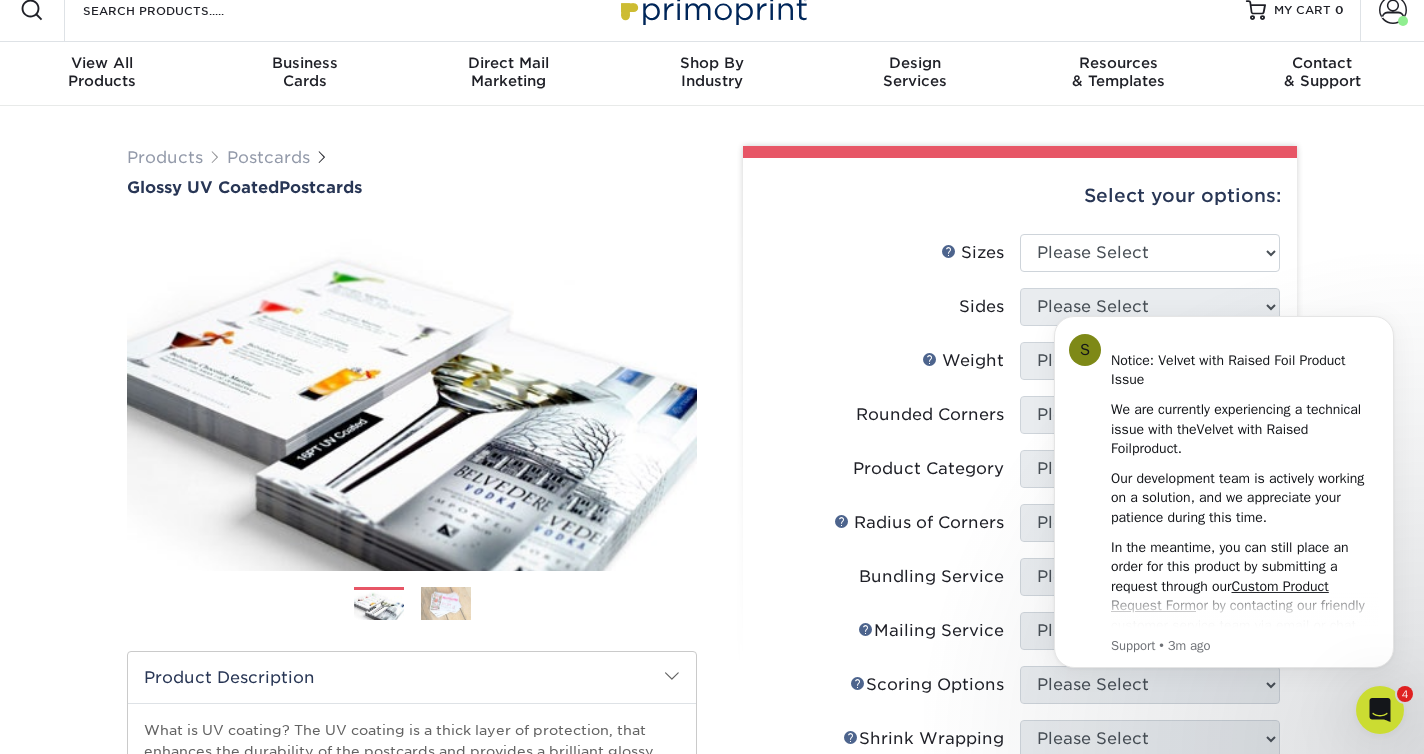 click on "Select your options:" at bounding box center [1020, 196] 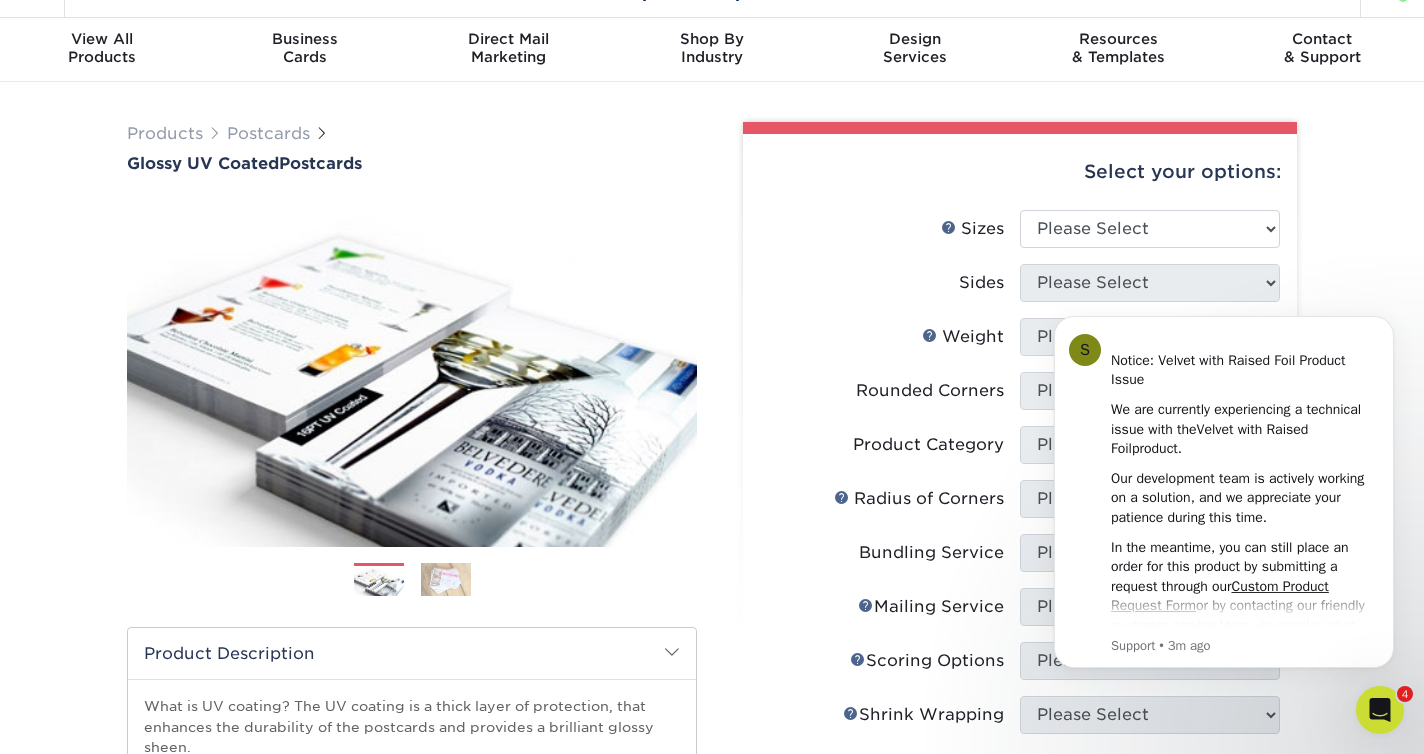 scroll, scrollTop: 67, scrollLeft: 0, axis: vertical 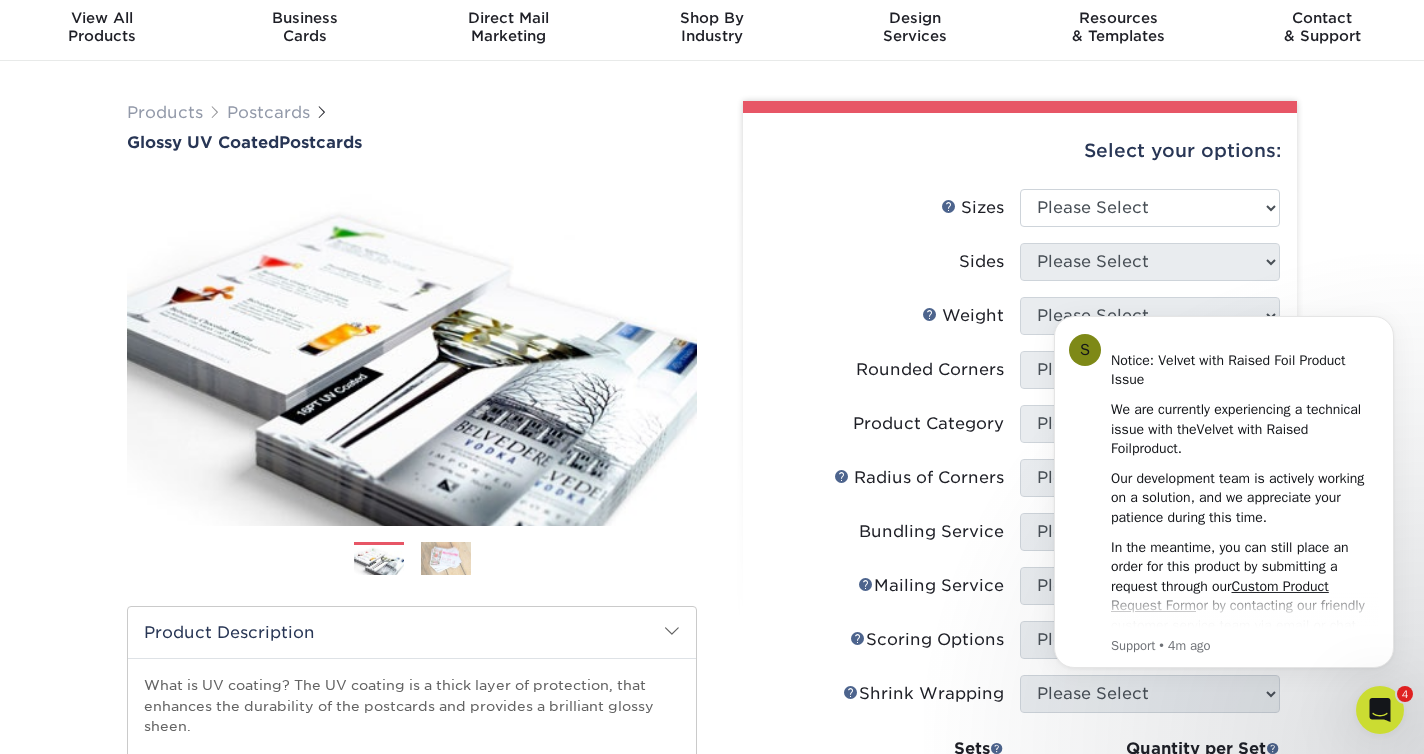 click on "Sizes Help Sizes" at bounding box center (890, 208) 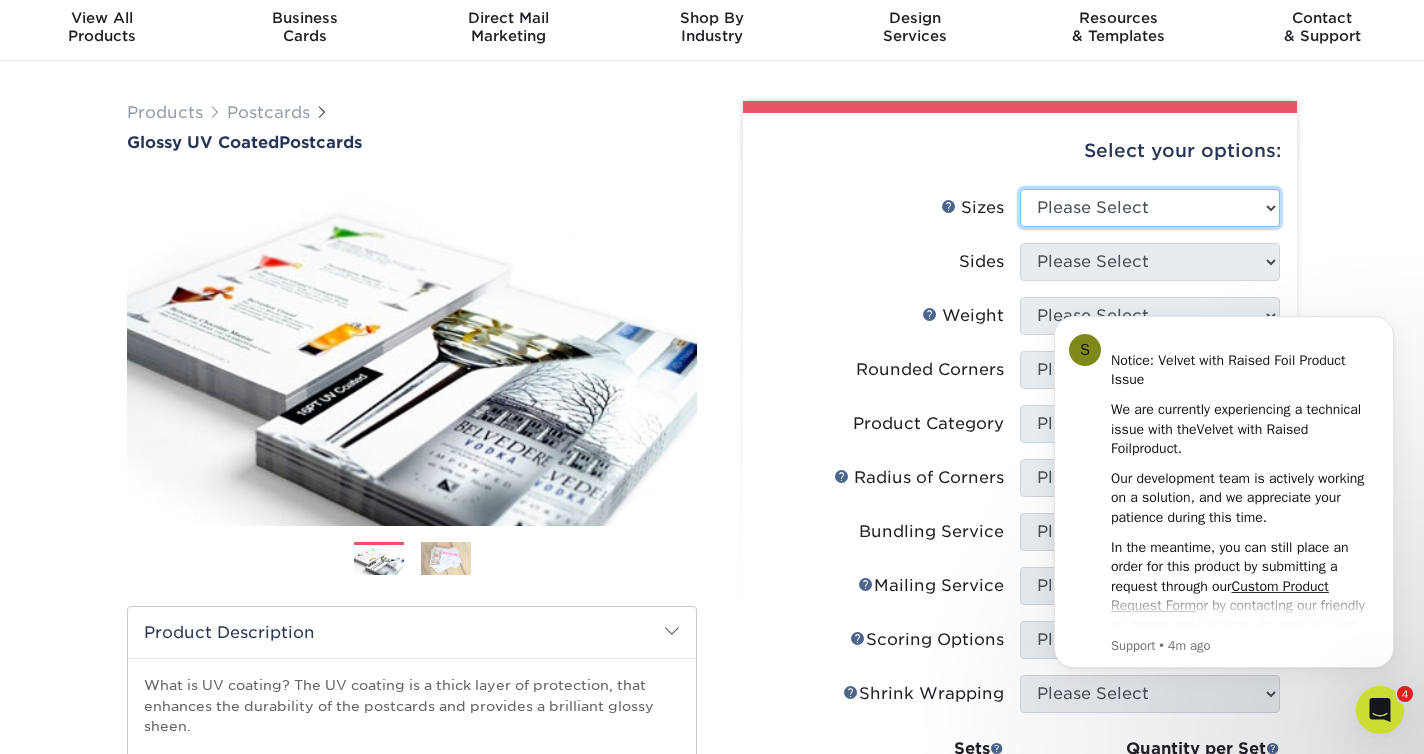 click on "Please Select
1.5" x 7"
2" x 4"
2" x 6"
2" x 7"
2" x 8"
2.12" x 5.5"
2.12" x 5.5"
2.125" x 5.5"
2.5" x 8"" at bounding box center (1150, 208) 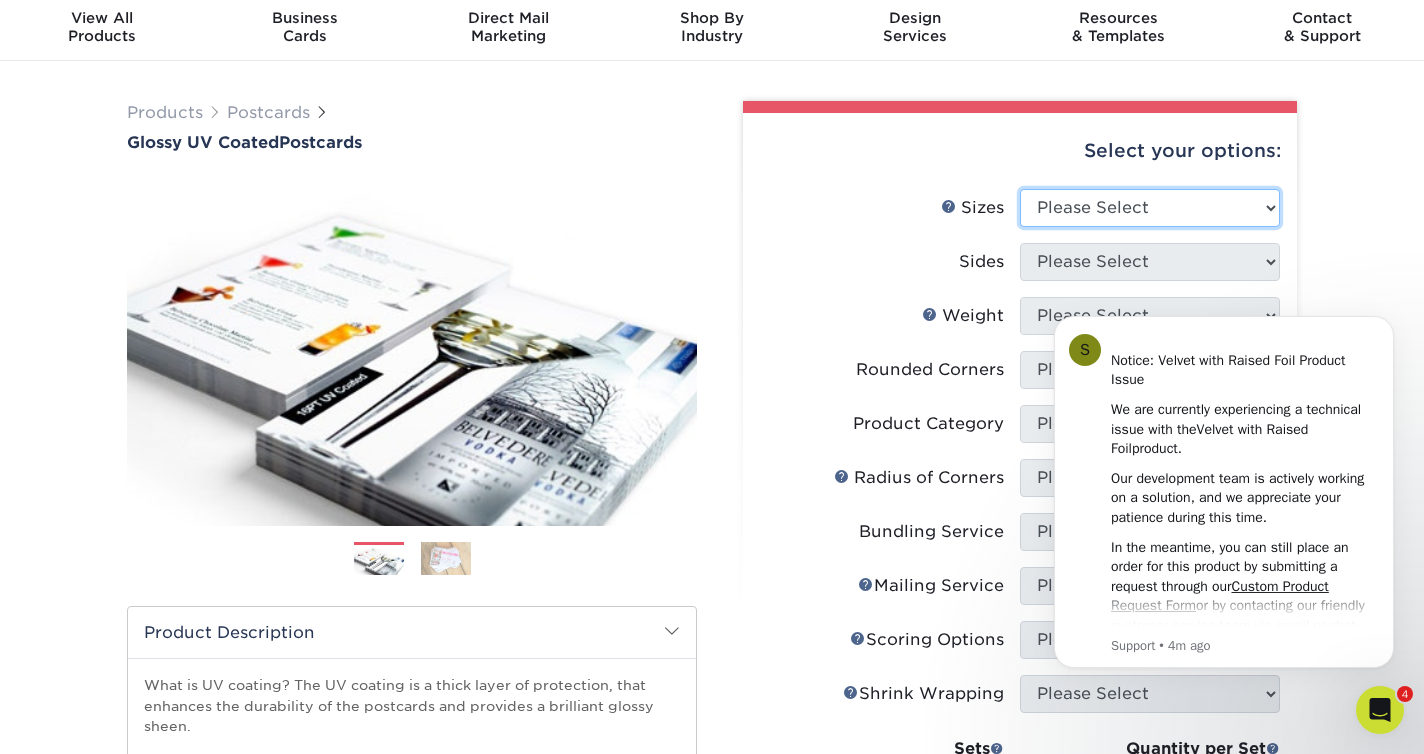 click on "Please Select
1.5" x 7"
2" x 4"
2" x 6"
2" x 7"
2" x 8"
2.12" x 5.5"
2.12" x 5.5"
2.125" x 5.5"
2.5" x 8"" at bounding box center [1150, 208] 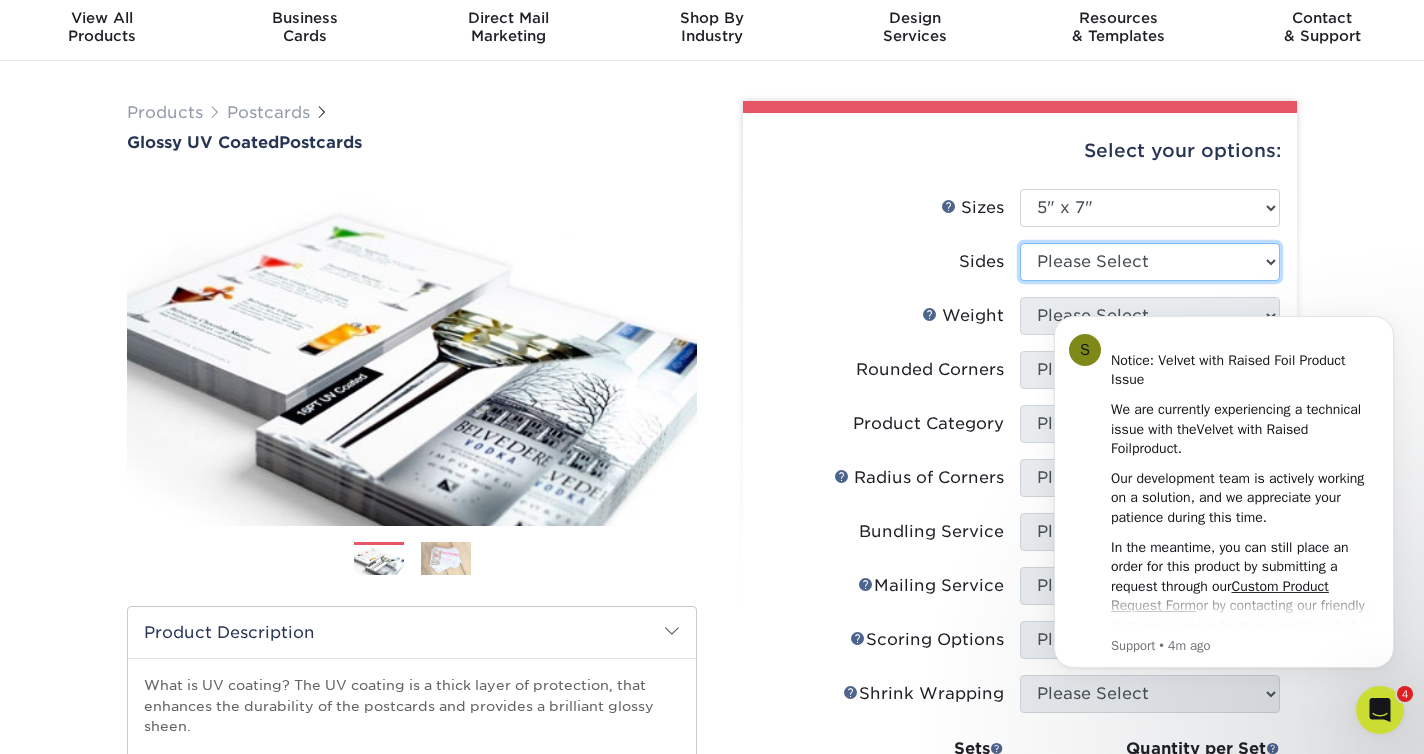 click on "Please Select Print Both Sides Print Front Only" at bounding box center [1150, 262] 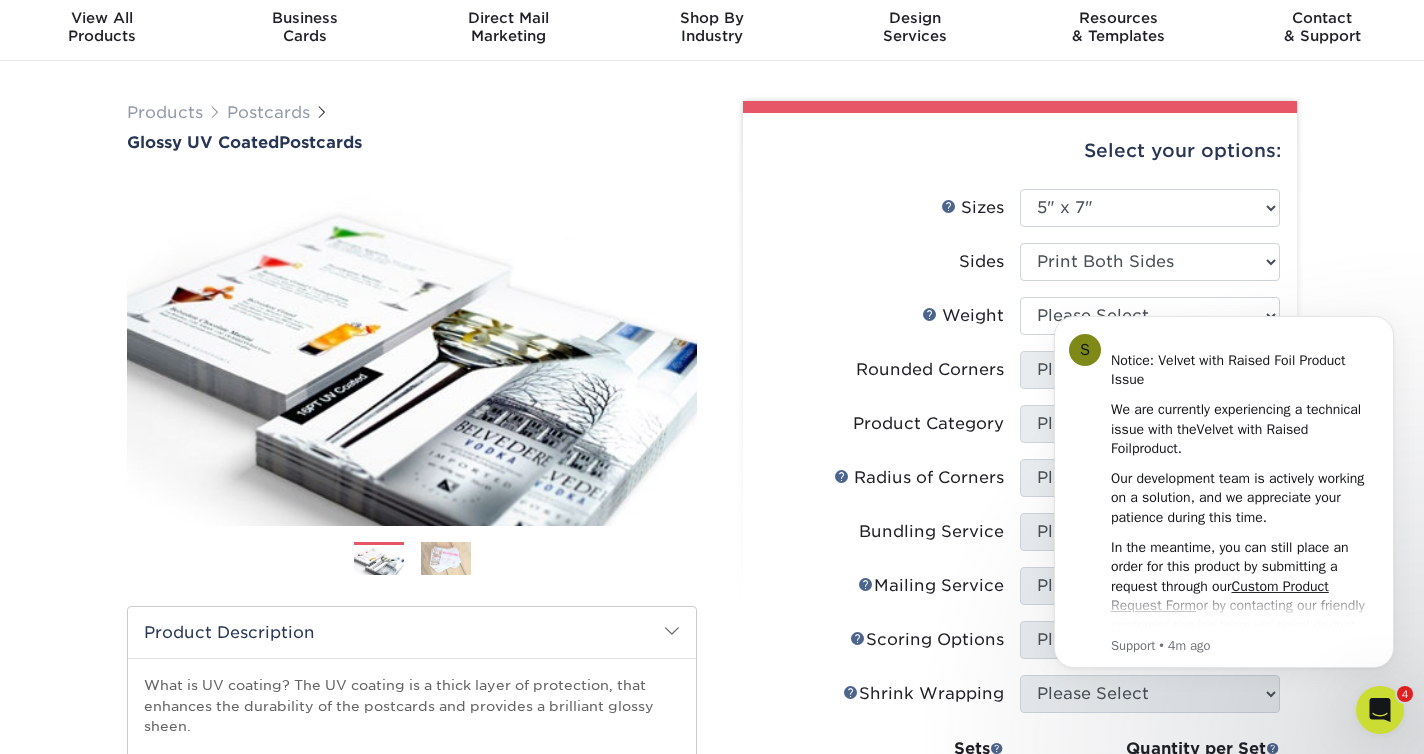 click on "Sides" at bounding box center [890, 262] 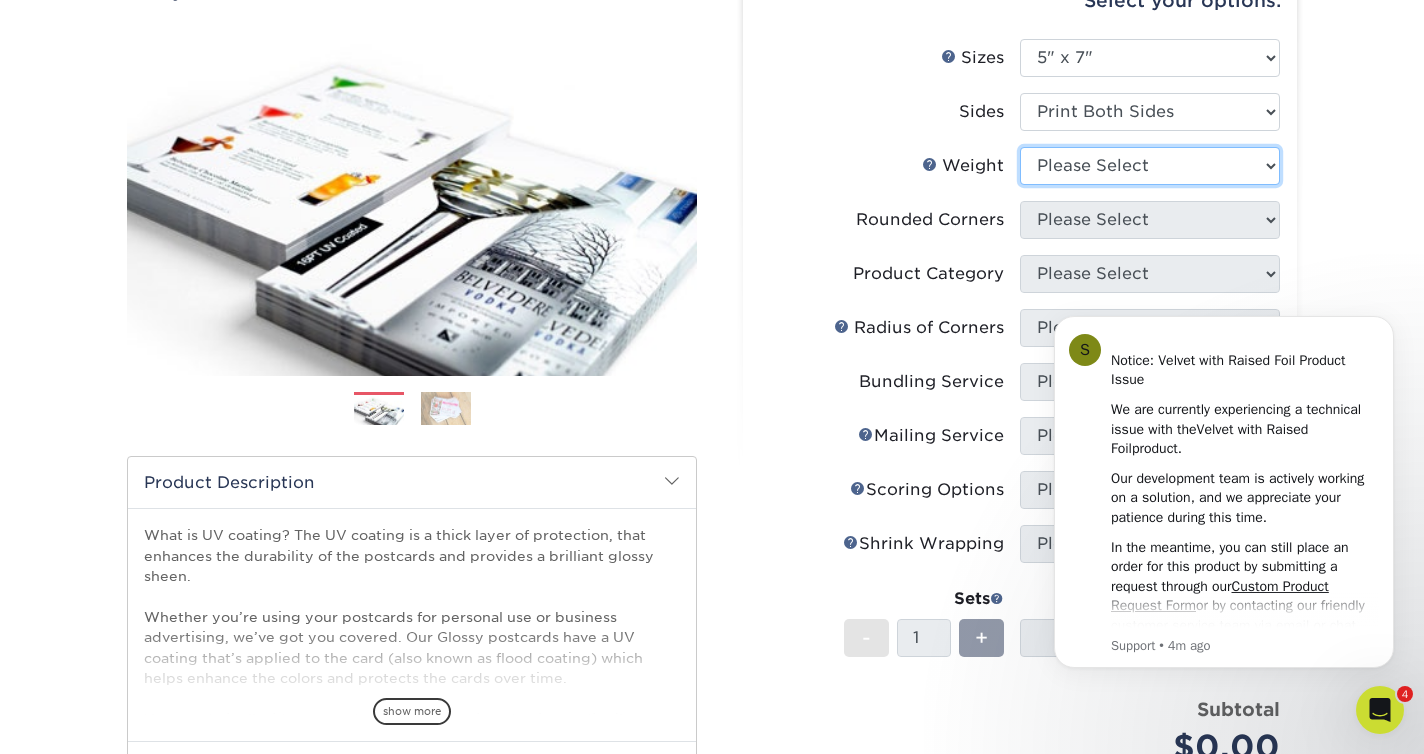 click on "Please Select 16PT 14PT 18PT C1S" at bounding box center (1150, 166) 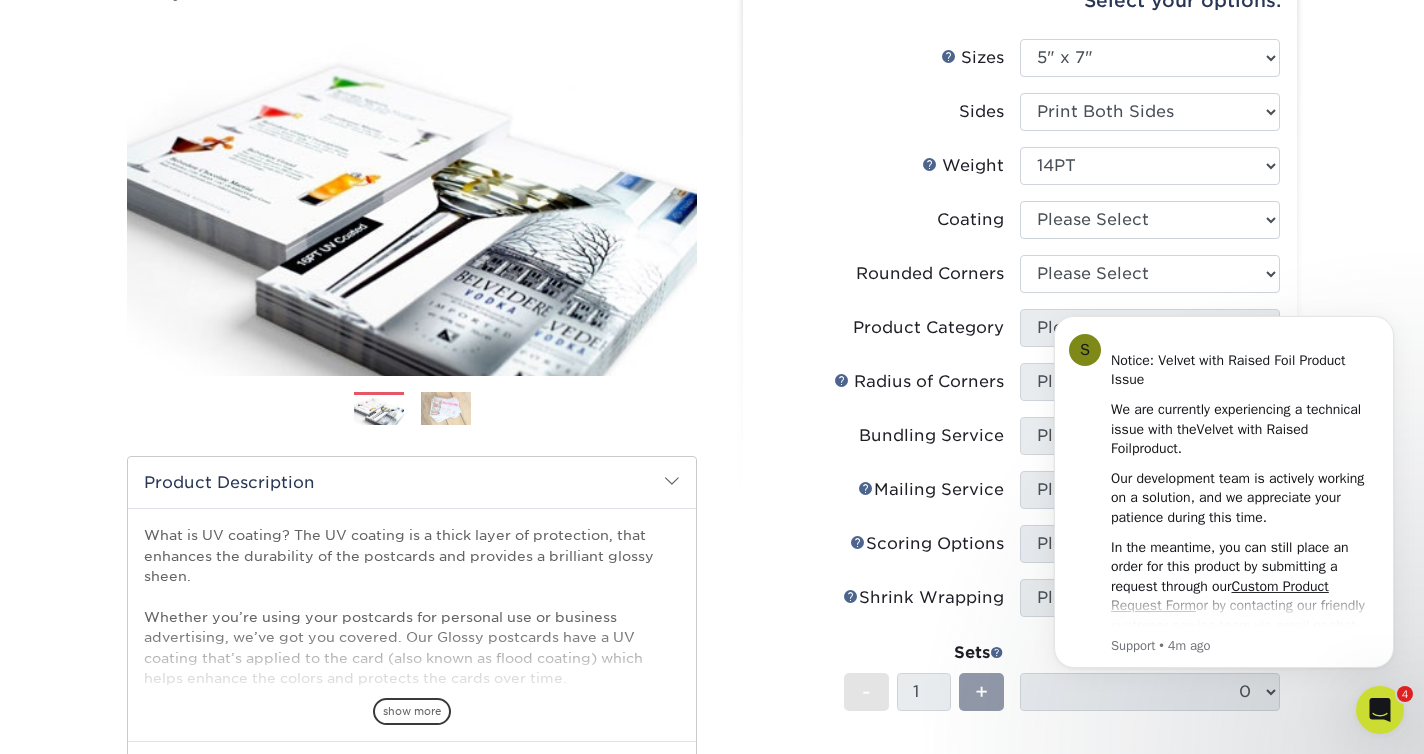 drag, startPoint x: 885, startPoint y: 184, endPoint x: 929, endPoint y: 188, distance: 44.181442 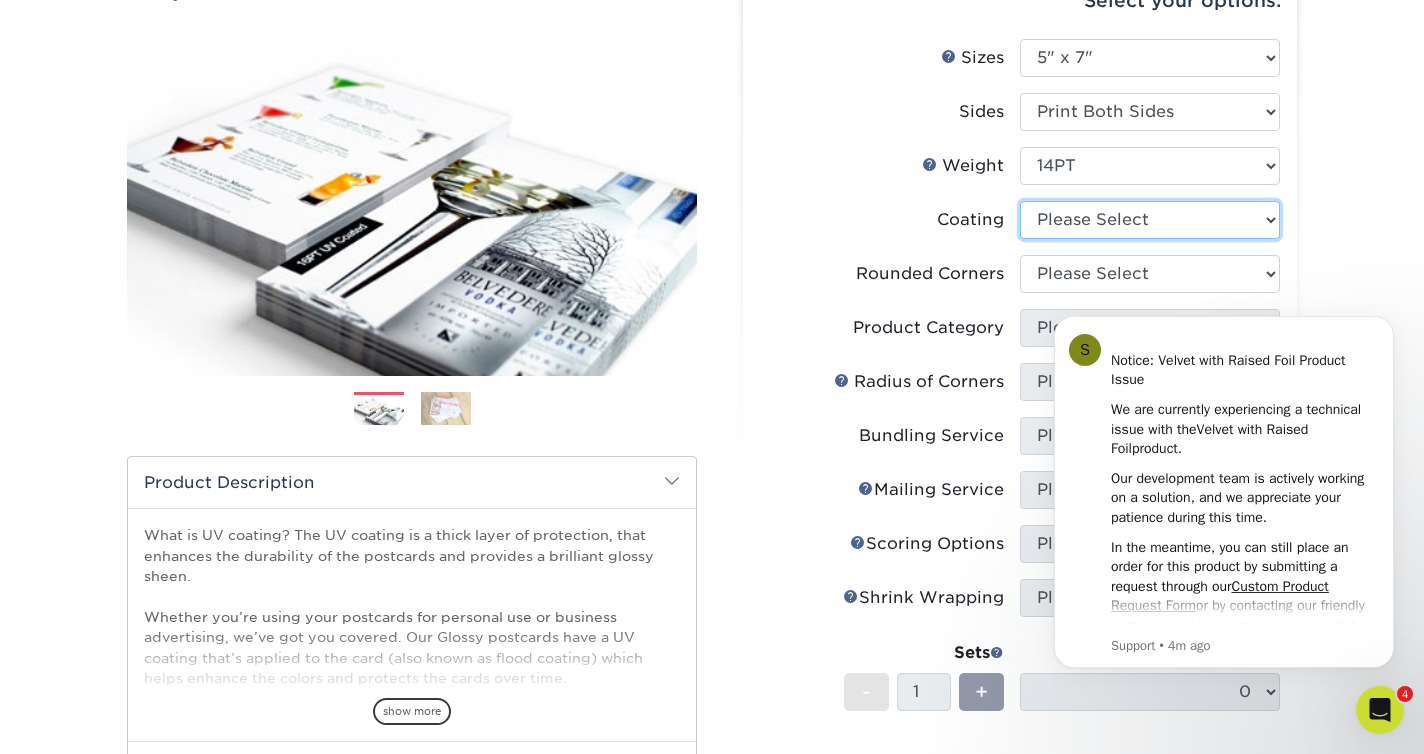 click at bounding box center [1150, 220] 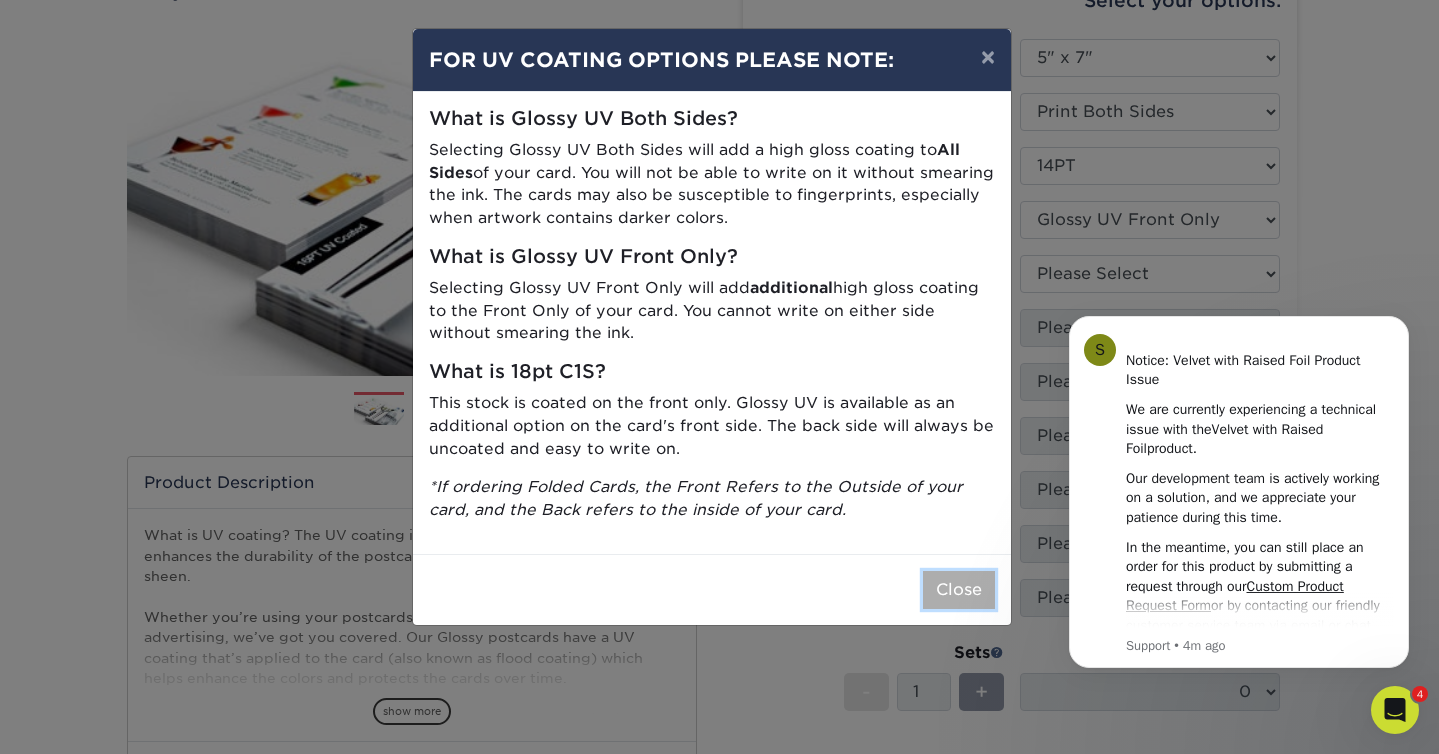 click on "Close" at bounding box center [959, 590] 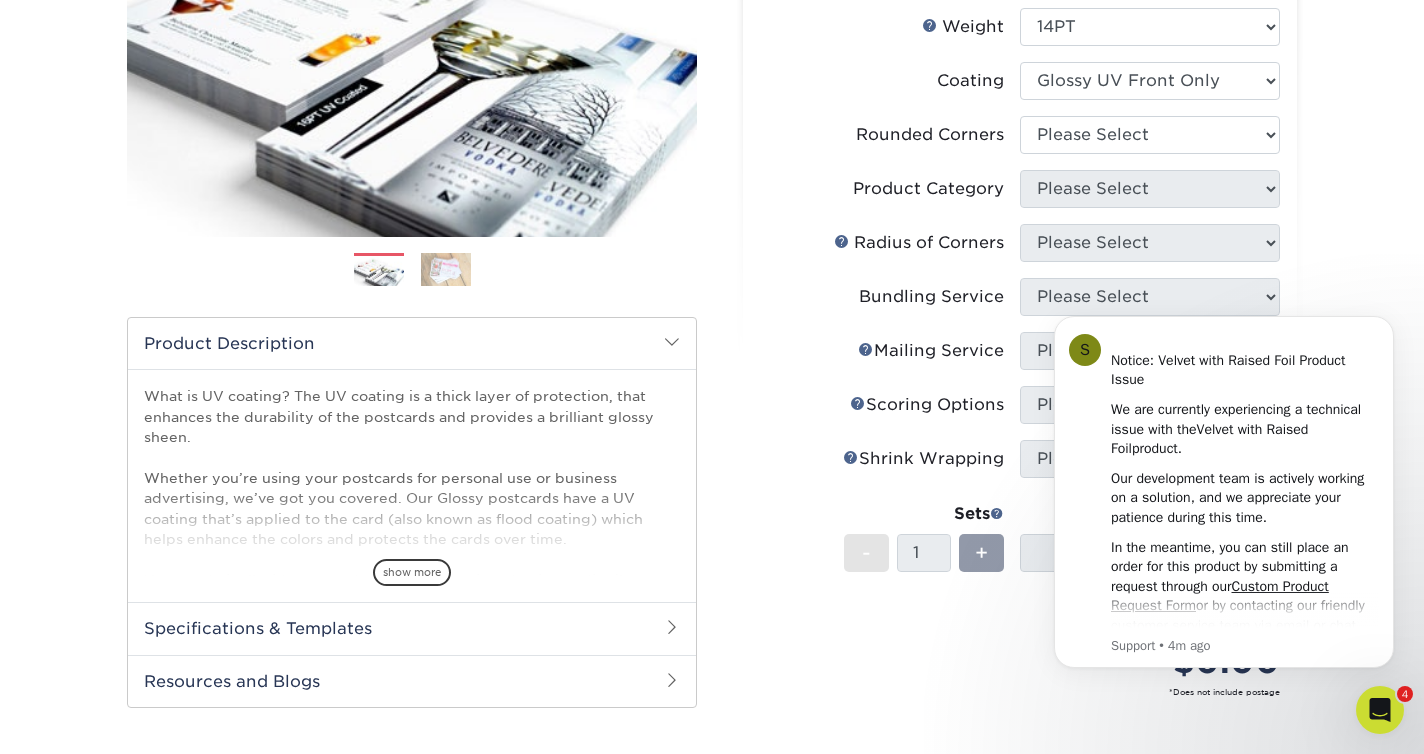 scroll, scrollTop: 357, scrollLeft: 0, axis: vertical 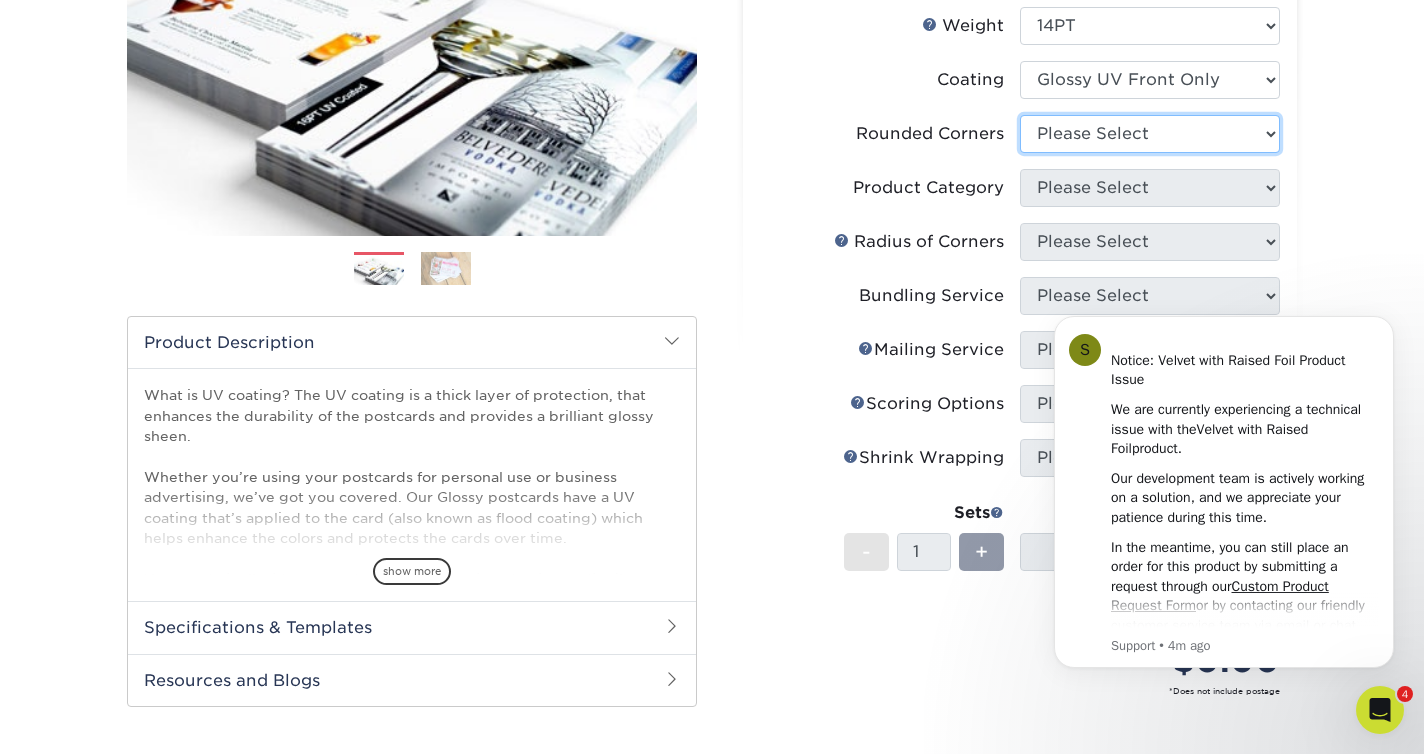click on "Please Select
Yes - Round 4 Corners                                                    No" at bounding box center [1150, 134] 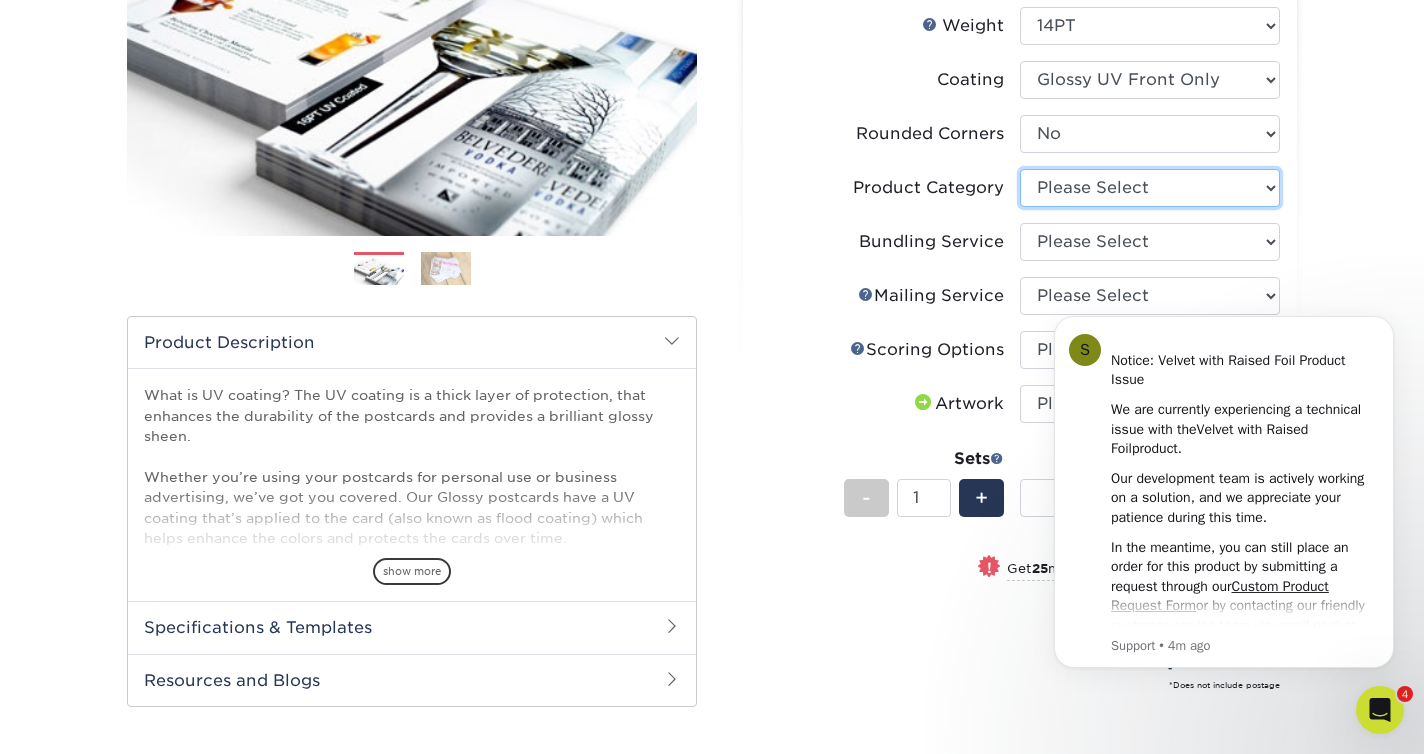click on "Please Select Postcards" at bounding box center (1150, 188) 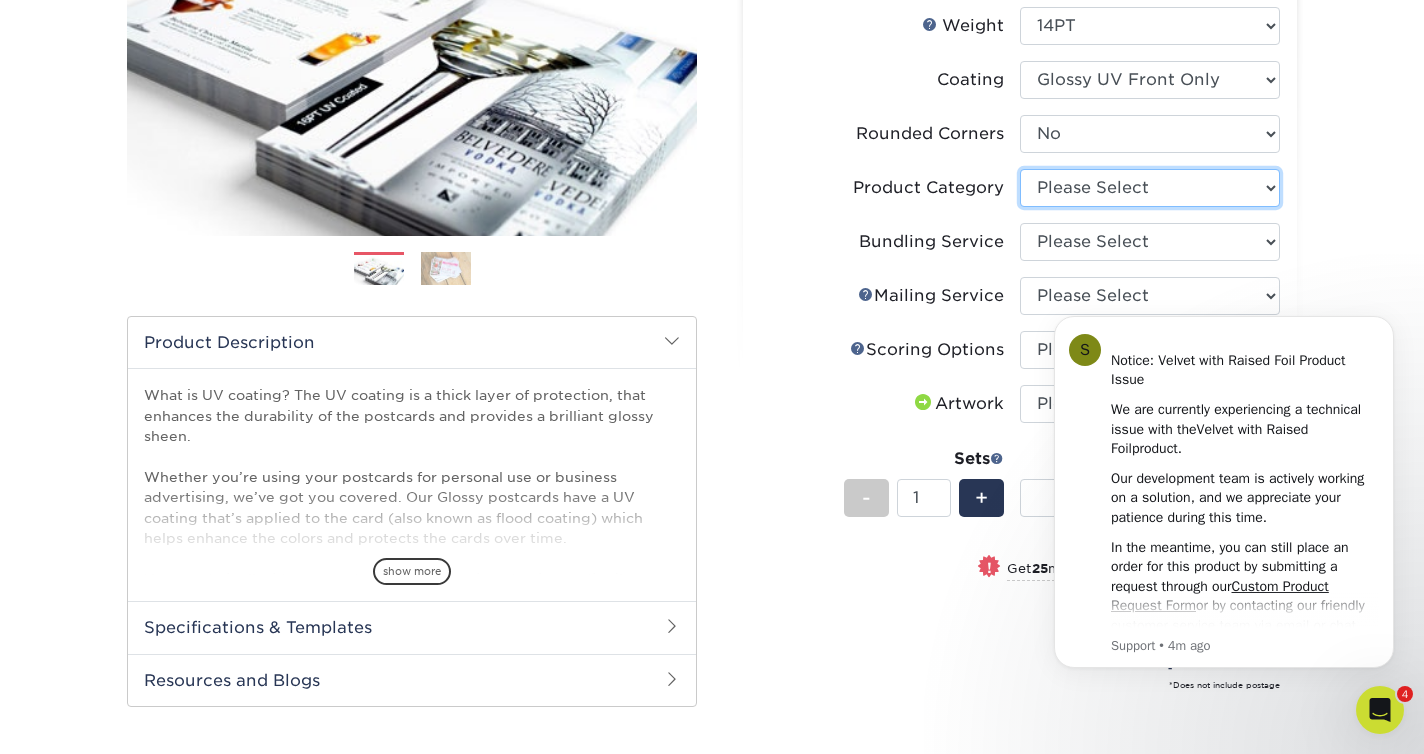 select on "9b7272e0-d6c8-4c3c-8e97-d3a1bcdab858" 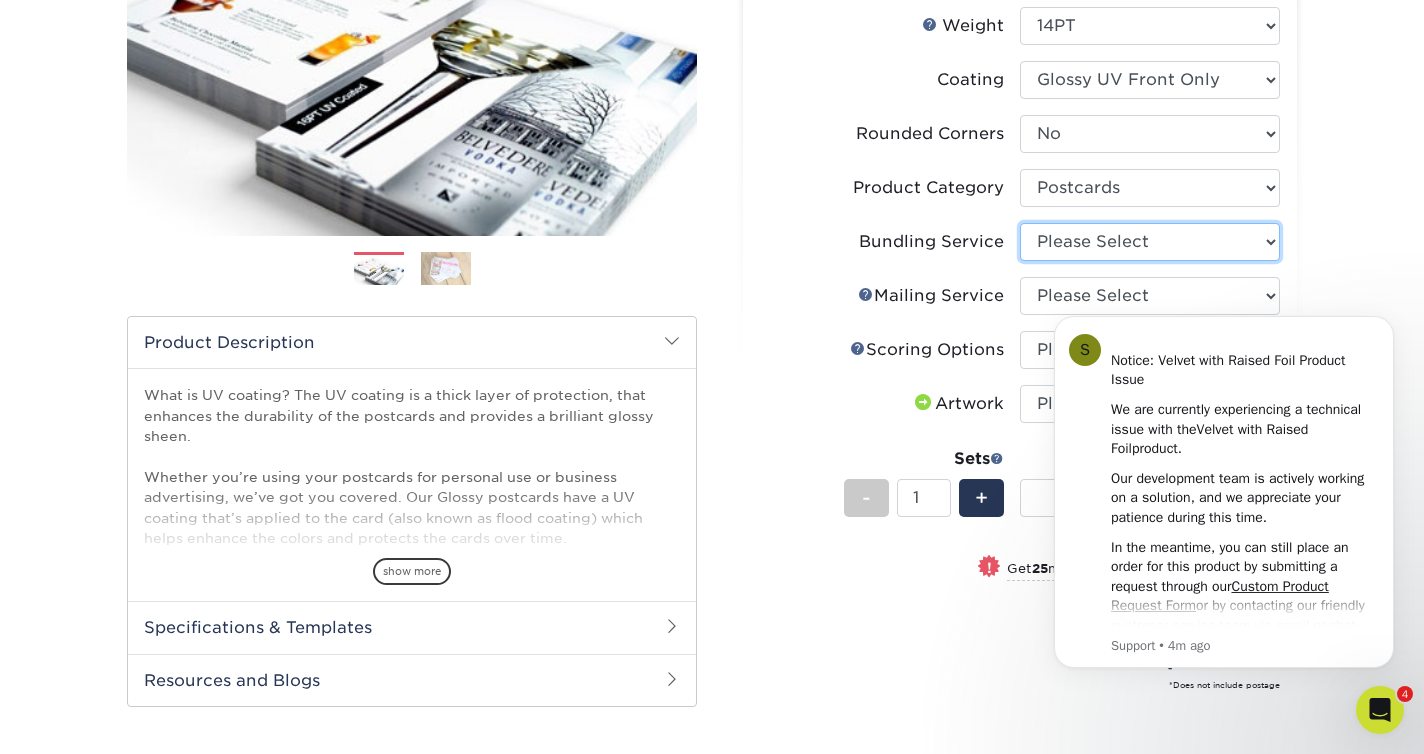 click on "Please Select No Bundling Services Yes, Bundles of 50 (+2 Days) Yes, Bundles of 100 (+2 Days)" at bounding box center (1150, 242) 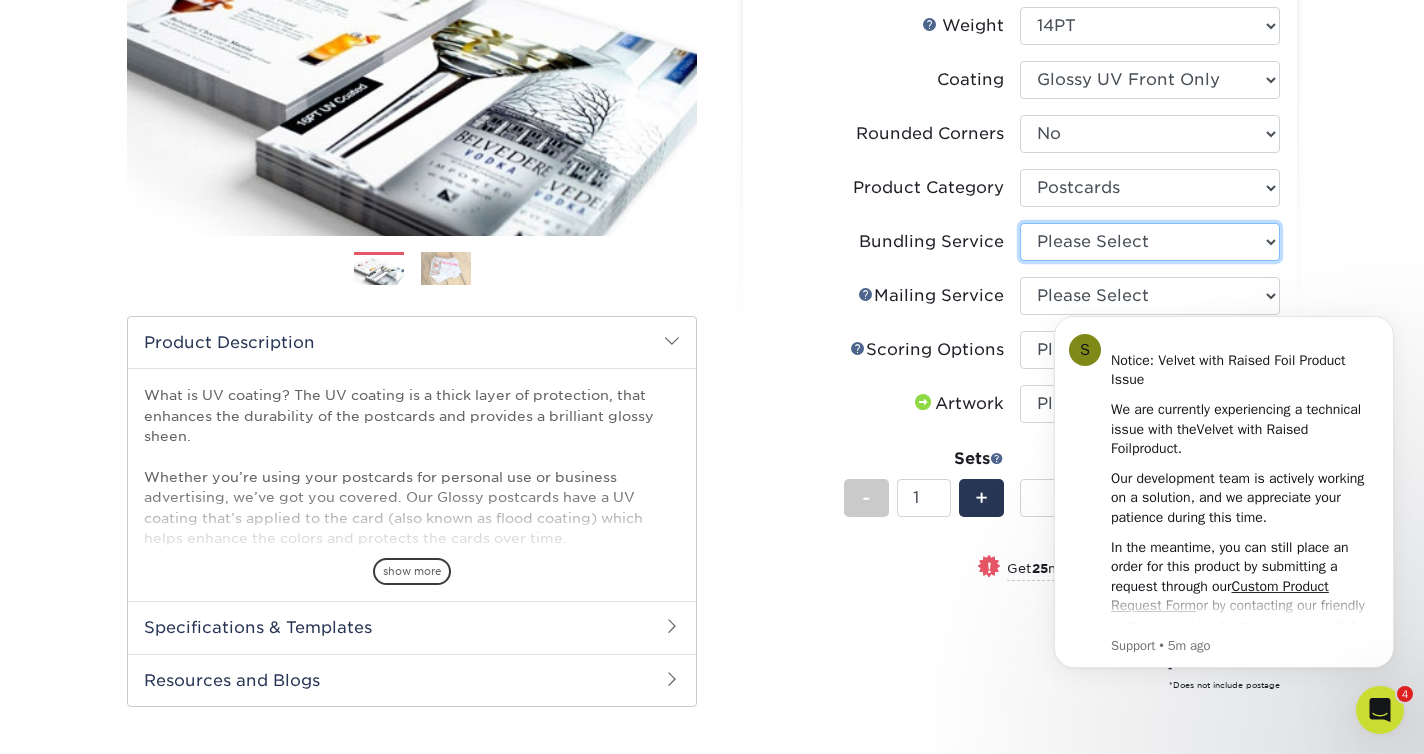 select on "58689abb-25c0-461c-a4c3-a80b627d6649" 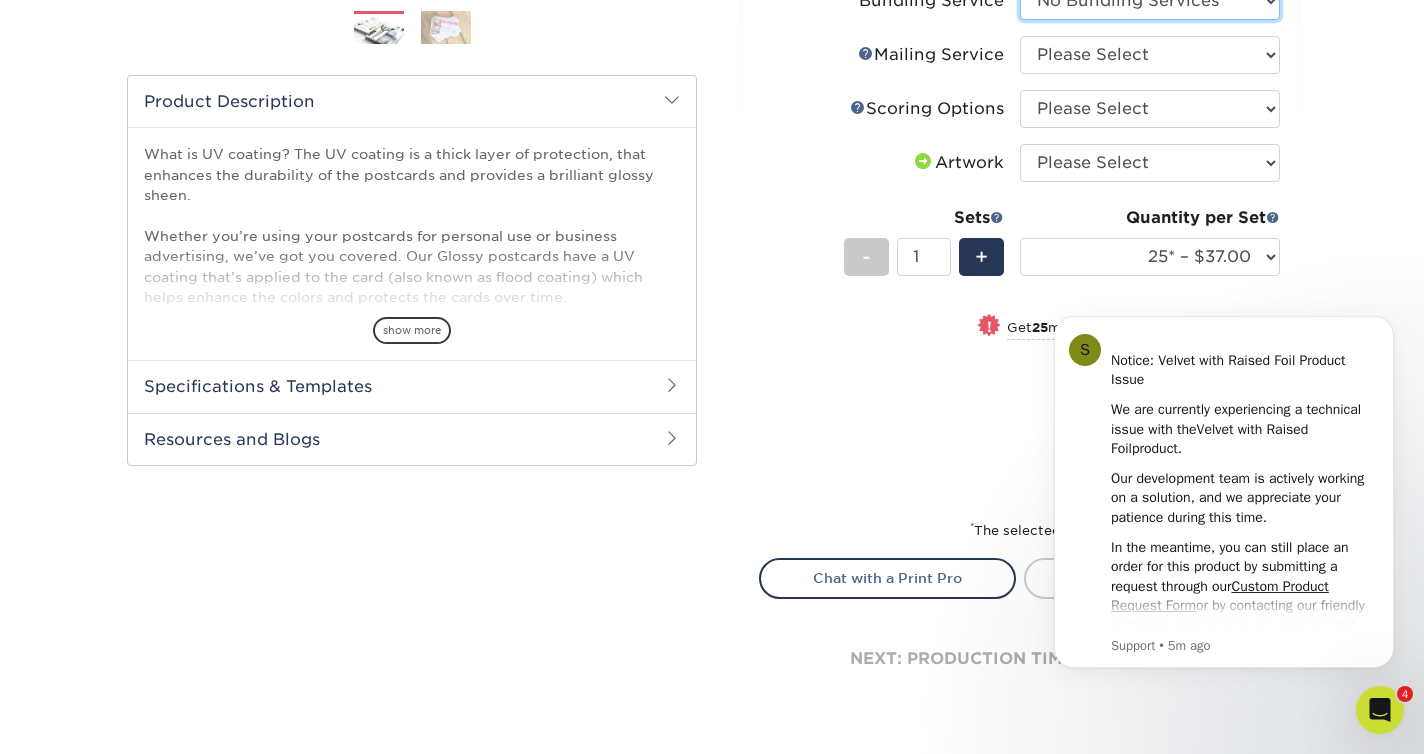 scroll, scrollTop: 617, scrollLeft: 0, axis: vertical 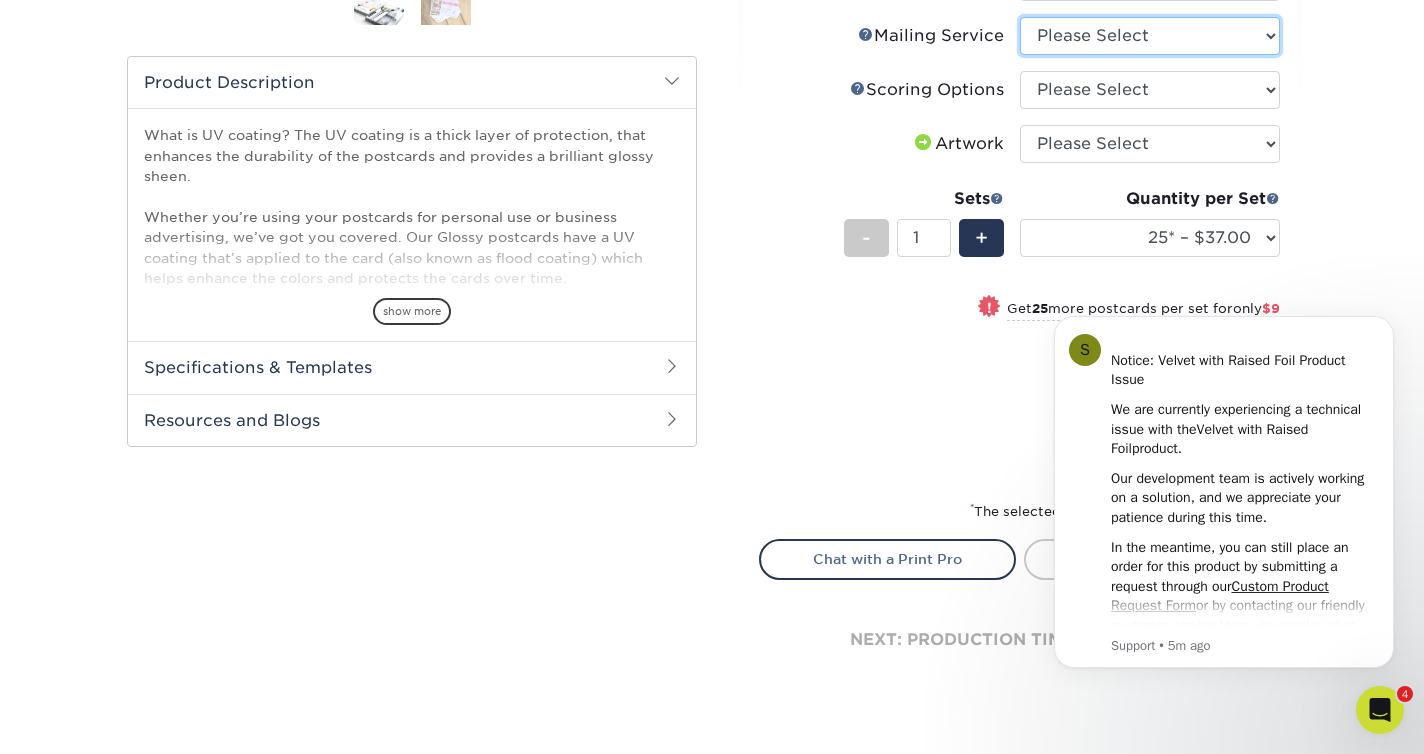 click on "Please Select No Direct Mailing Service No, I will mail/stamp/imprint Direct Mailing from FL Direct Mailing from OH Direct Mailing from CA Direct Mailing from NJ Direct Mailing from TX" at bounding box center [1150, 36] 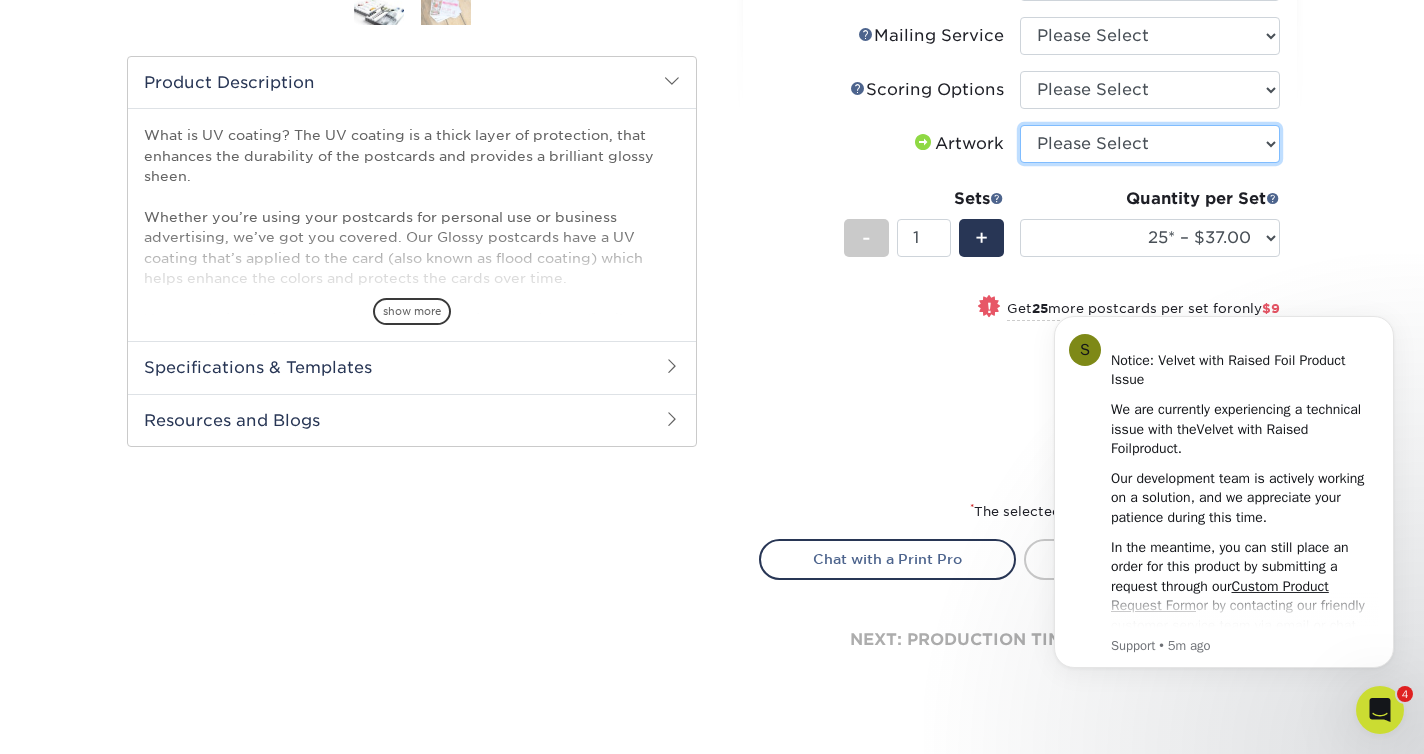 click on "Please Select I will upload files I need a design - $150" at bounding box center (1150, 144) 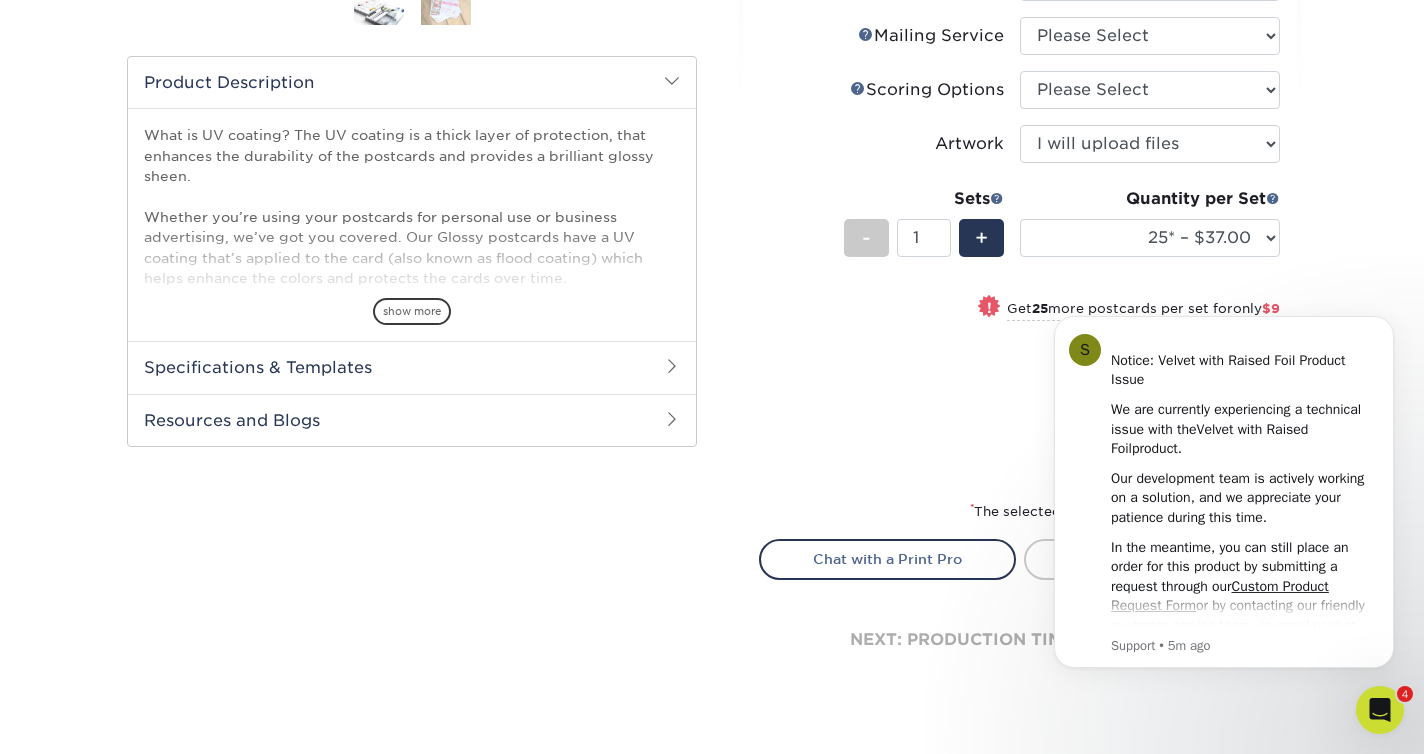 click on "Products
Postcards
Glossy UV Coated  Postcards
Previous Next show more 25" at bounding box center (712, 141) 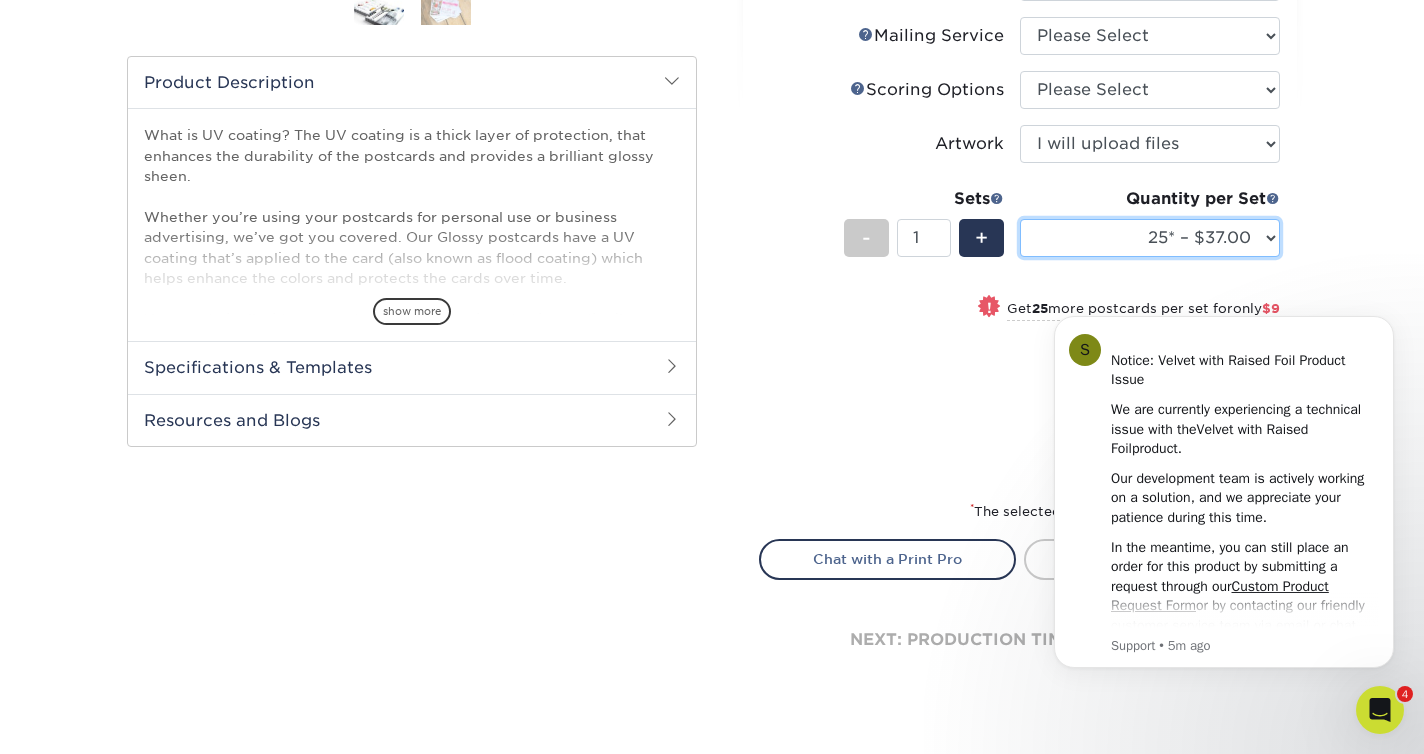 click on "25* – $37.00 50* – $46.00 75* – $57.00 100* – $78.00 250* – $126.00 500 – $162.00 1000 – $182.00 2500 – $293.00 5000 – $468.00 7500 – $721.00 10000 – $903.00 15000 – $1345.00 20000 – $1782.00 25000 – $2215.00 30000 – $2643.00 35000 – $3067.00 40000 – $3486.00 45000 – $3900.00 50000 – $4311.00 55000 – $4716.00 60000 – $5118.00 65000 – $5514.00 70000 – $5906.00 75000 – $6293.00 80000 – $6677.00 85000 – $7055.00 90000 – $7429.00 95000 – $7799.00 100000 – $8164.00" at bounding box center (1150, 238) 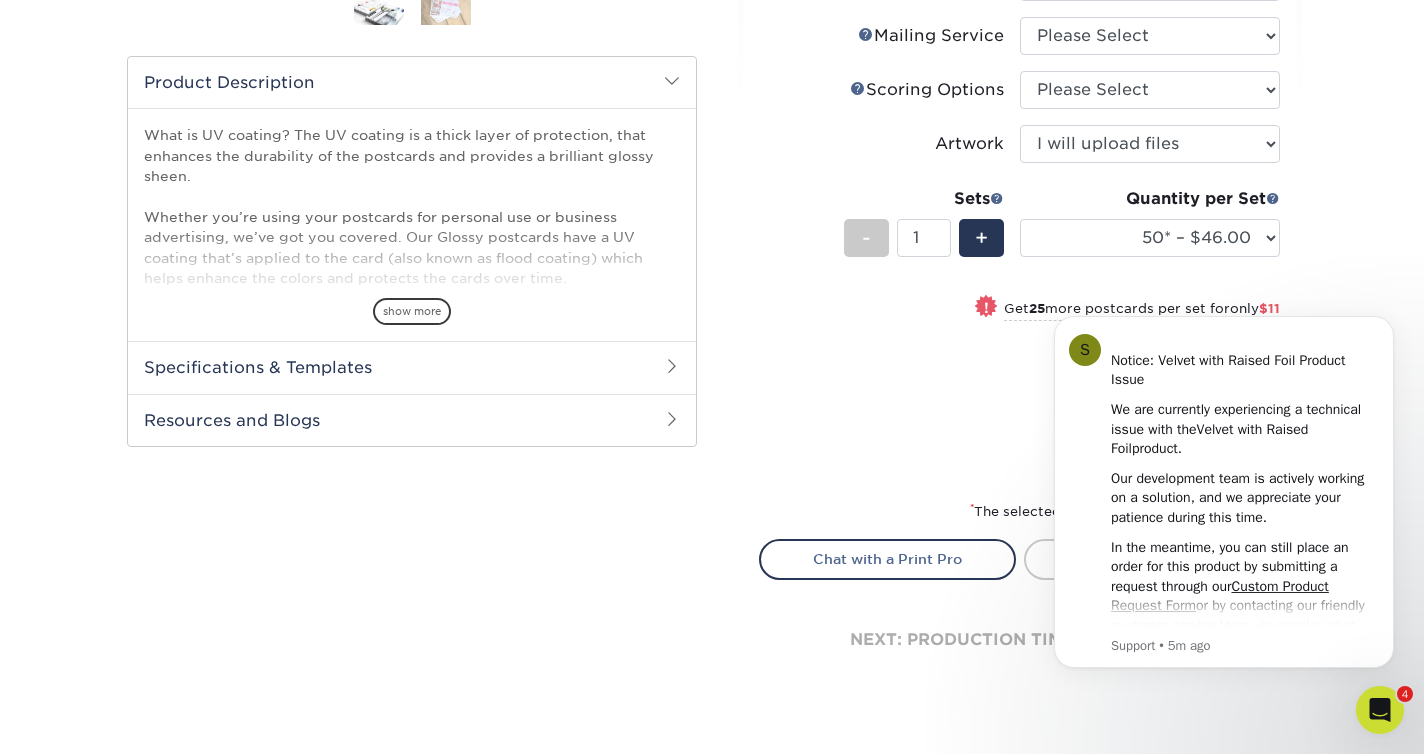 click on "Products
Postcards
Glossy UV Coated  Postcards
Previous Next show more 25" at bounding box center [712, 141] 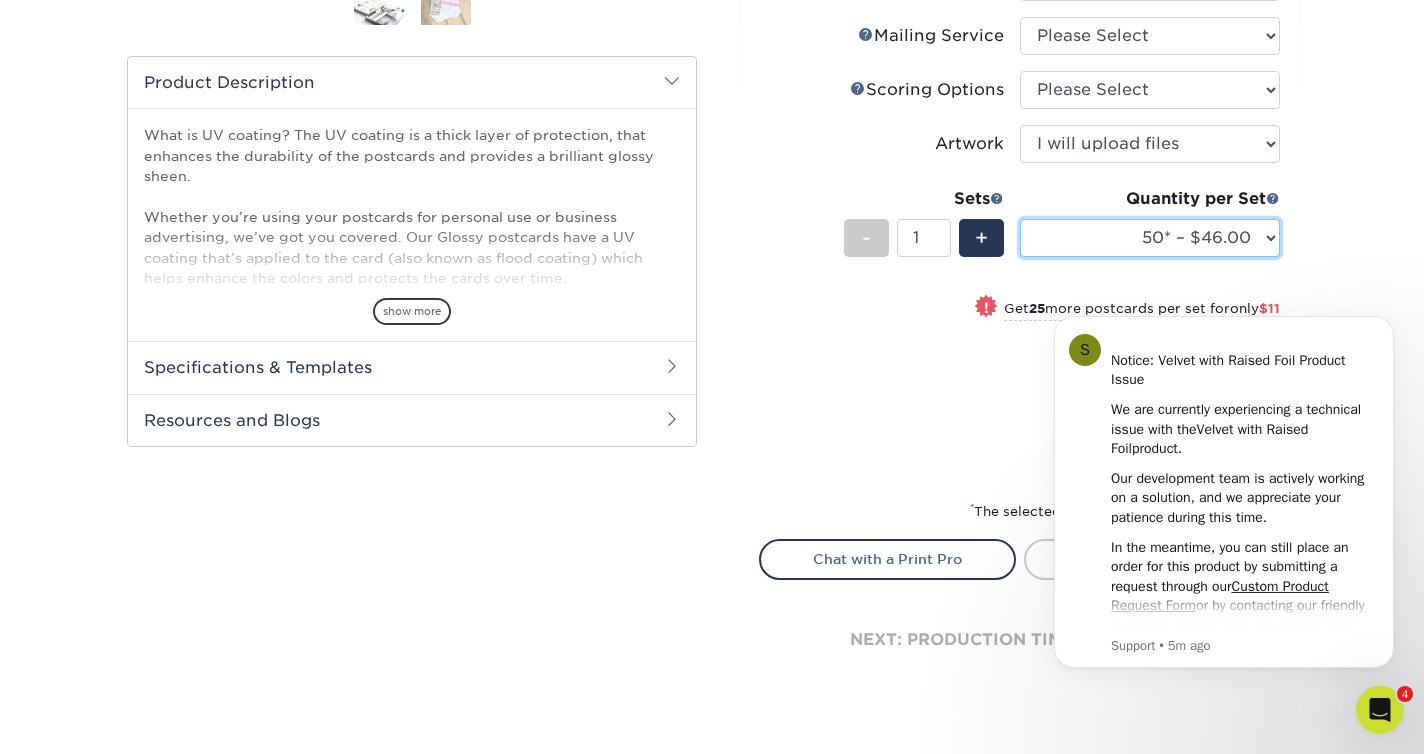 click on "25* – $37.00 50* – $46.00 75* – $57.00 100* – $78.00 250* – $126.00 500 – $162.00 1000 – $182.00 2500 – $293.00 5000 – $468.00 7500 – $721.00 10000 – $903.00 15000 – $1345.00 20000 – $1782.00 25000 – $2215.00 30000 – $2643.00 35000 – $3067.00 40000 – $3486.00 45000 – $3900.00 50000 – $4311.00 55000 – $4716.00 60000 – $5118.00 65000 – $5514.00 70000 – $5906.00 75000 – $6293.00 80000 – $6677.00 85000 – $7055.00 90000 – $7429.00 95000 – $7799.00 100000 – $8164.00" at bounding box center [1150, 238] 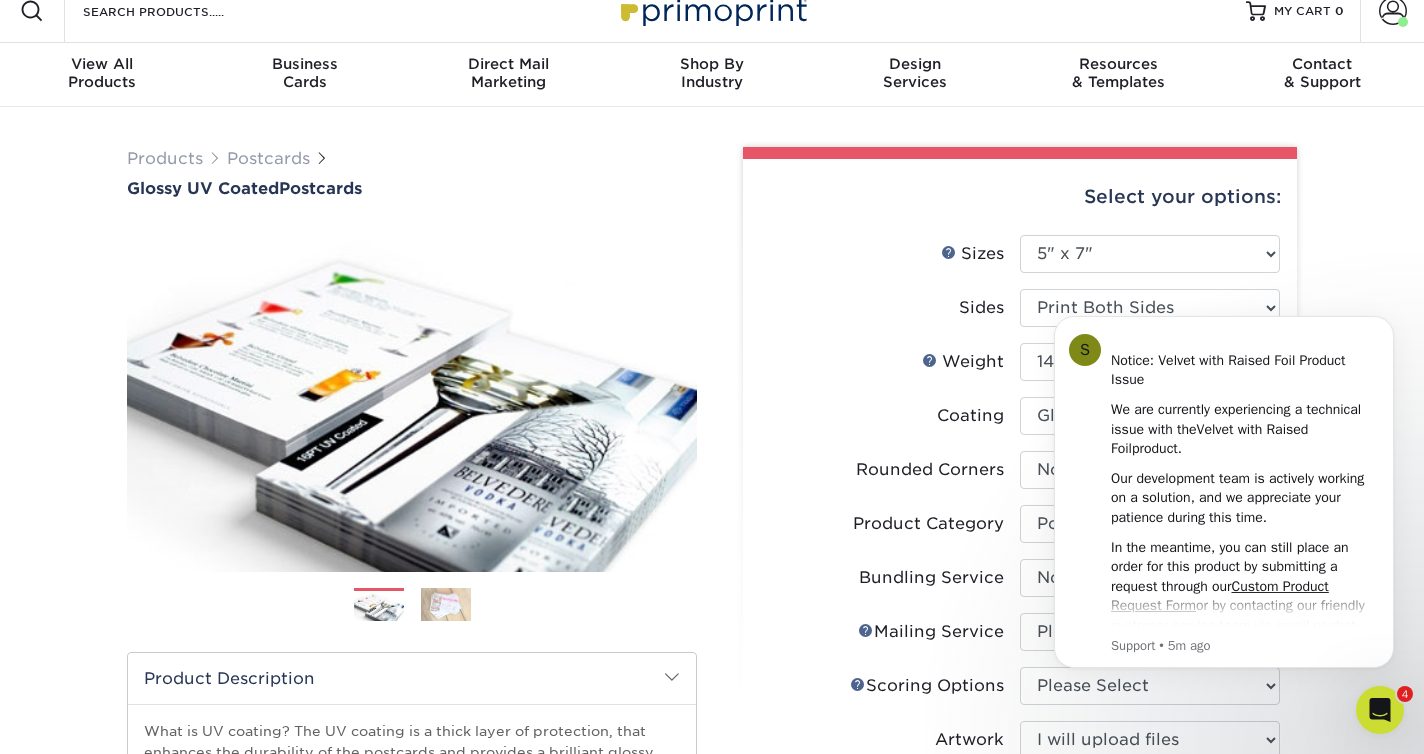 scroll, scrollTop: 0, scrollLeft: 0, axis: both 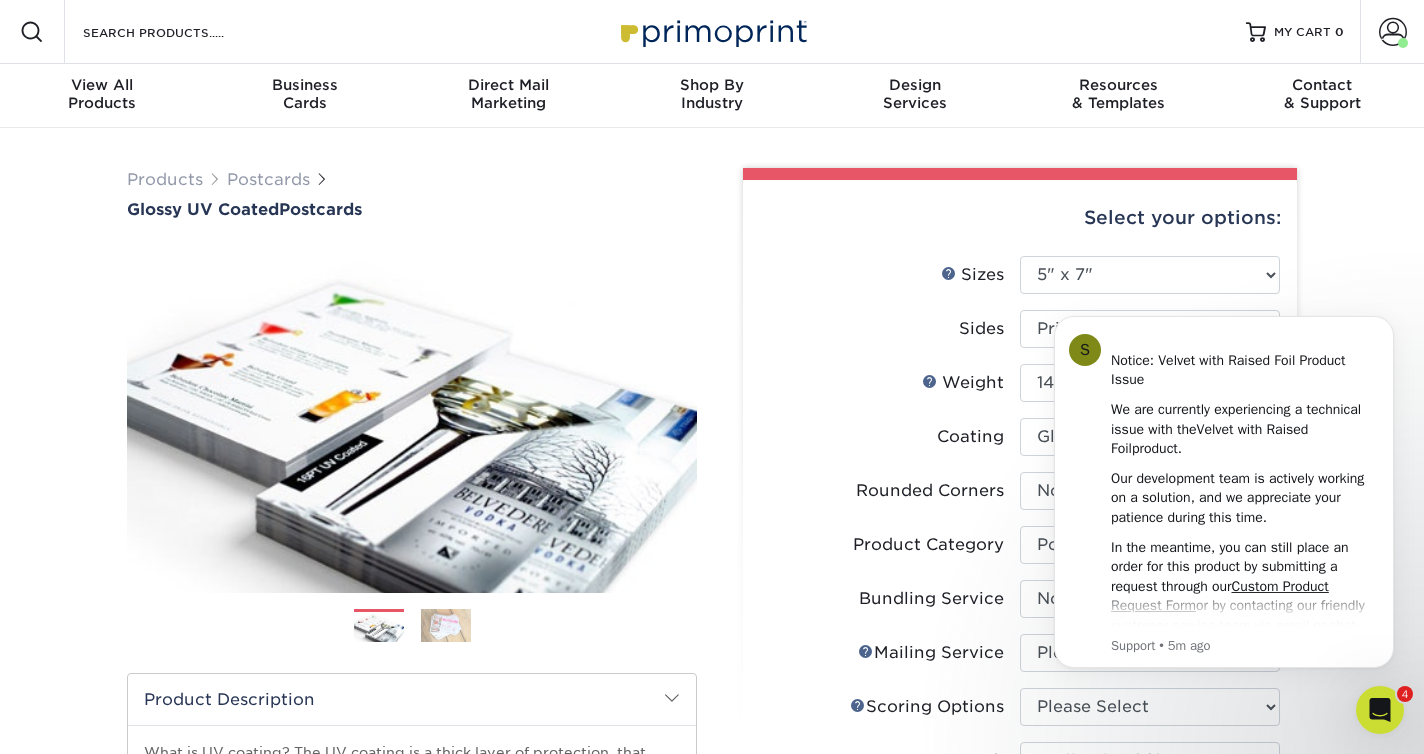 click on "Products
Postcards
Glossy UV Coated  Postcards
Previous Next show more 25" at bounding box center [712, 758] 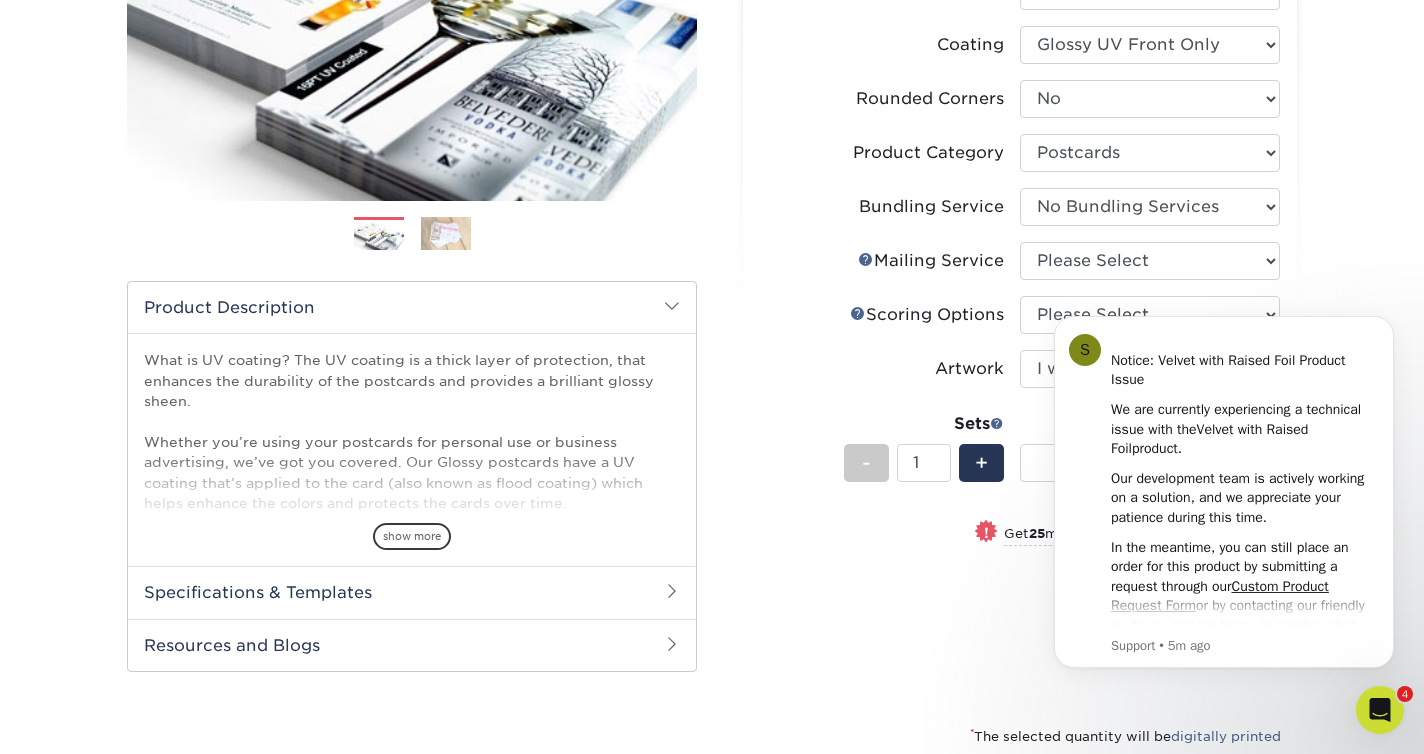 scroll, scrollTop: 540, scrollLeft: 0, axis: vertical 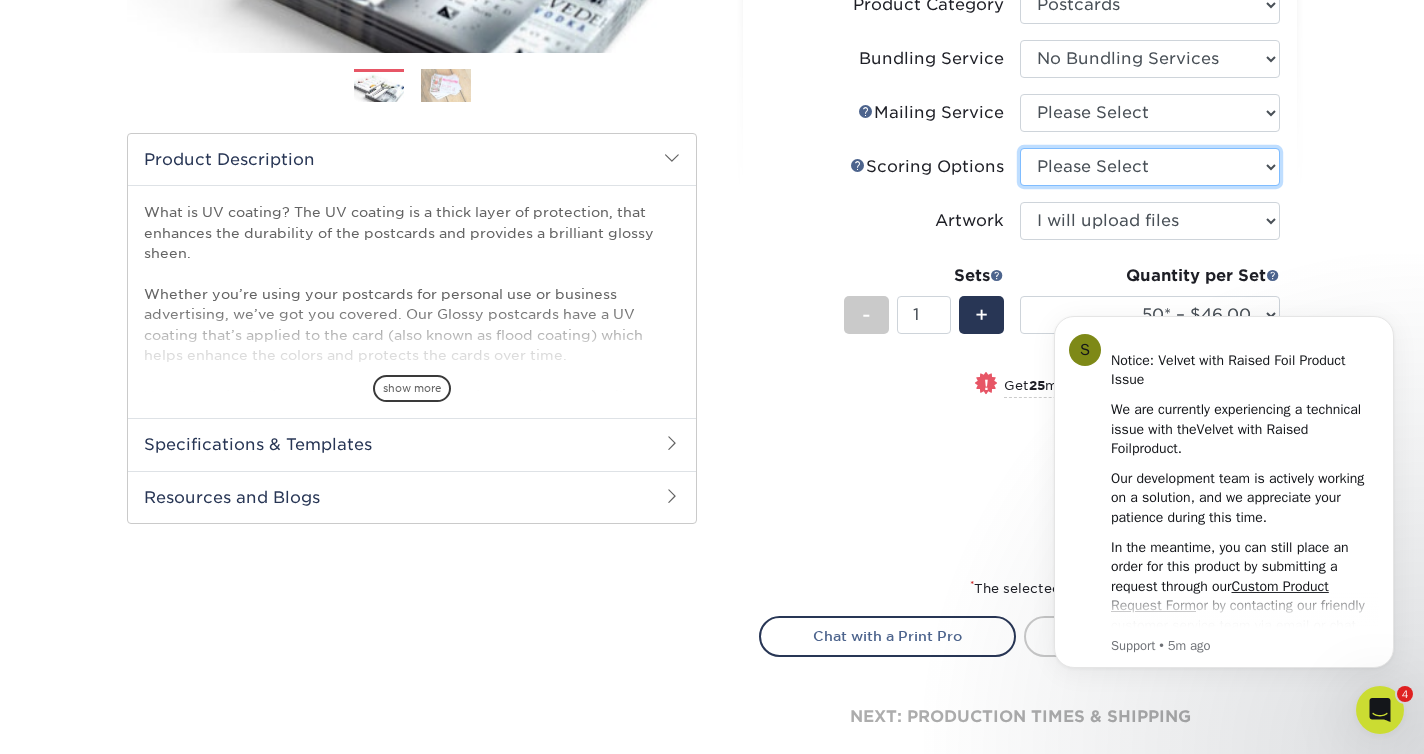 click on "Please Select No Scoring One Score Score in Half Two Scores" at bounding box center [1150, 167] 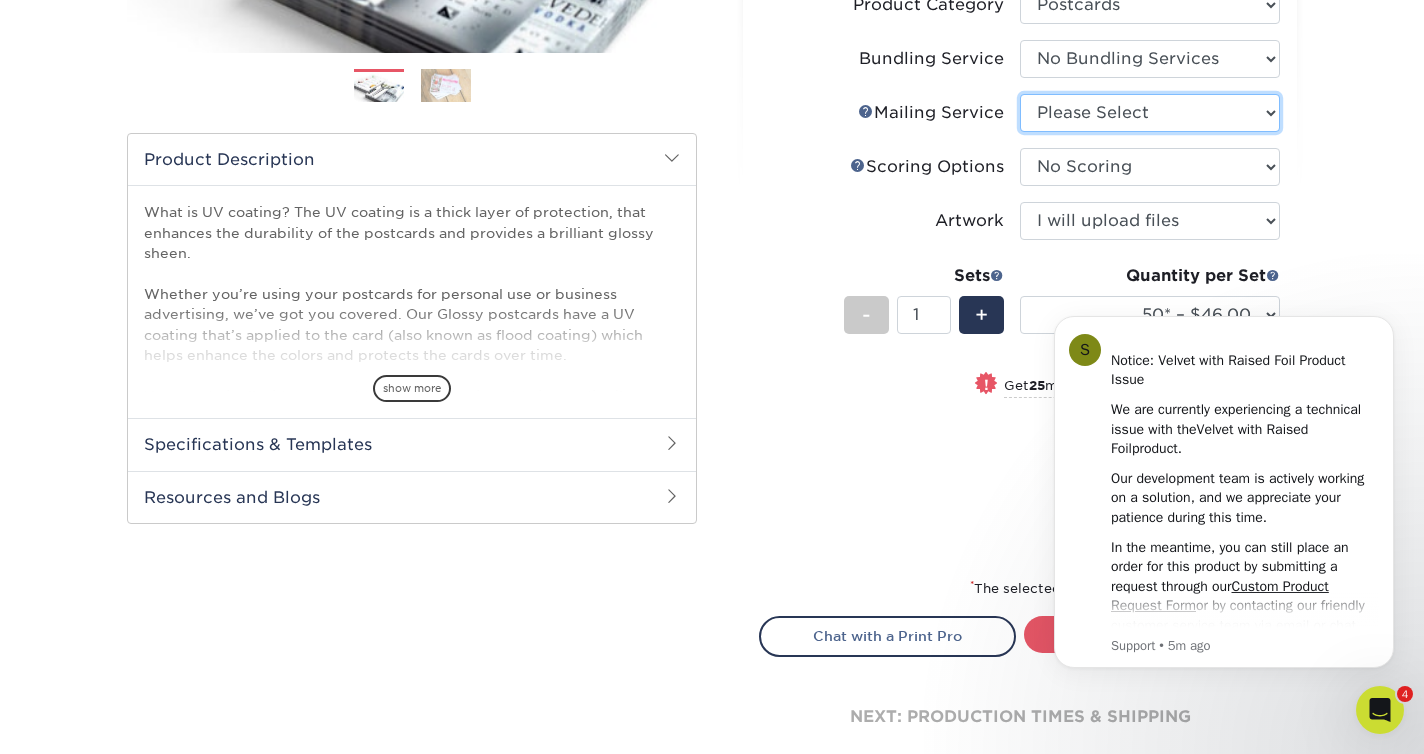 click on "Please Select No Direct Mailing Service No, I will mail/stamp/imprint Direct Mailing from FL Direct Mailing from OH Direct Mailing from CA Direct Mailing from NJ Direct Mailing from TX" at bounding box center [1150, 113] 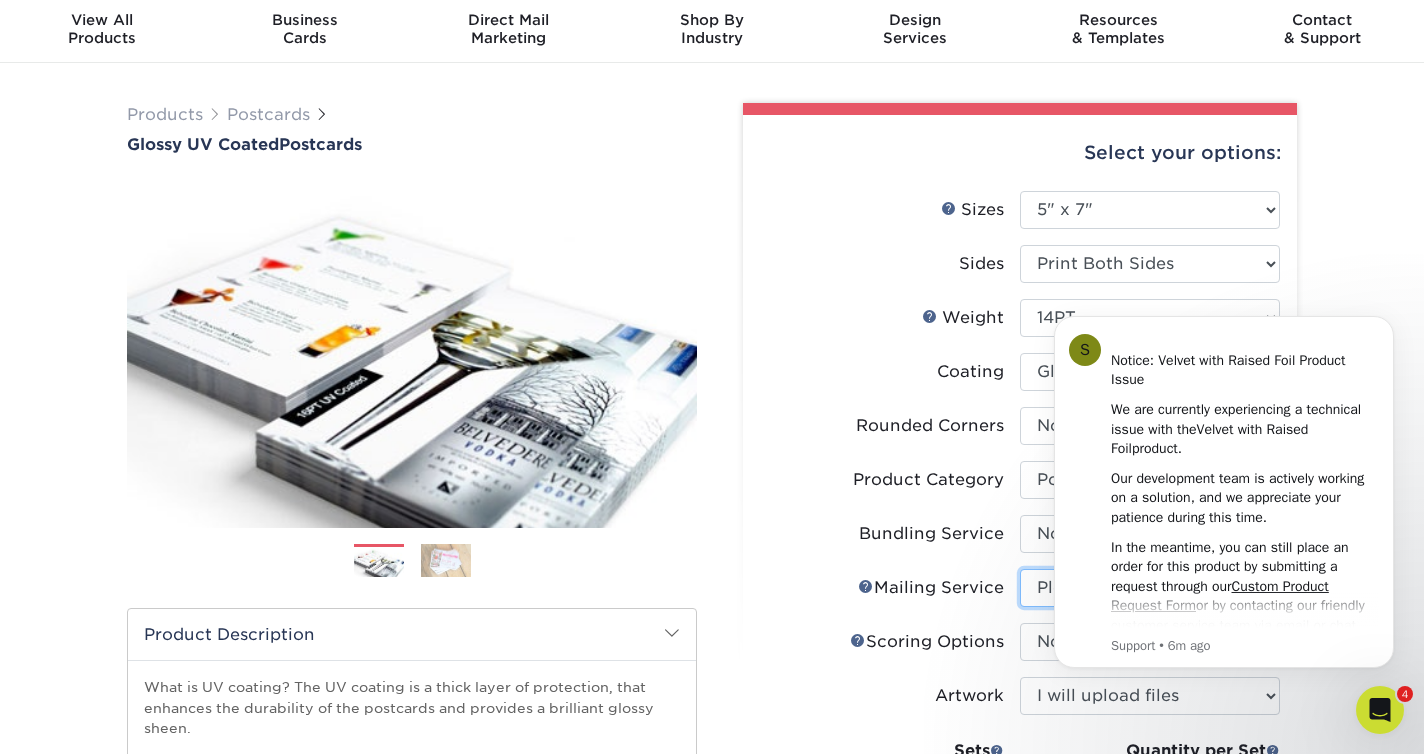 scroll, scrollTop: 95, scrollLeft: 0, axis: vertical 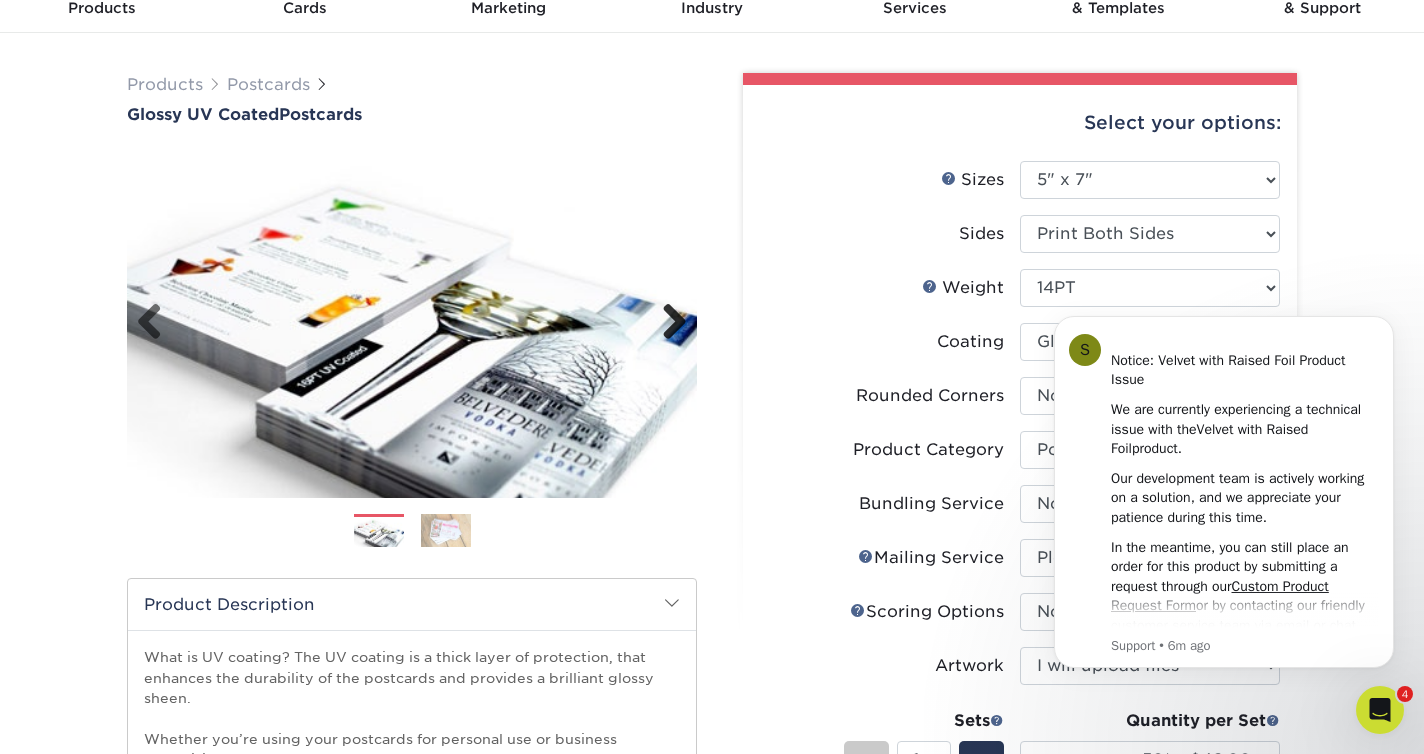 click on "Next" at bounding box center [667, 323] 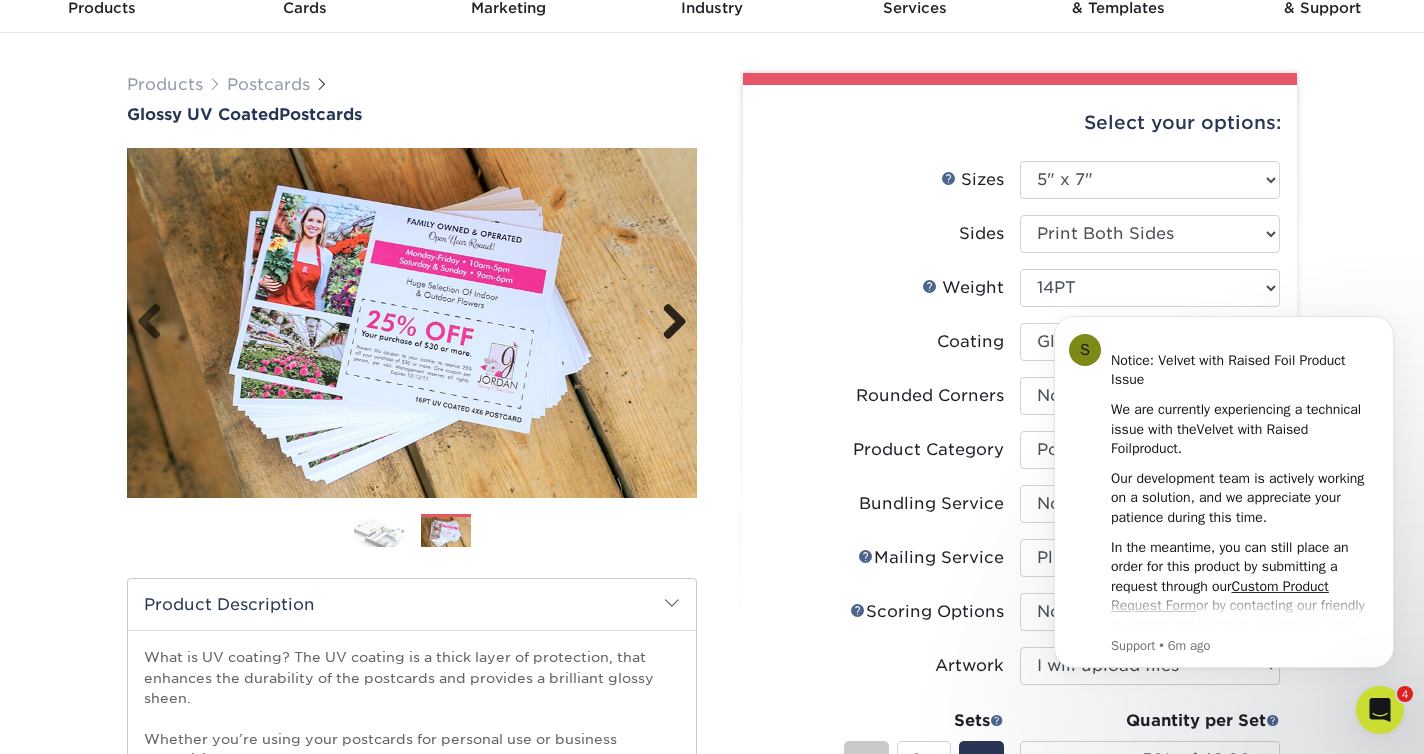 click on "Next" at bounding box center (667, 323) 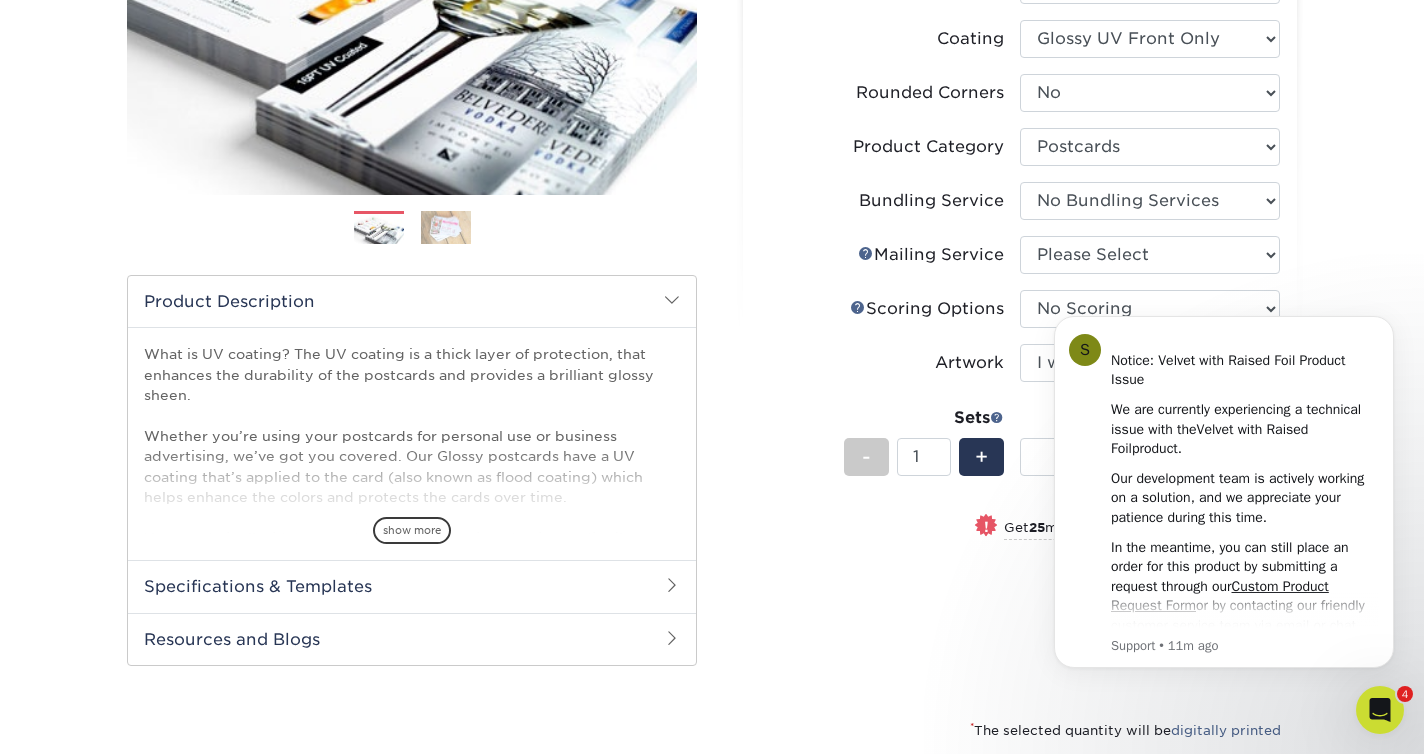 scroll, scrollTop: 400, scrollLeft: 0, axis: vertical 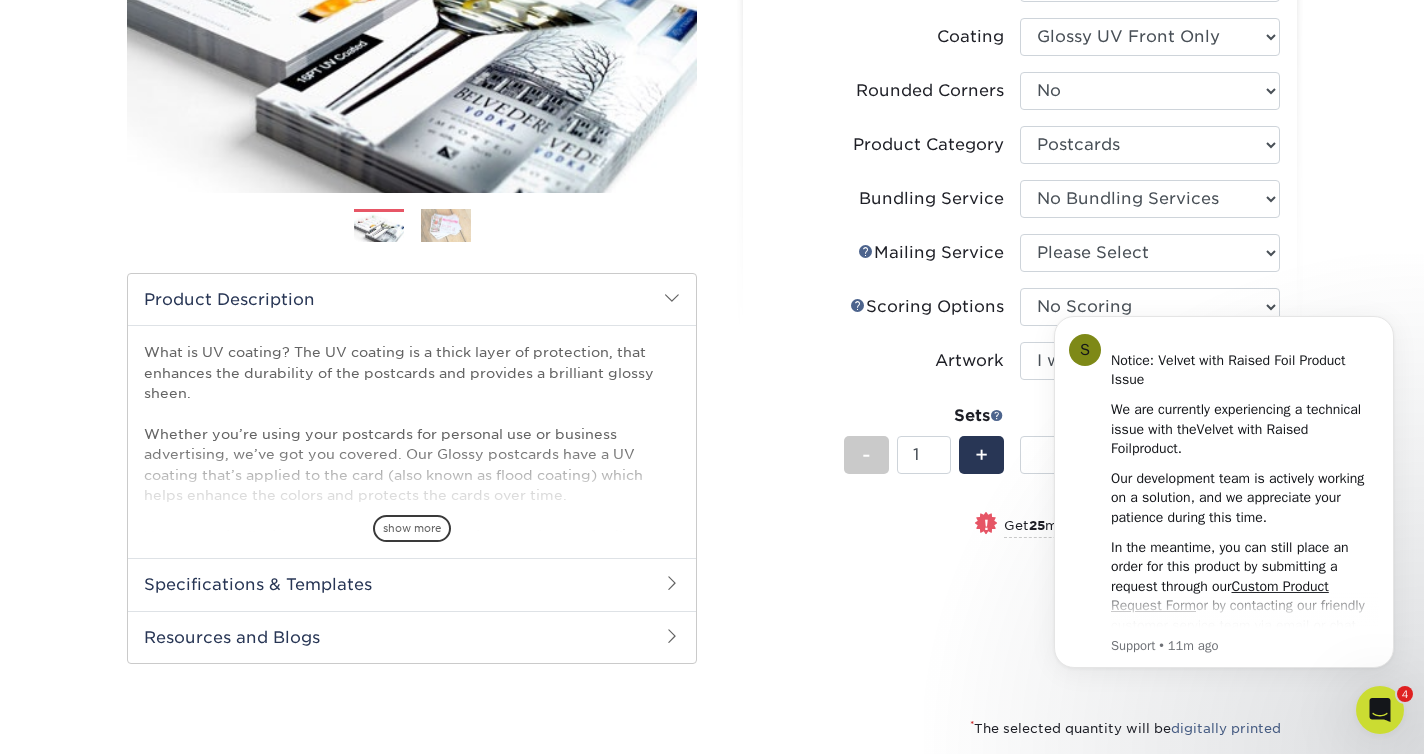 click on "Sets
-
1
+
Quantity per Set
25* – $37.00 50* – $46.00 75* – $57.00 100* – $78.00 250* – $126.00 500 – $162.00 1000 – $182.00 2500 – $293.00 5000 – $468.00 7500 – $721.00 10000 – $903.00 15000 – $1345.00 20000 – $1782.00 25000 – $2215.00 30000 – $2643.00 35000 – $3067.00 40000 – $3486.00" at bounding box center (1020, 454) 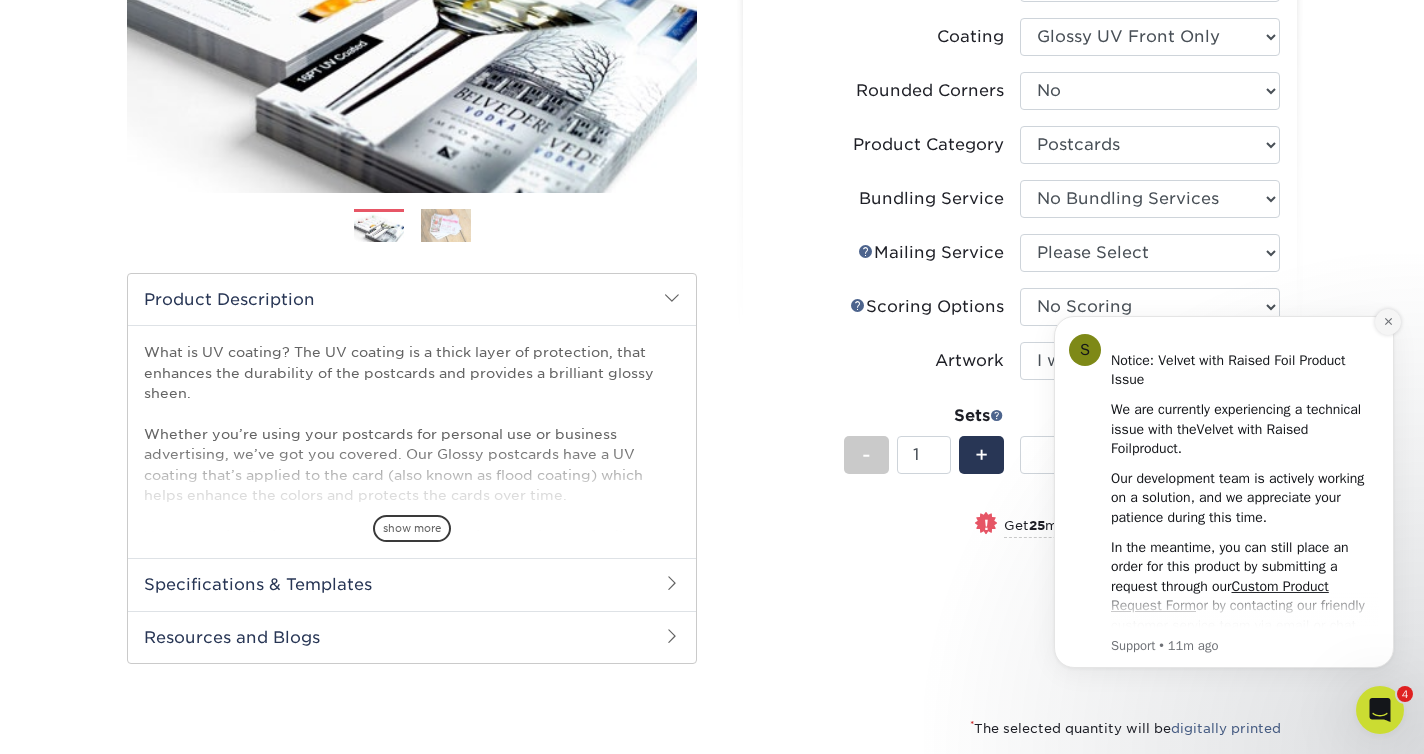 click at bounding box center [1388, 322] 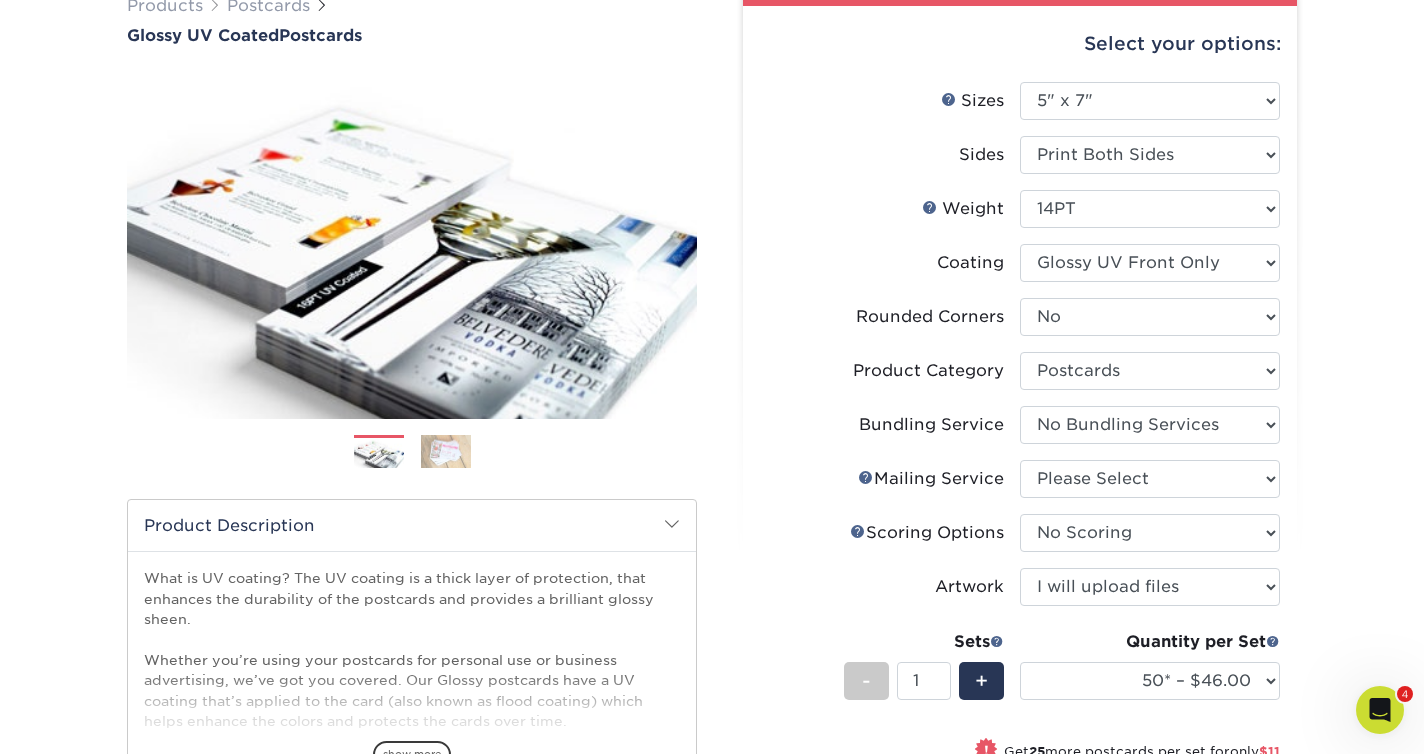 scroll, scrollTop: 174, scrollLeft: 0, axis: vertical 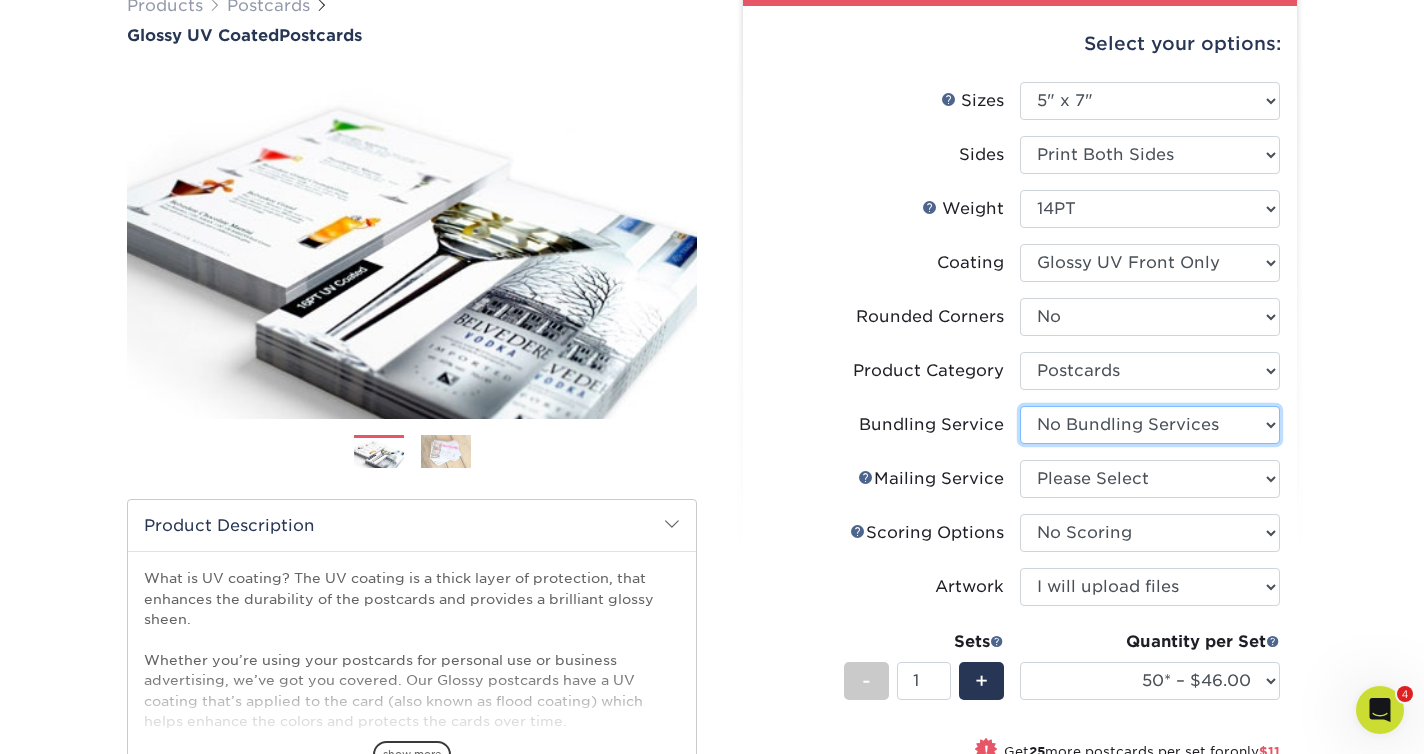 click on "Please Select No Bundling Services Yes, Bundles of 50 (+2 Days) Yes, Bundles of 100 (+2 Days)" at bounding box center [1150, 425] 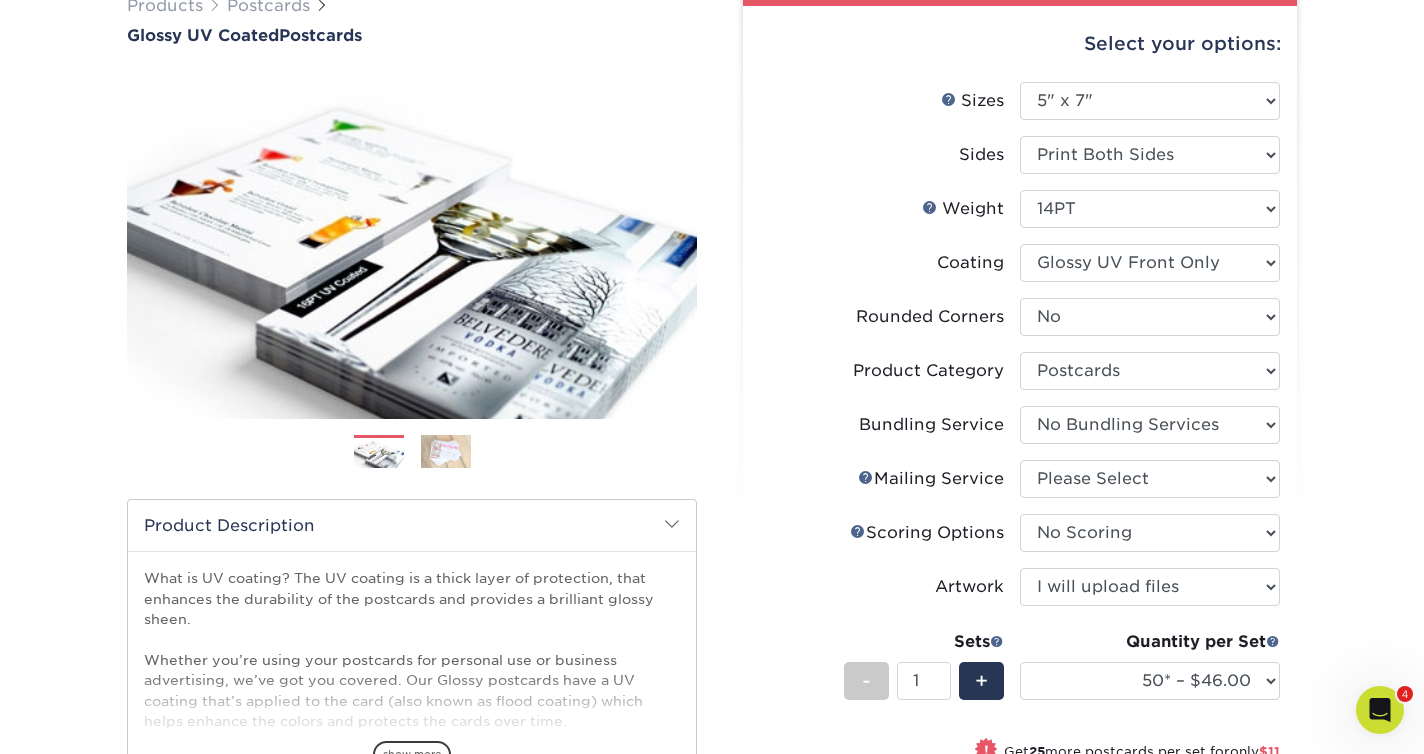 click on "Products
Postcards
Glossy UV Coated  Postcards
Previous Next show more 25" at bounding box center [712, 584] 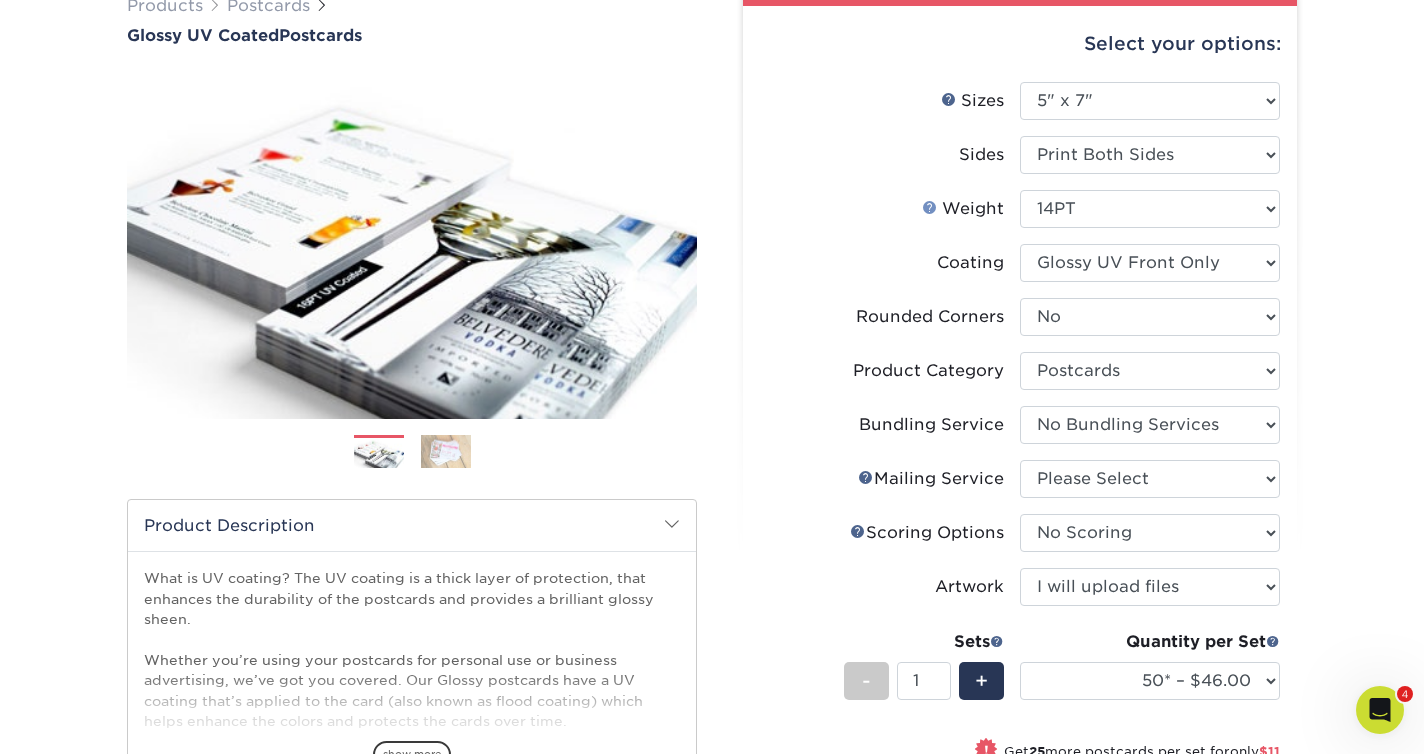click on "Weight Help" at bounding box center [930, 207] 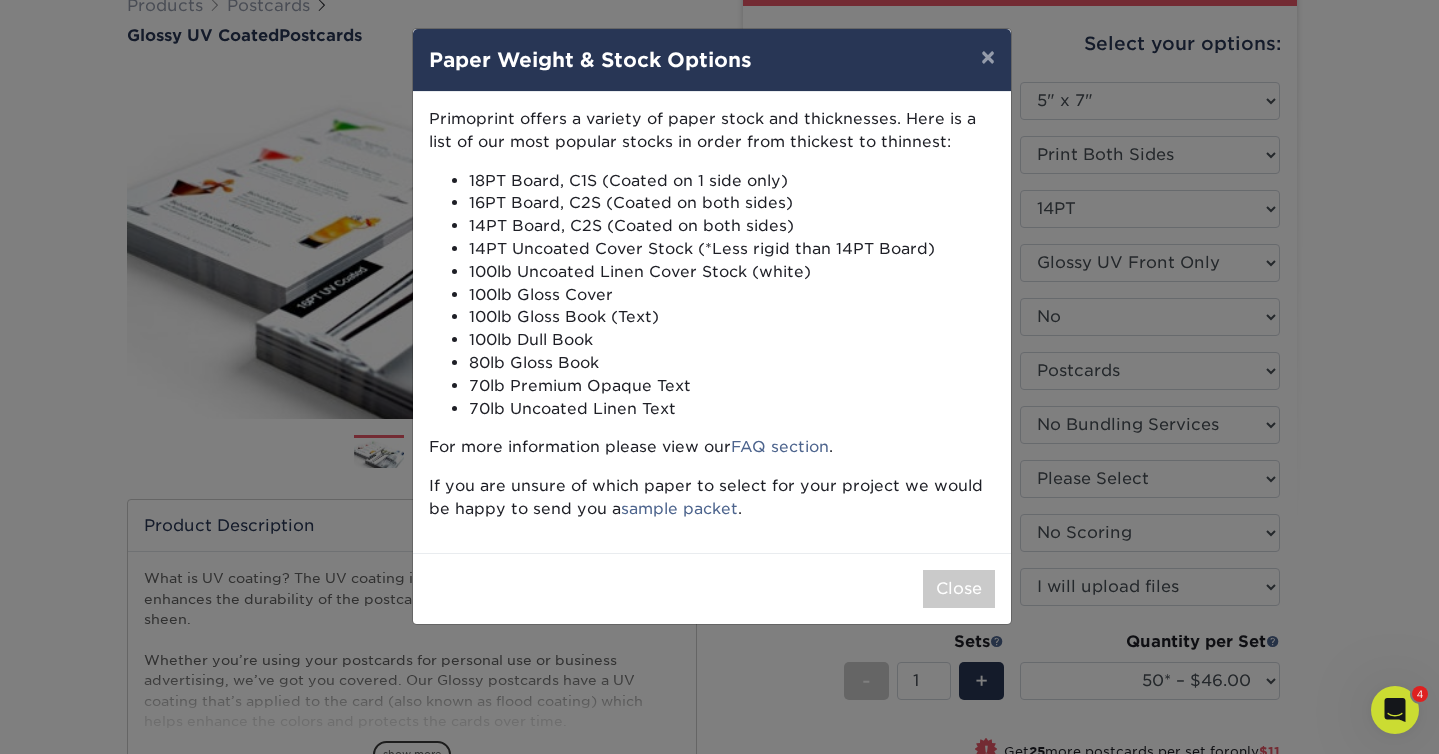 click on "×
Paper Weight & Stock Options
Primoprint offers a variety of paper stock and thicknesses. Here is a list of our most popular stocks in order from thickest to thinnest:
18PT Board, C1S (Coated on 1 side only)
16PT Board, C2S (Coated on both sides)
14PT Board, C2S (Coated on both sides)
14PT Uncoated Cover Stock (*Less rigid than 14PT Board)
100lb Uncoated Linen Cover Stock (white)
100lb Gloss Cover
100lb Gloss Book (Text)
100lb Dull Book
80lb Gloss Book
70lb Premium Opaque Text
70lb Uncoated Linen Text
For more information please view our  FAQ section .
If you are unsure of which paper to select for your project we would be happy to send you a  sample packet .
Close" at bounding box center [719, 377] 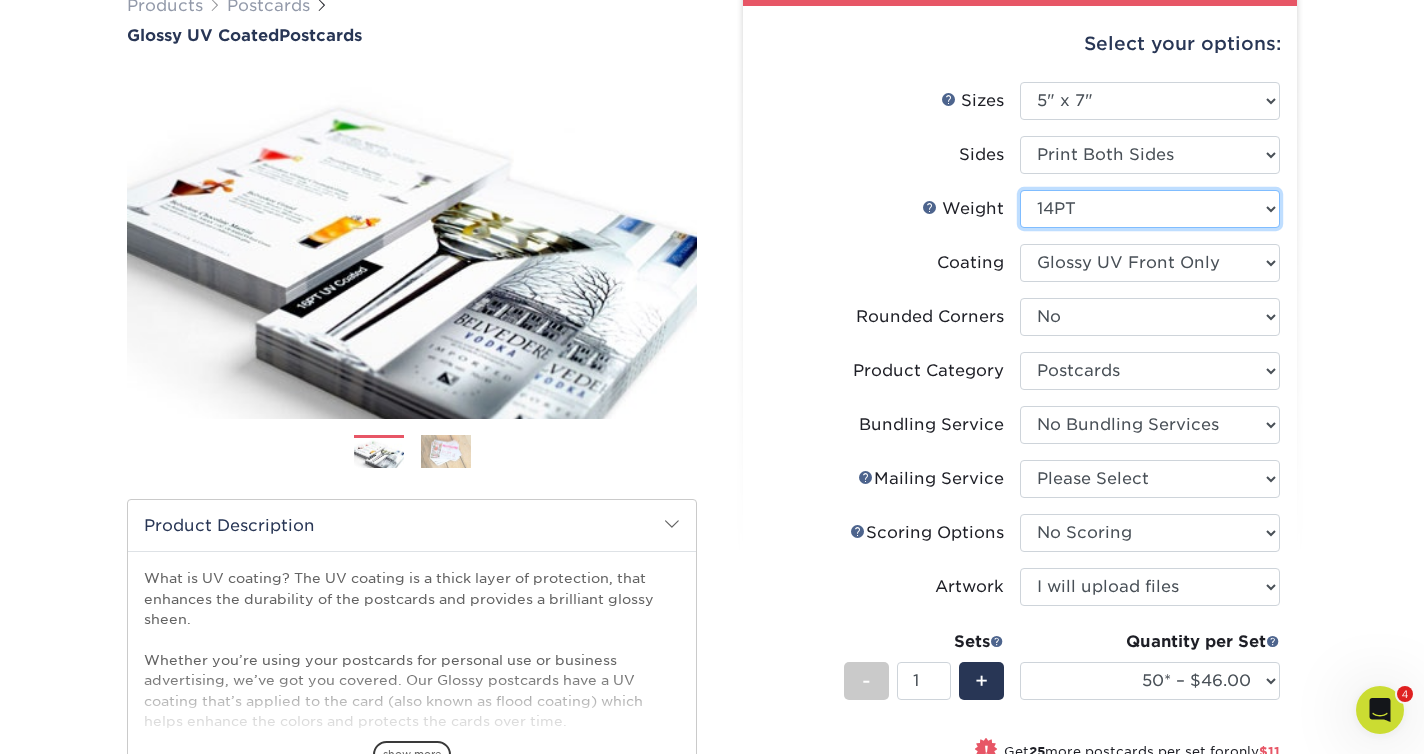 click on "Please Select 16PT 14PT 18PT C1S" at bounding box center (1150, 209) 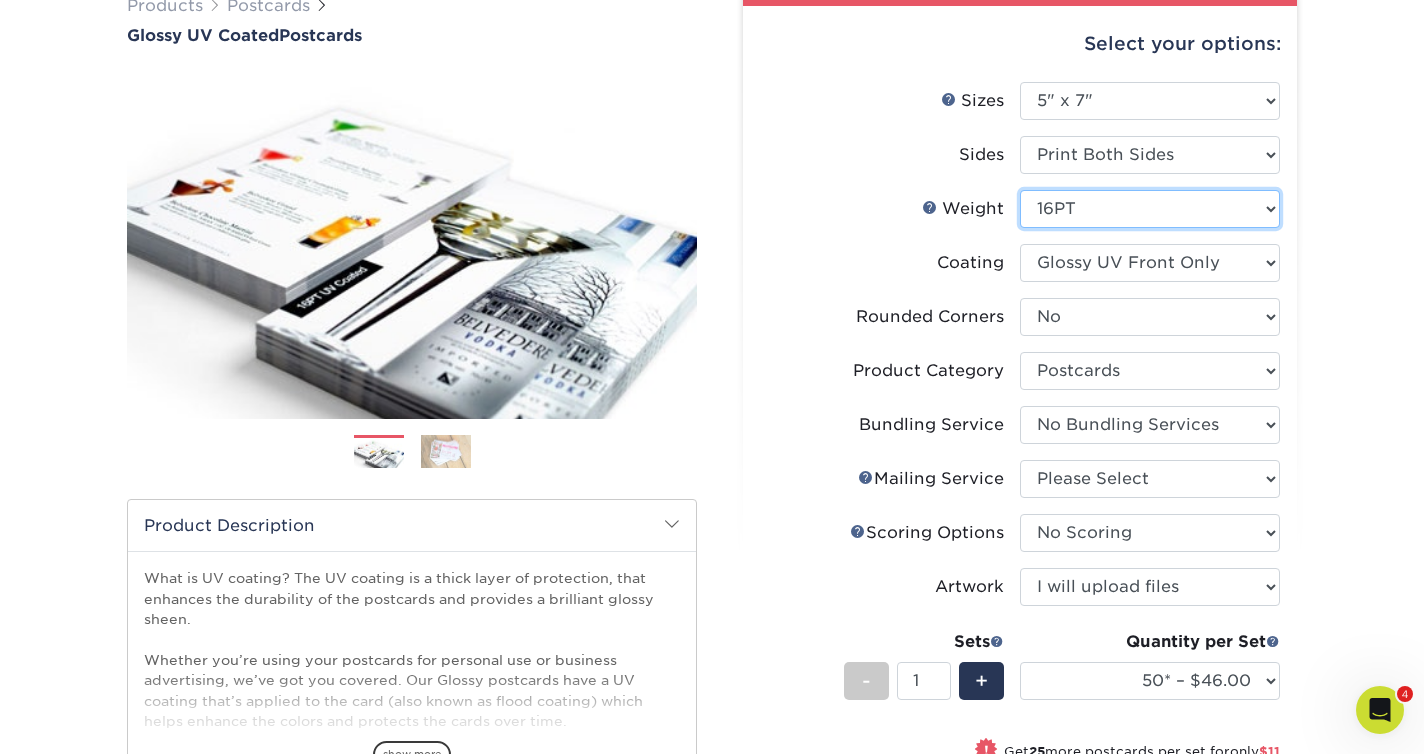 select on "-1" 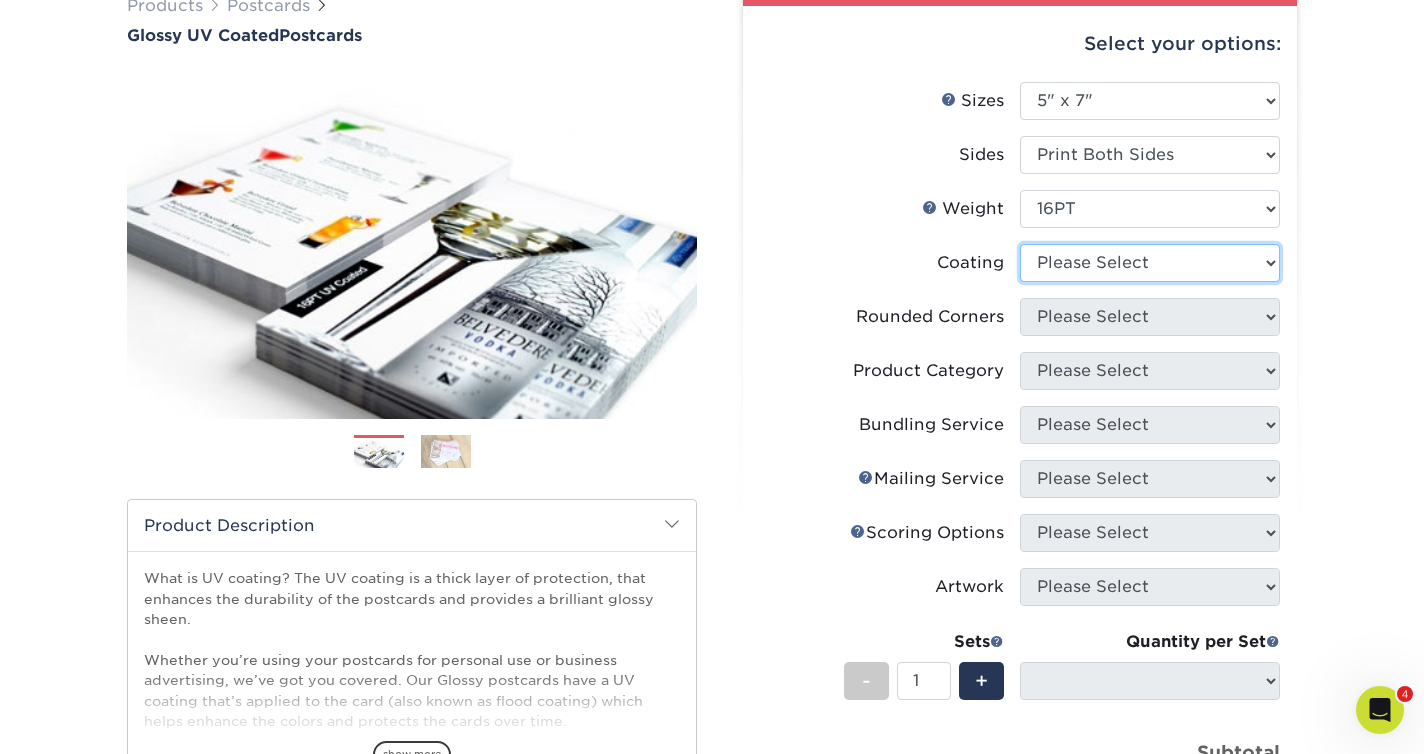click at bounding box center [1150, 263] 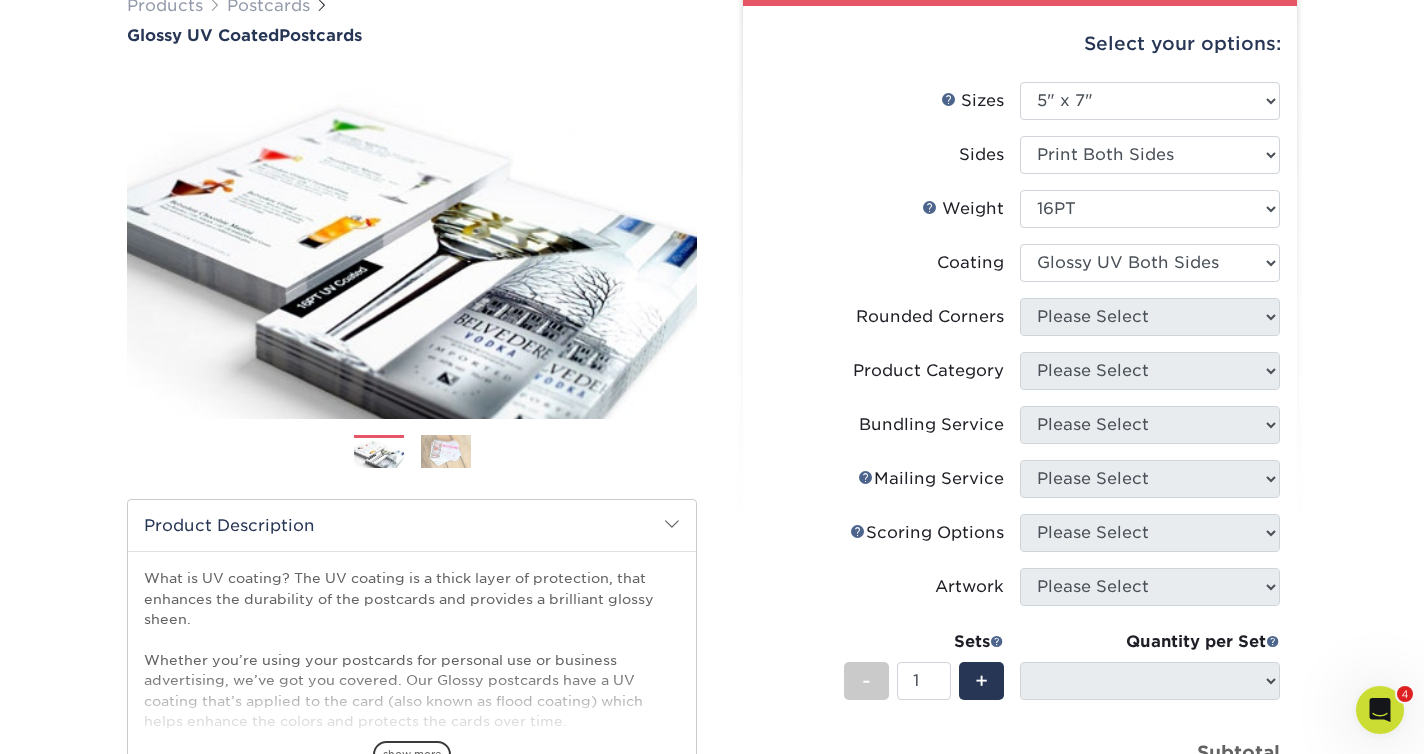 select 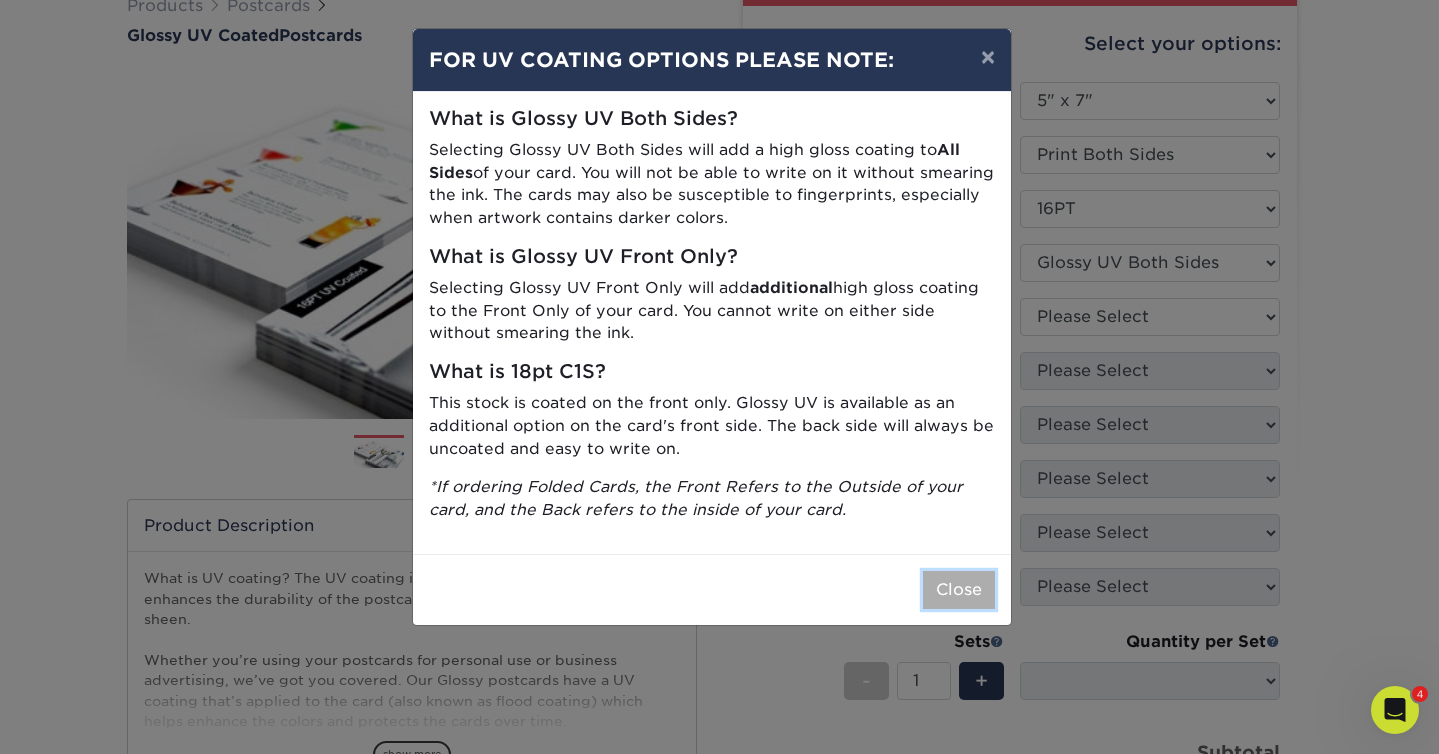 click on "Close" at bounding box center (959, 590) 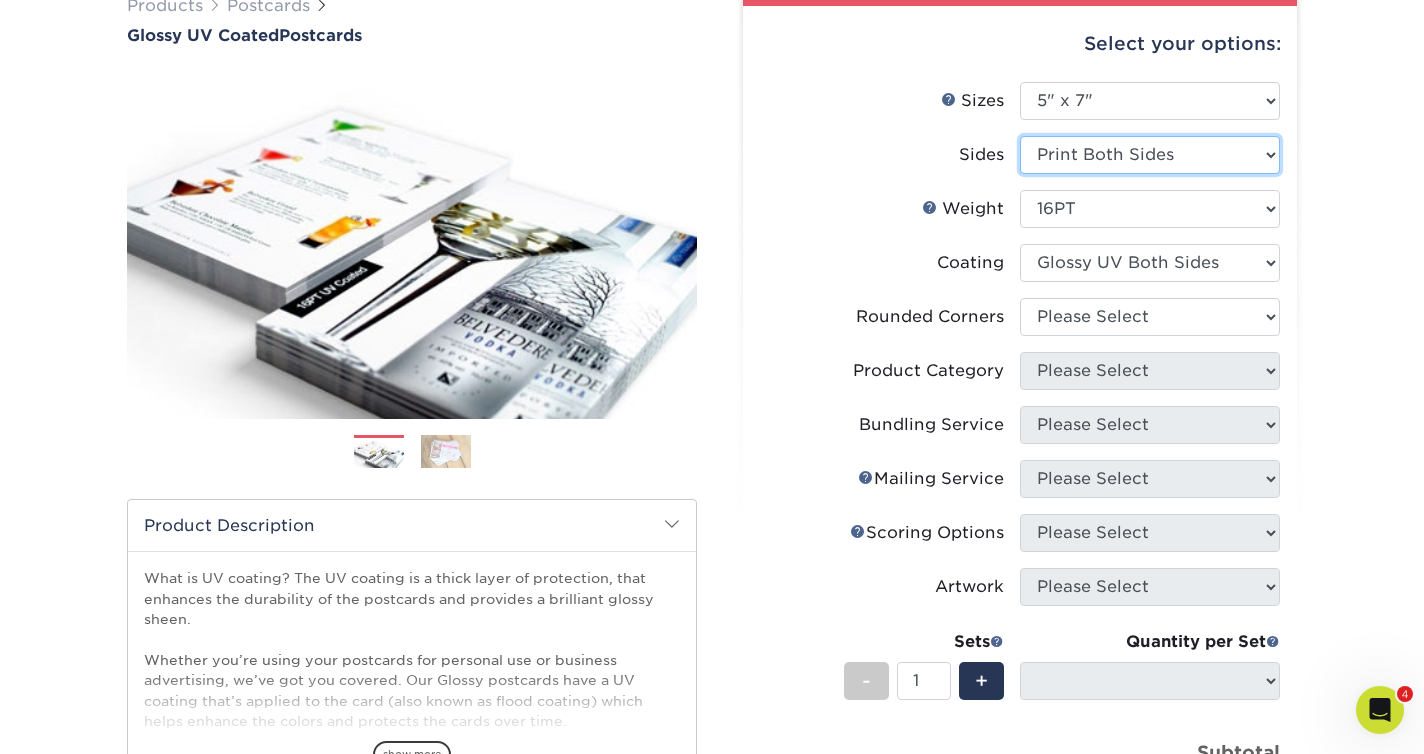 click on "Please Select Print Both Sides Print Front Only" at bounding box center [1150, 155] 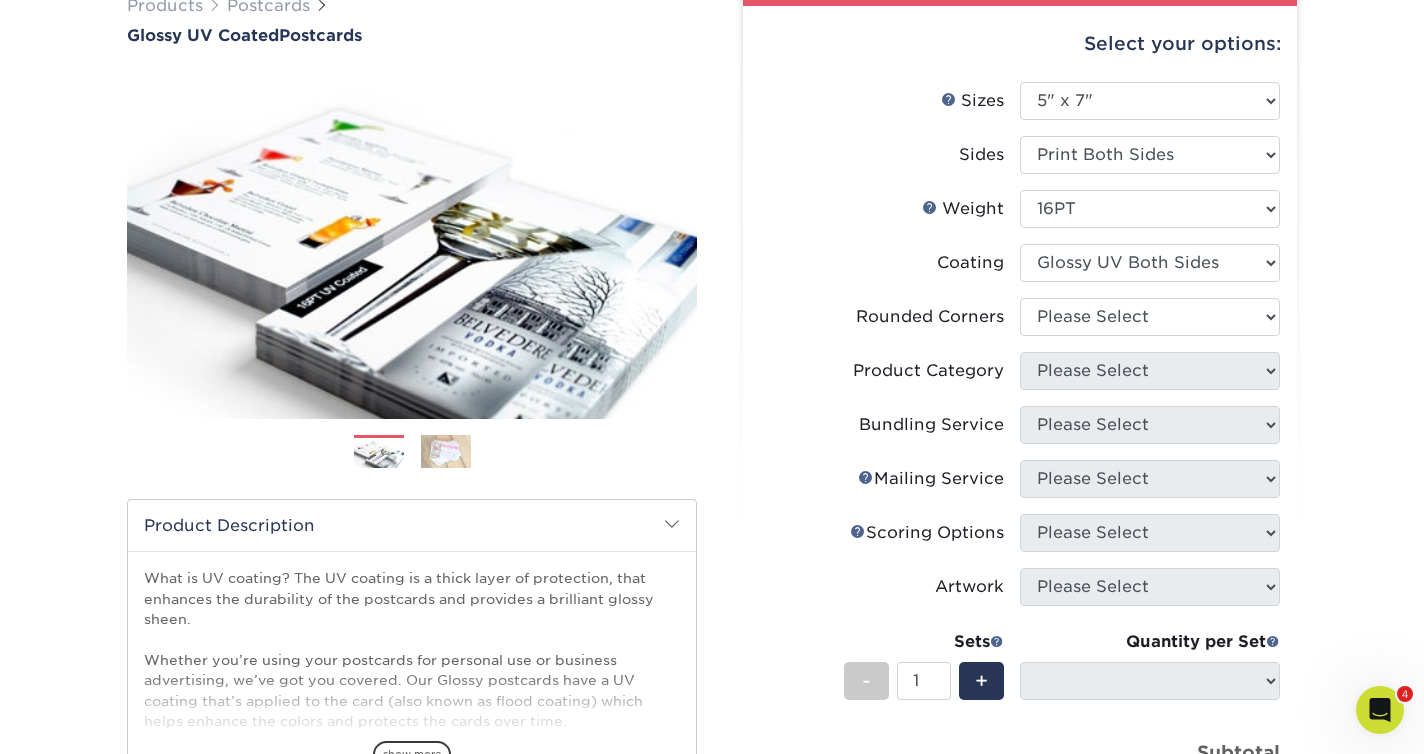 click on "Coating" at bounding box center [1020, 271] 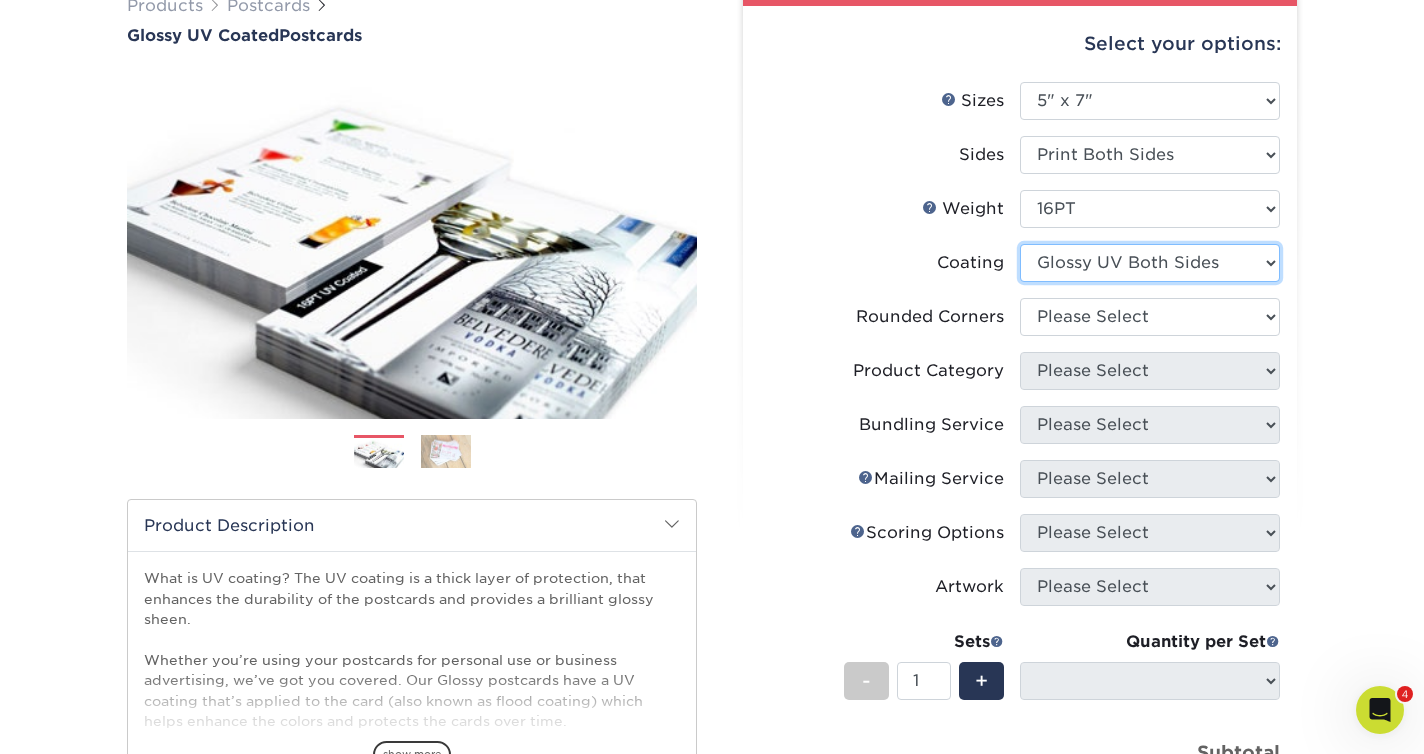 click at bounding box center (1150, 263) 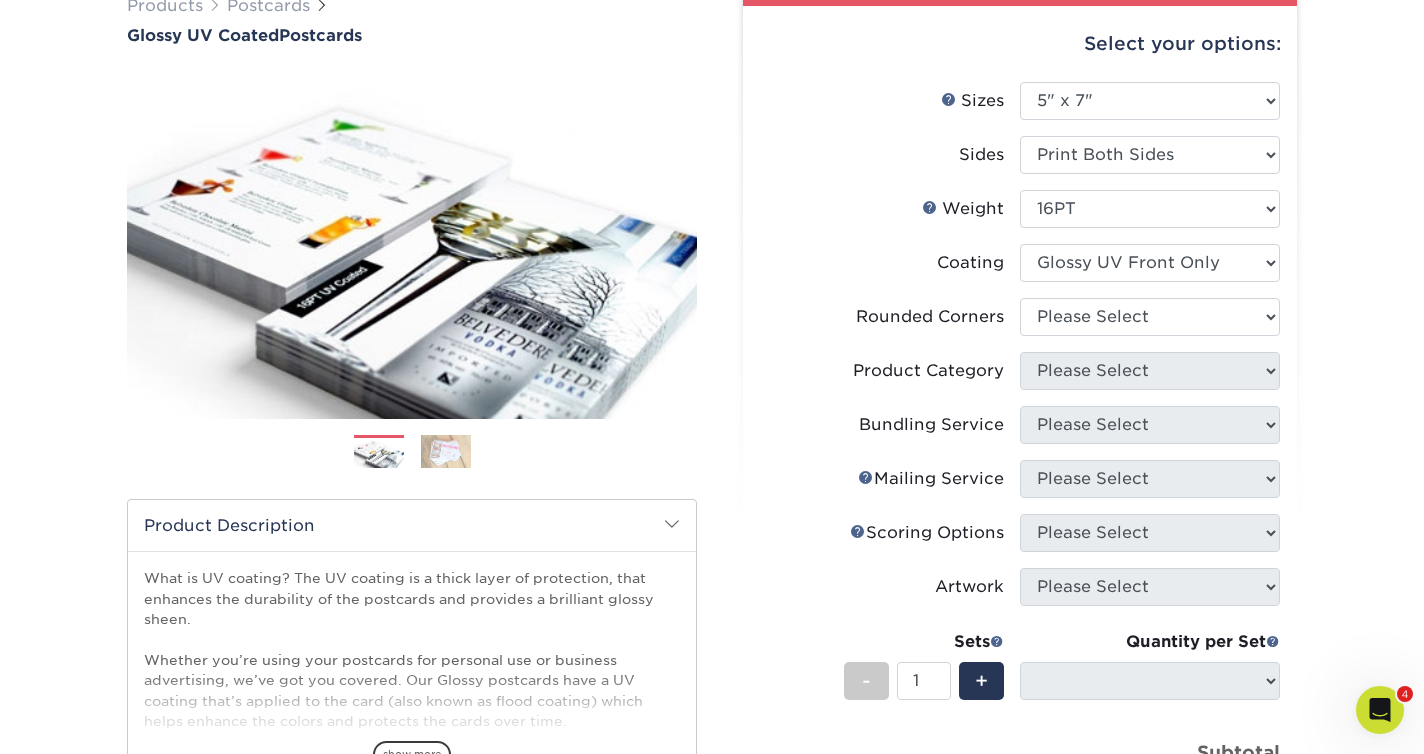 select 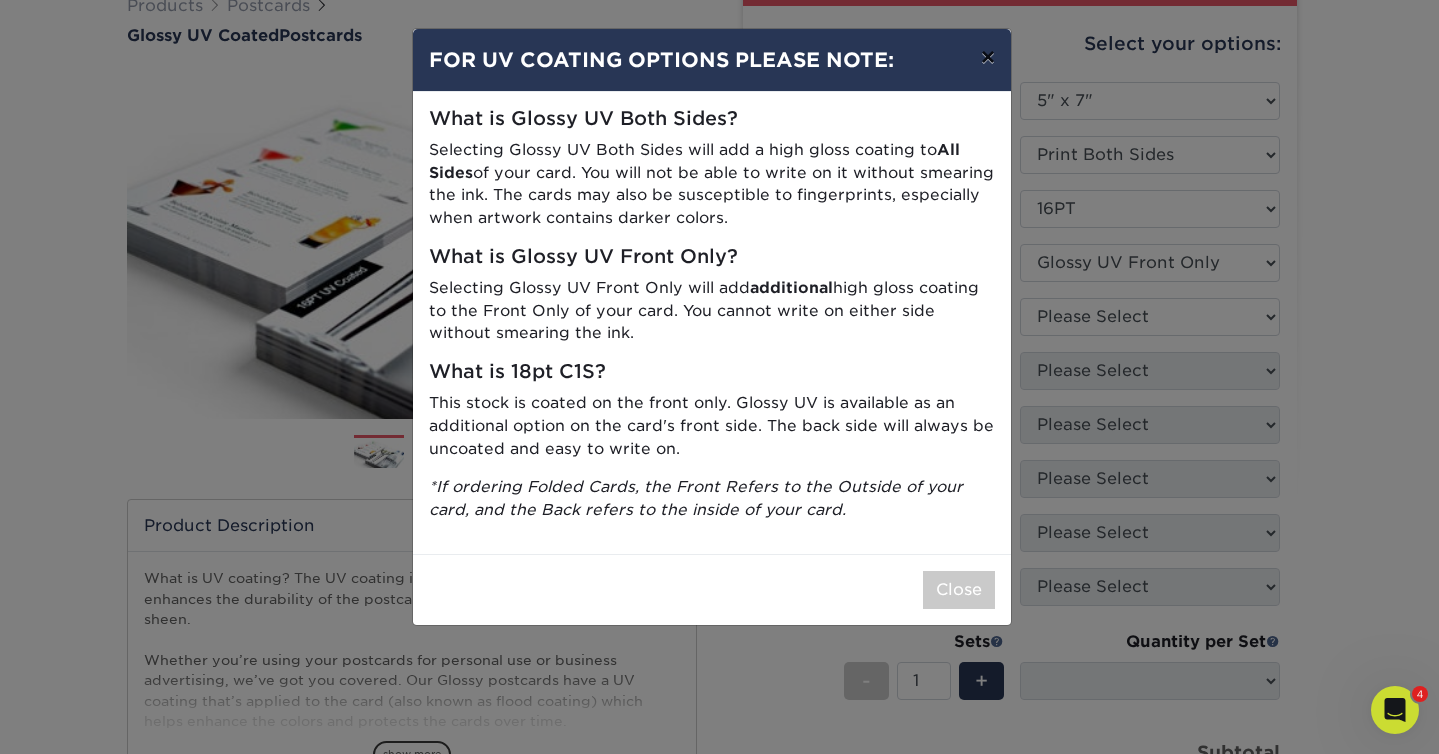 click on "×" at bounding box center (988, 57) 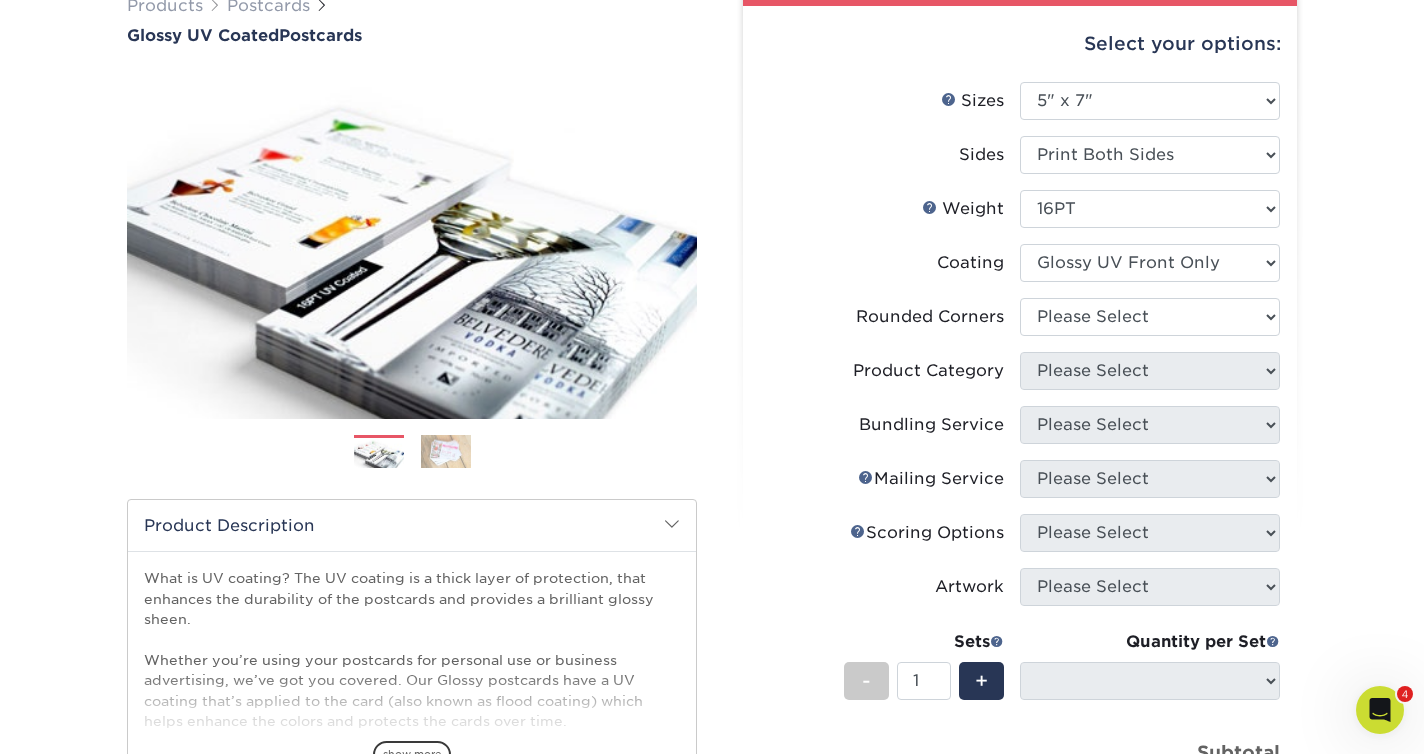 click on "Products
Postcards
Glossy UV Coated  Postcards
Previous Next show more 25" at bounding box center (712, 560) 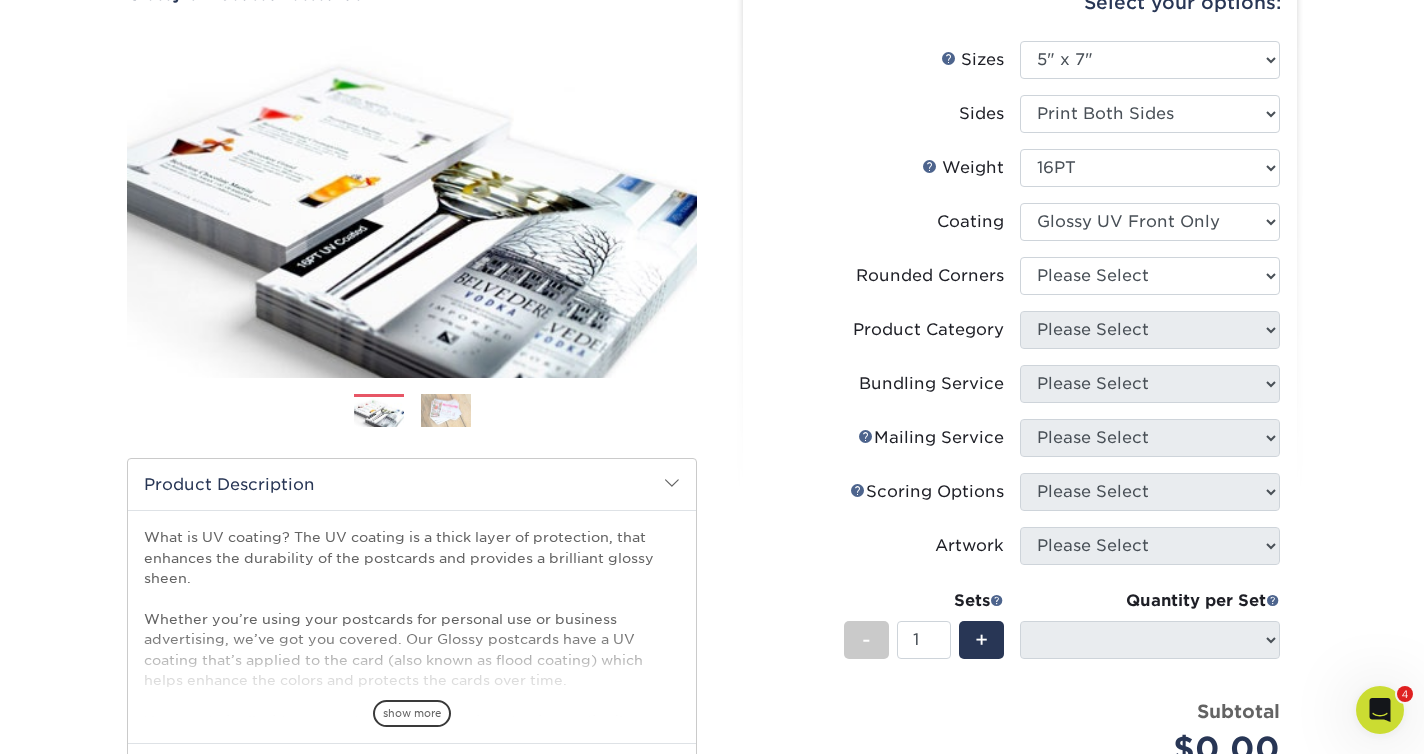 scroll, scrollTop: 215, scrollLeft: 0, axis: vertical 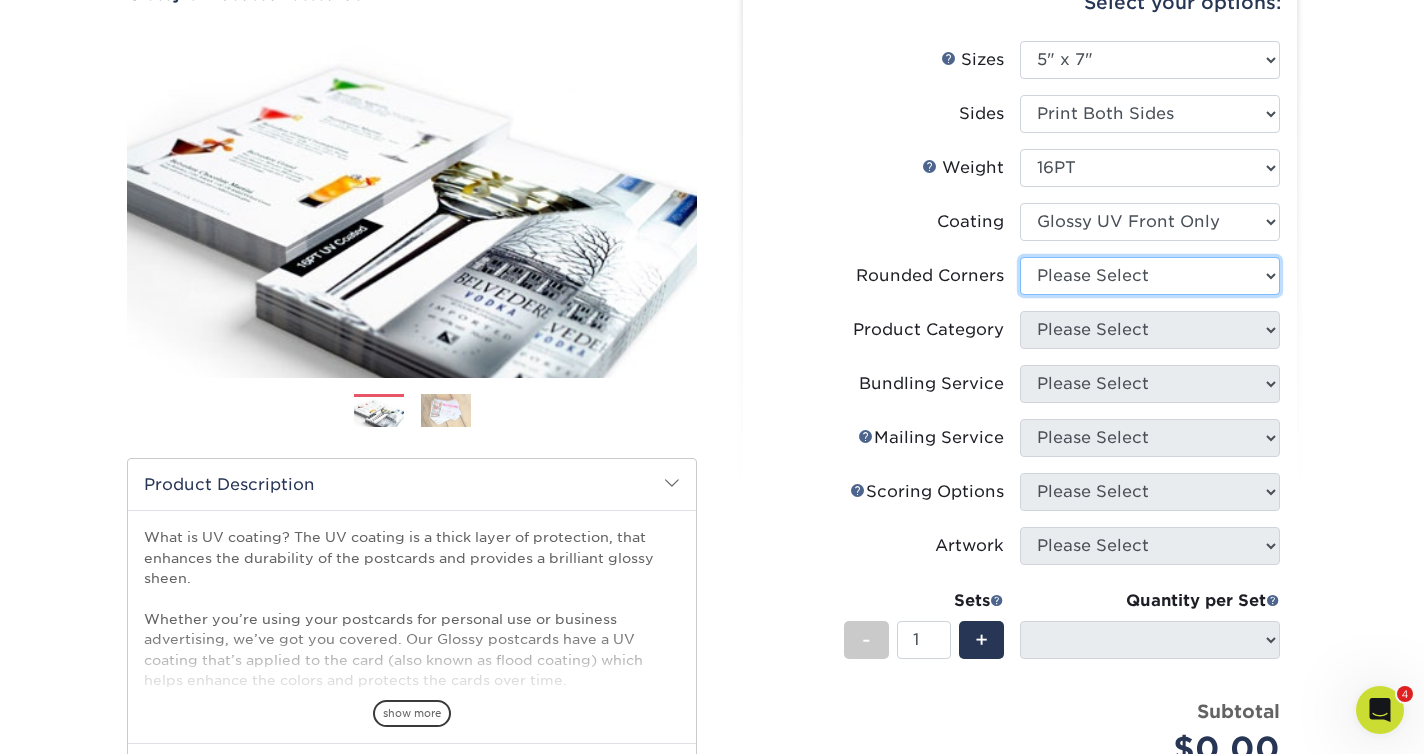 click on "Please Select
Yes - Round 4 Corners                                                    No" at bounding box center [1150, 276] 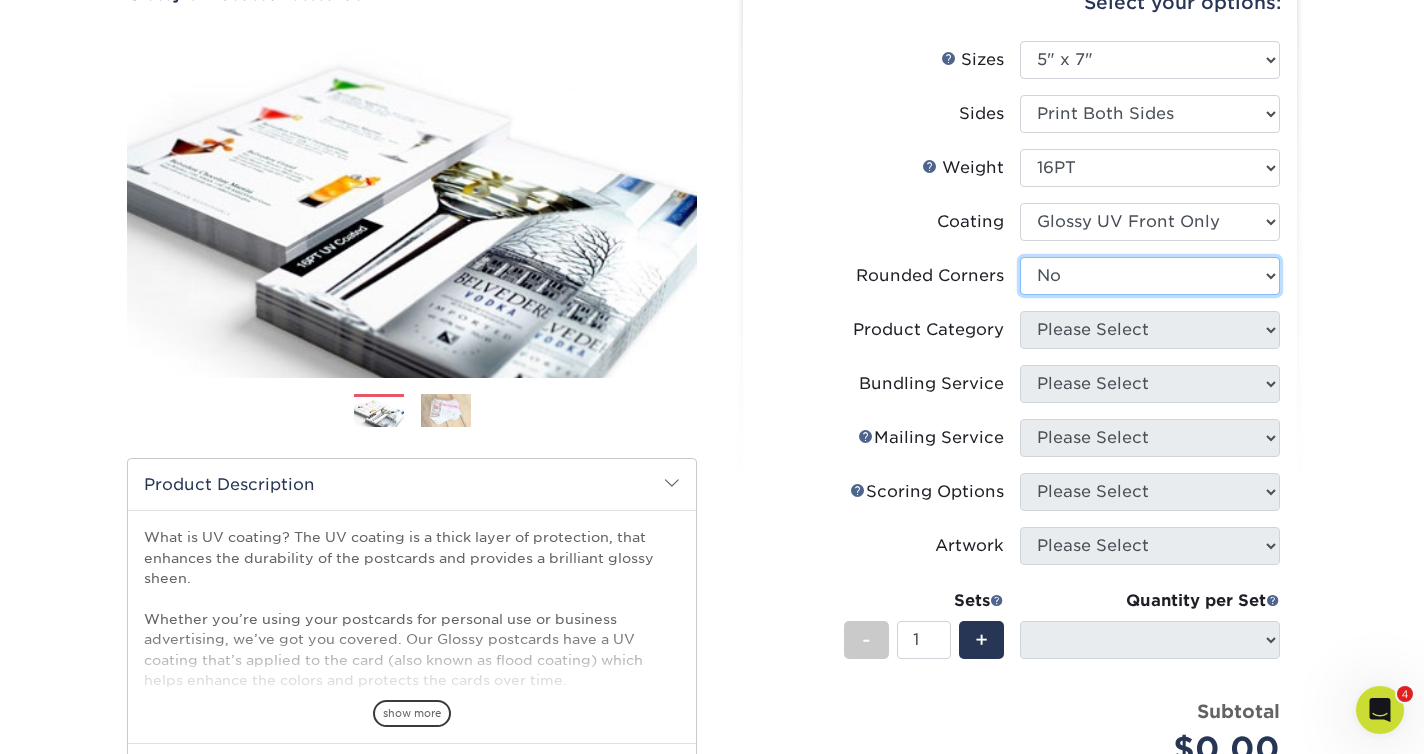 select on "-1" 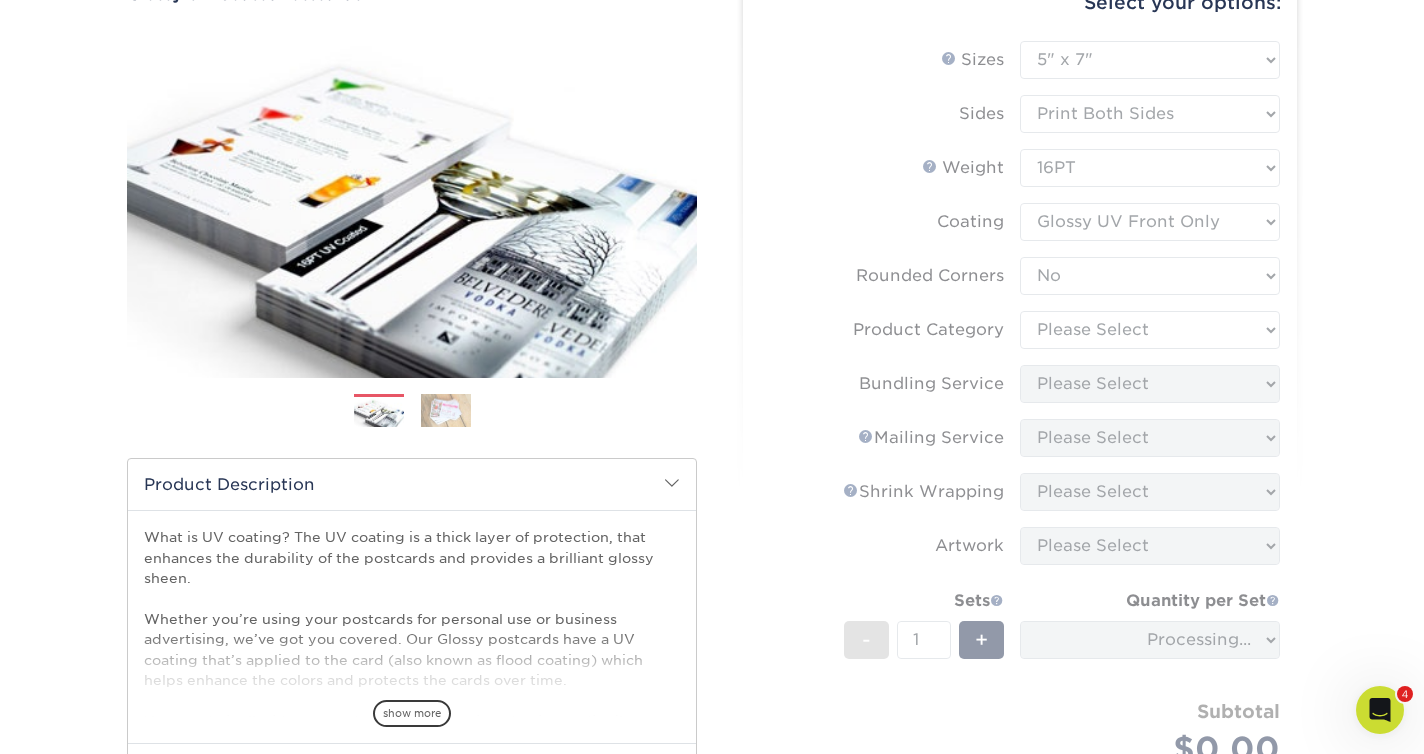 click on "Products
Postcards
Glossy UV Coated  Postcards
Previous Next show more 25" at bounding box center [712, 519] 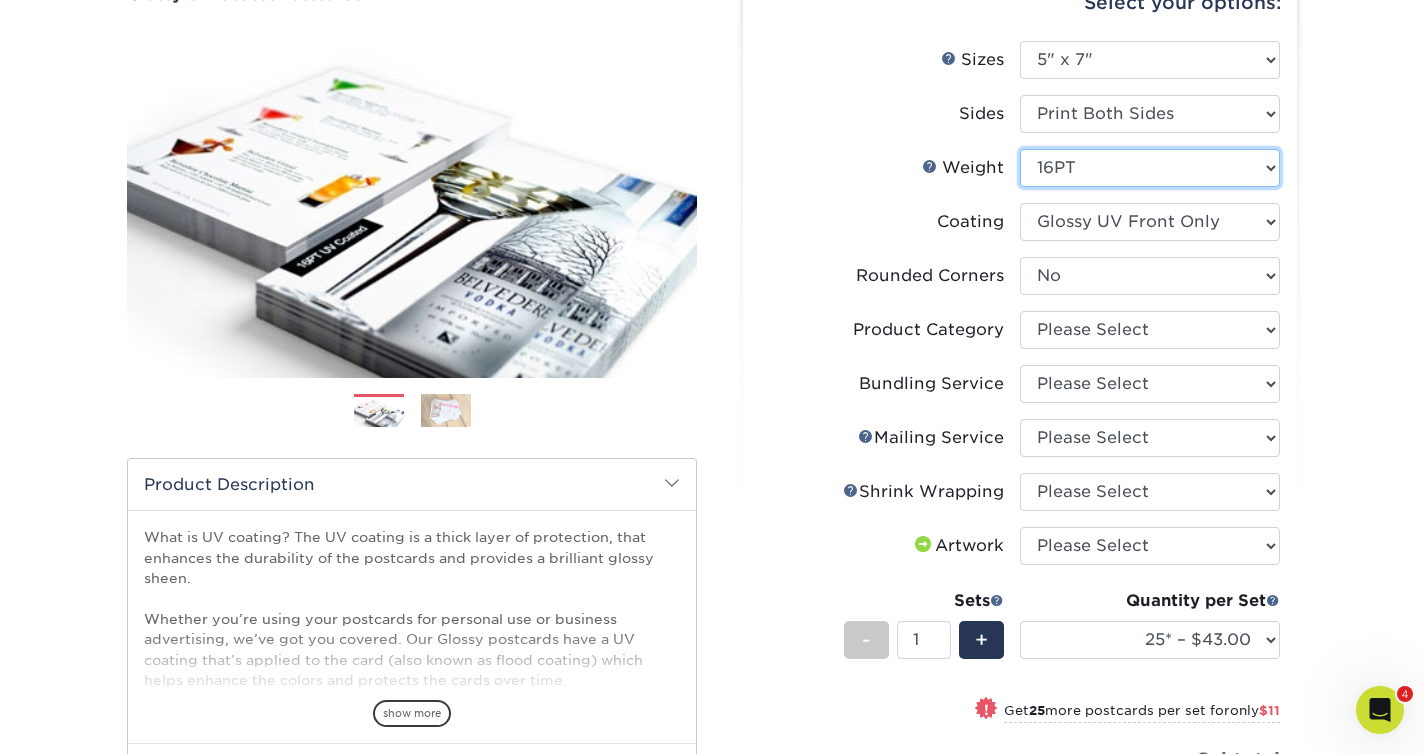 click on "Please Select 16PT 14PT 18PT C1S" at bounding box center (1150, 168) 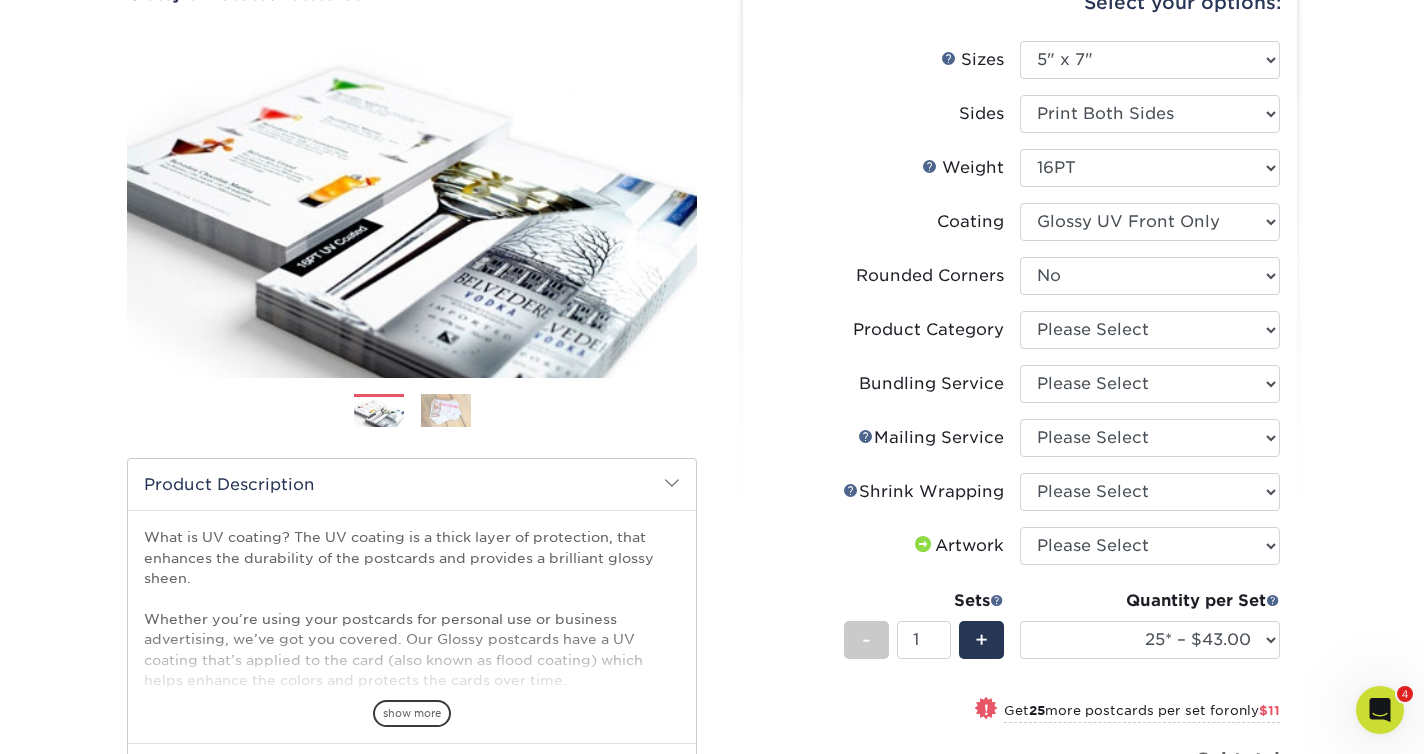 click on "Products
Postcards
Glossy UV Coated  Postcards
Previous Next show more 25" at bounding box center (712, 543) 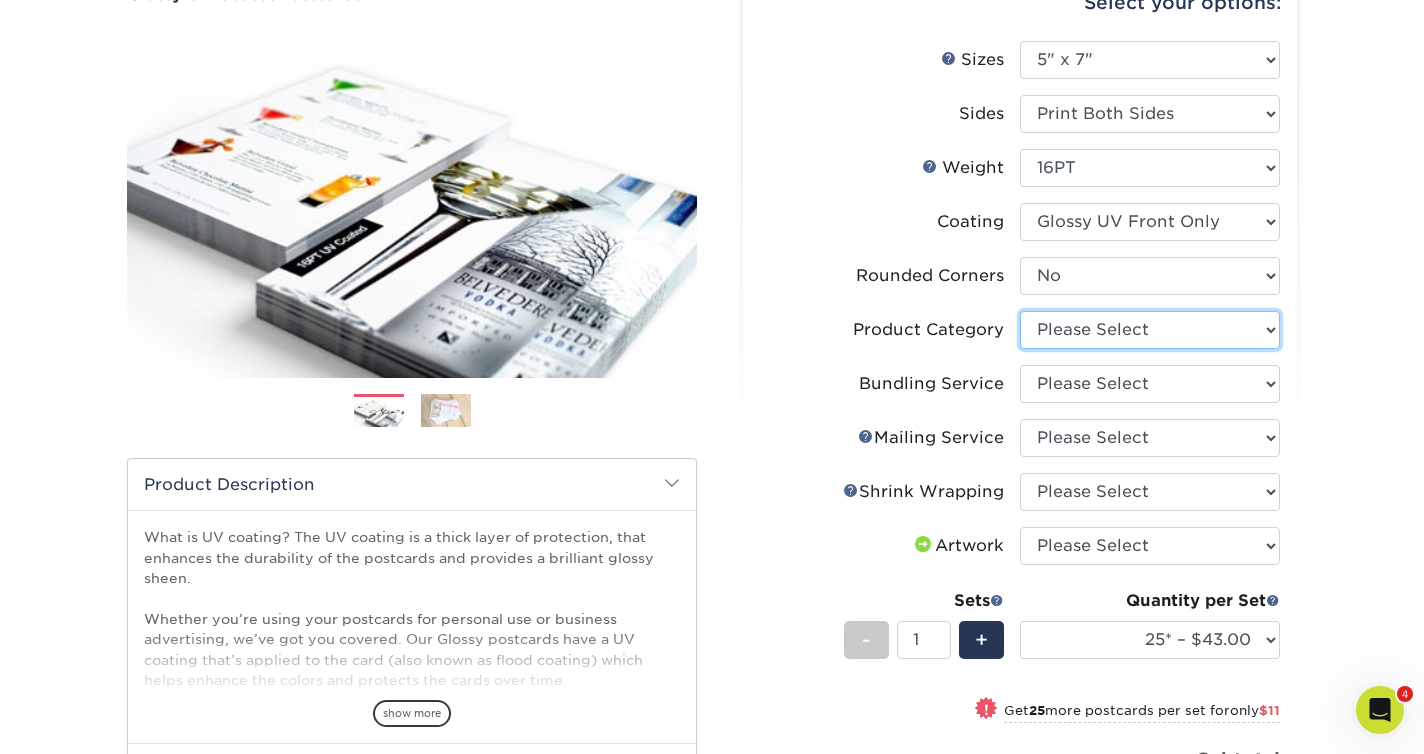 click on "Please Select Postcards" at bounding box center (1150, 330) 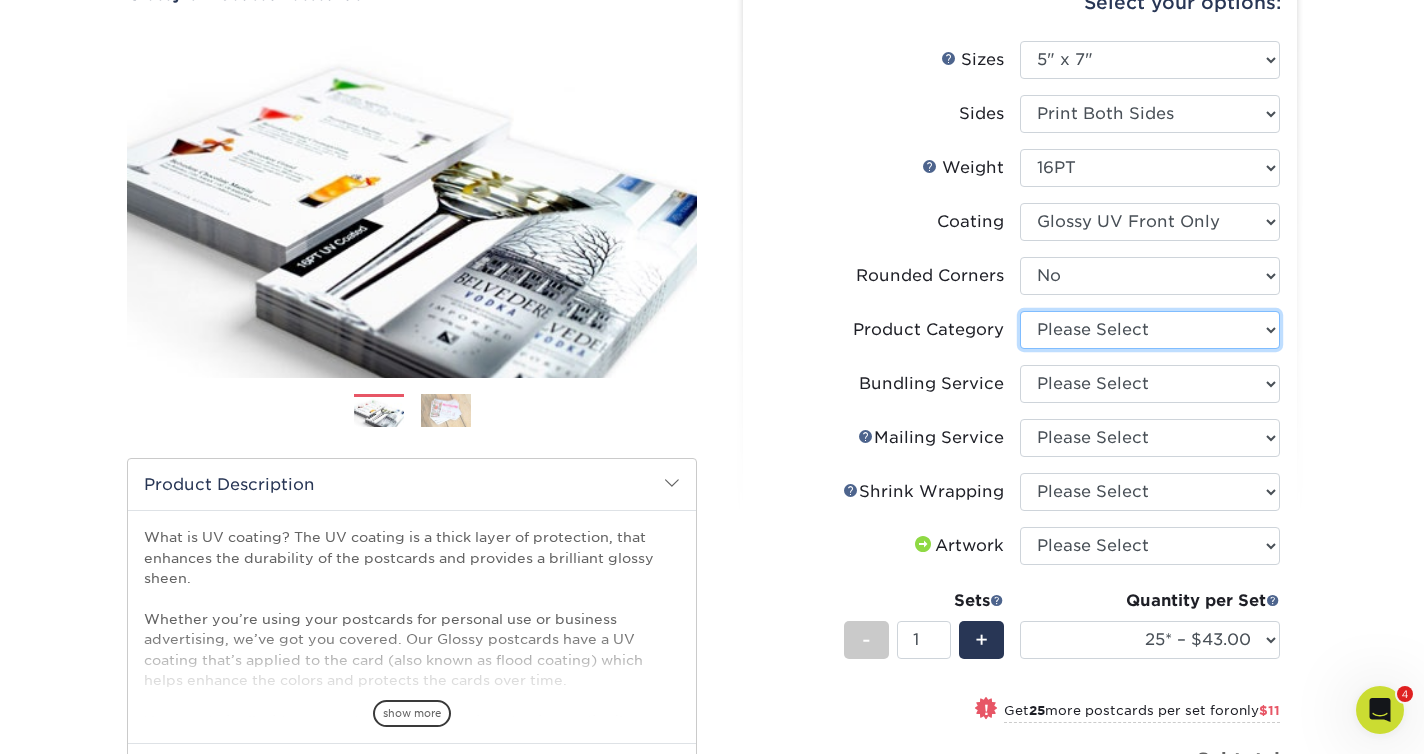select on "9b7272e0-d6c8-4c3c-8e97-d3a1bcdab858" 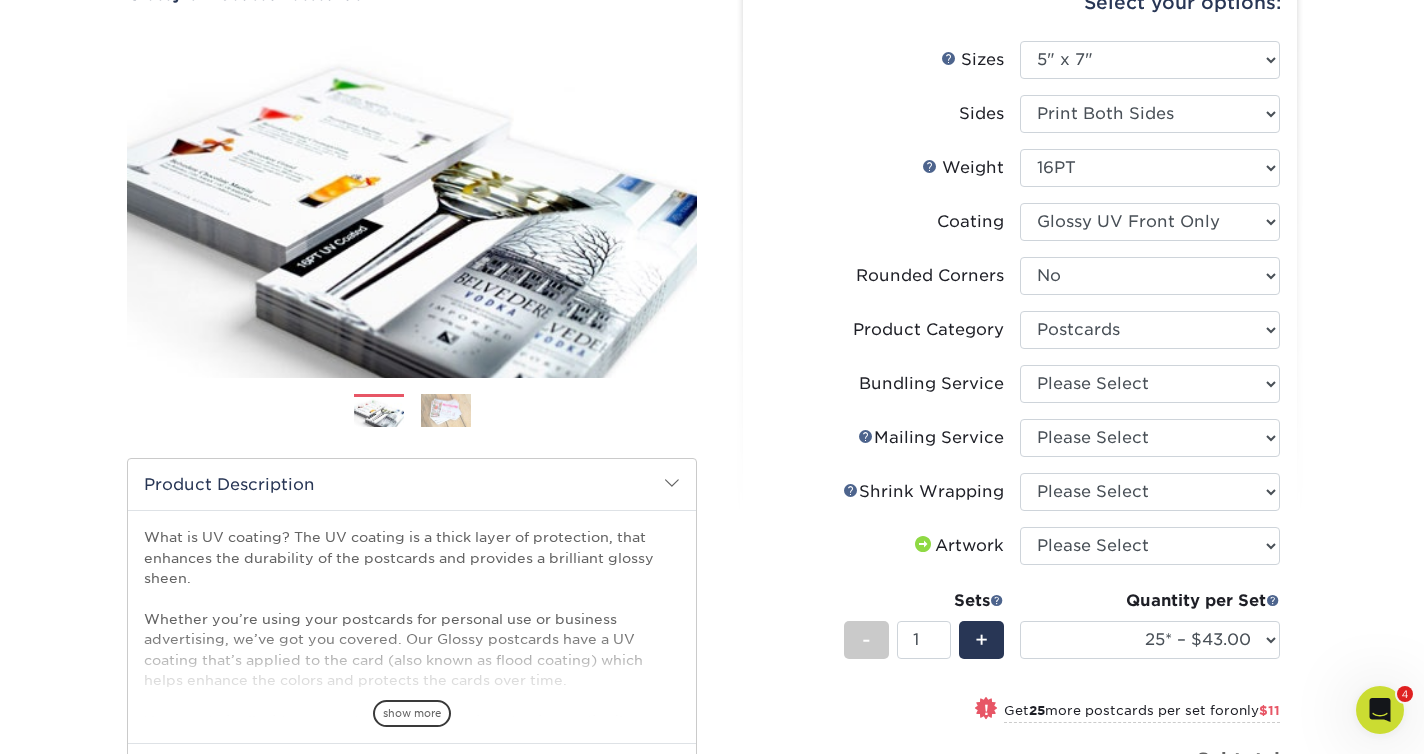 click on "Rounded Corners" at bounding box center [930, 276] 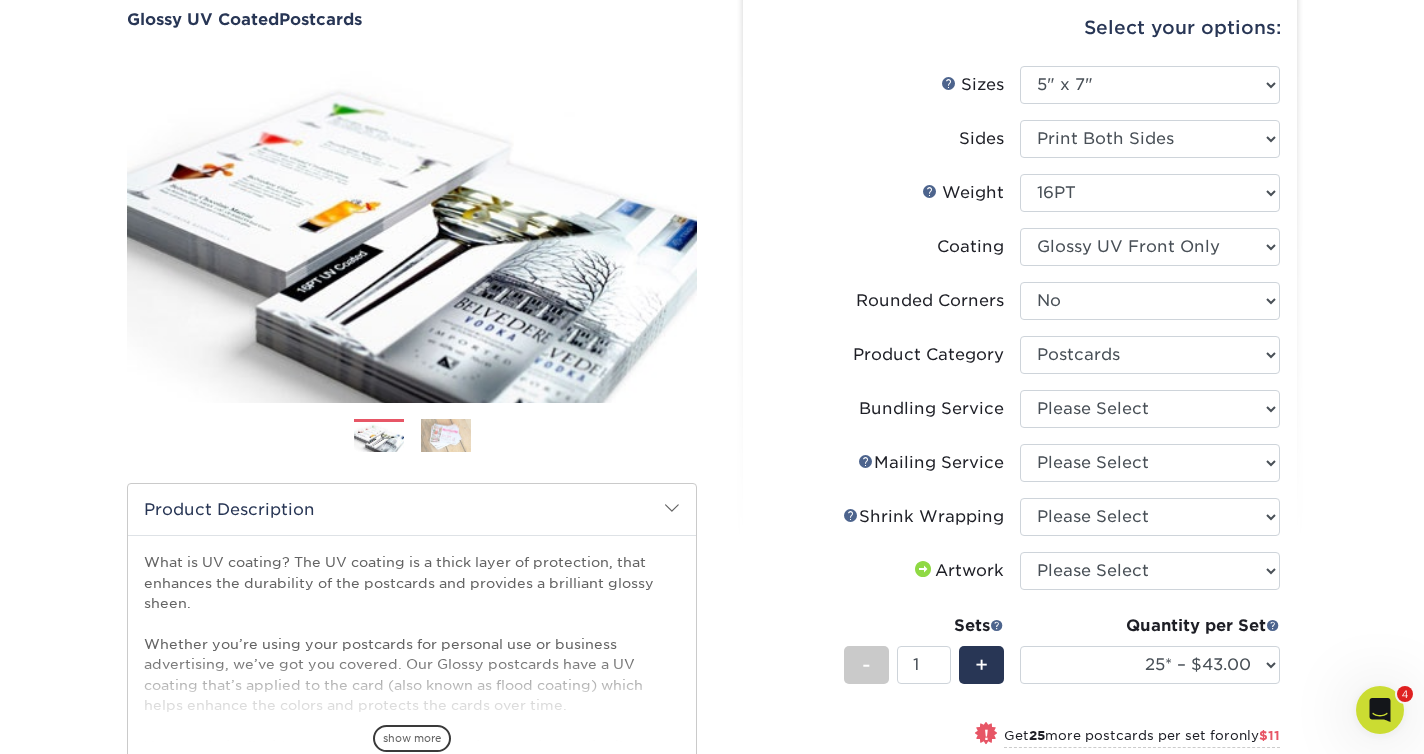 scroll, scrollTop: 177, scrollLeft: 0, axis: vertical 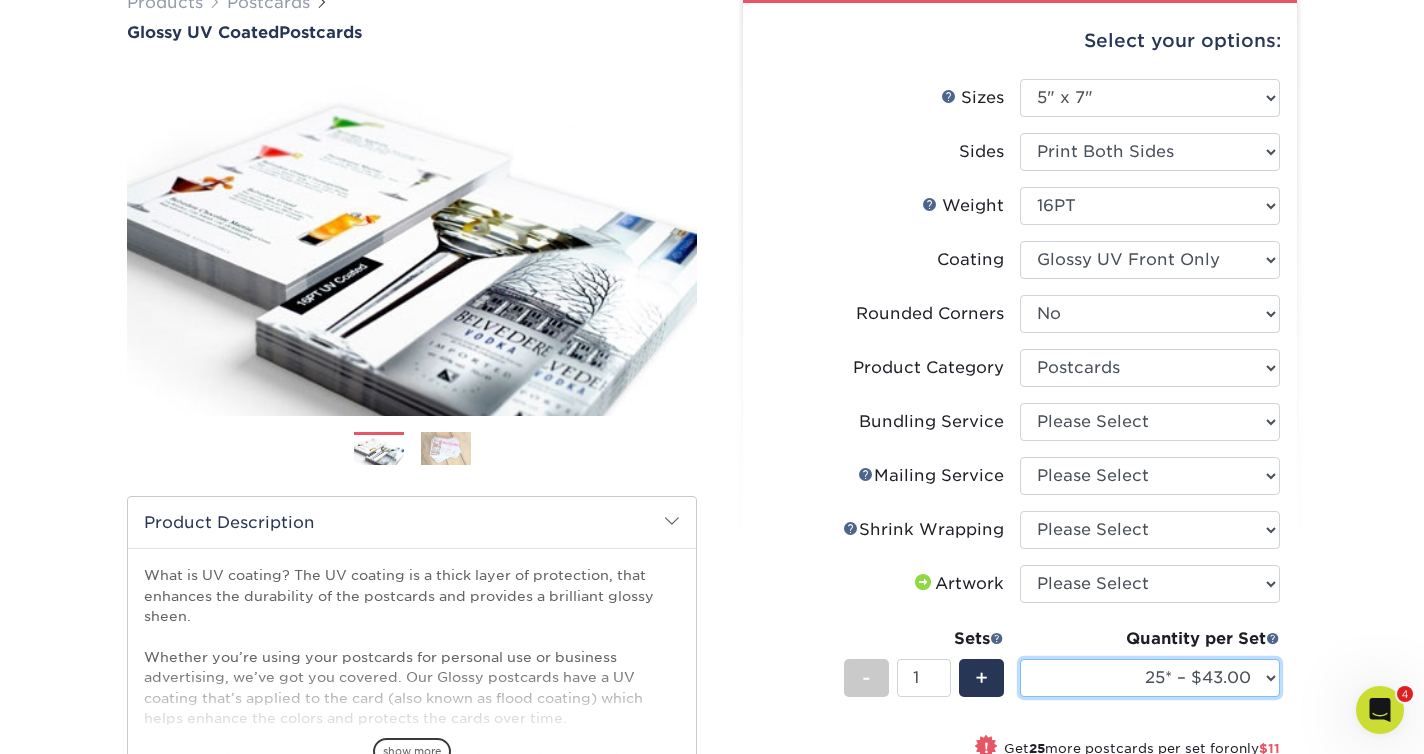 click on "25* – $43.00 50* – $54.00 75* – $67.00 100* – $92.00 250* – $148.00 500 – $190.00 1000 – $213.00 2500 – $345.00 5000 – $550.00 7500 – $848.00 10000 – $1062.00 15000 – $1581.00 20000 – $2096.00 25000 – $2605.00 30000 – $3108.00 35000 – $3607.00 40000 – $4100.00 45000 – $4587.00 50000 – $5070.00 55000 – $5547.00 60000 – $6019.00 65000 – $6485.00 70000 – $6946.00 75000 – $7402.00 80000 – $7853.00 85000 – $8298.00 90000 – $8738.00 95000 – $9172.00 100000 – $9601.00" at bounding box center (1150, 678) 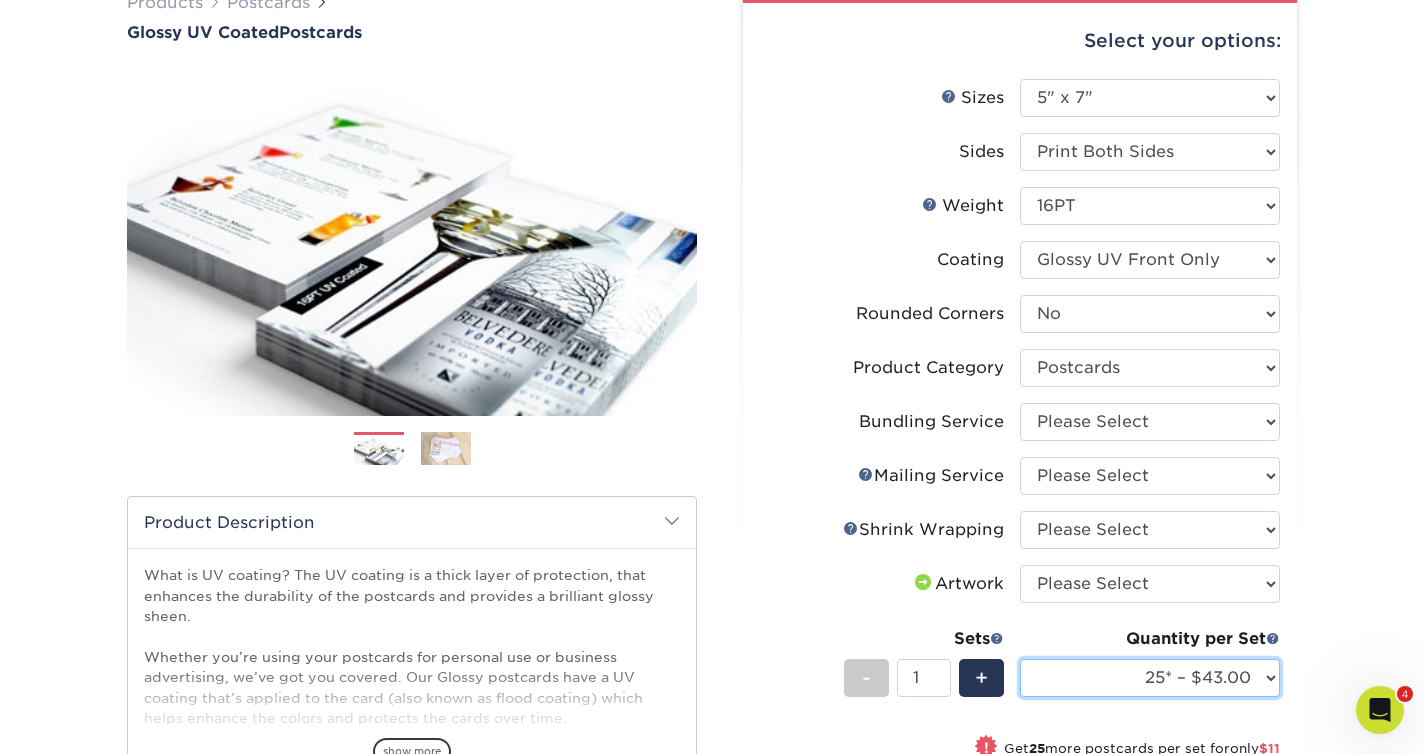 select on "50* – $54.00" 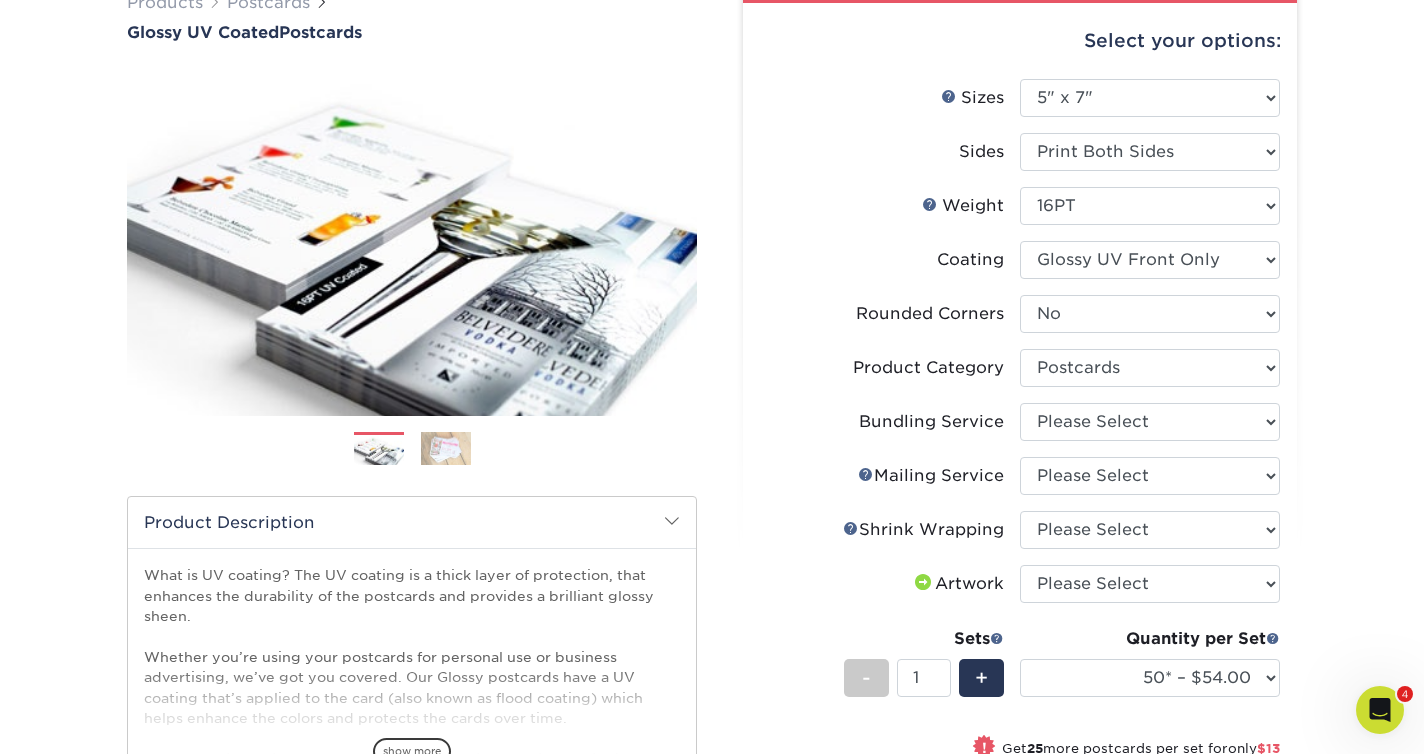 click on "Products
Postcards
Glossy UV Coated  Postcards
Previous Next show more 25" at bounding box center [712, 581] 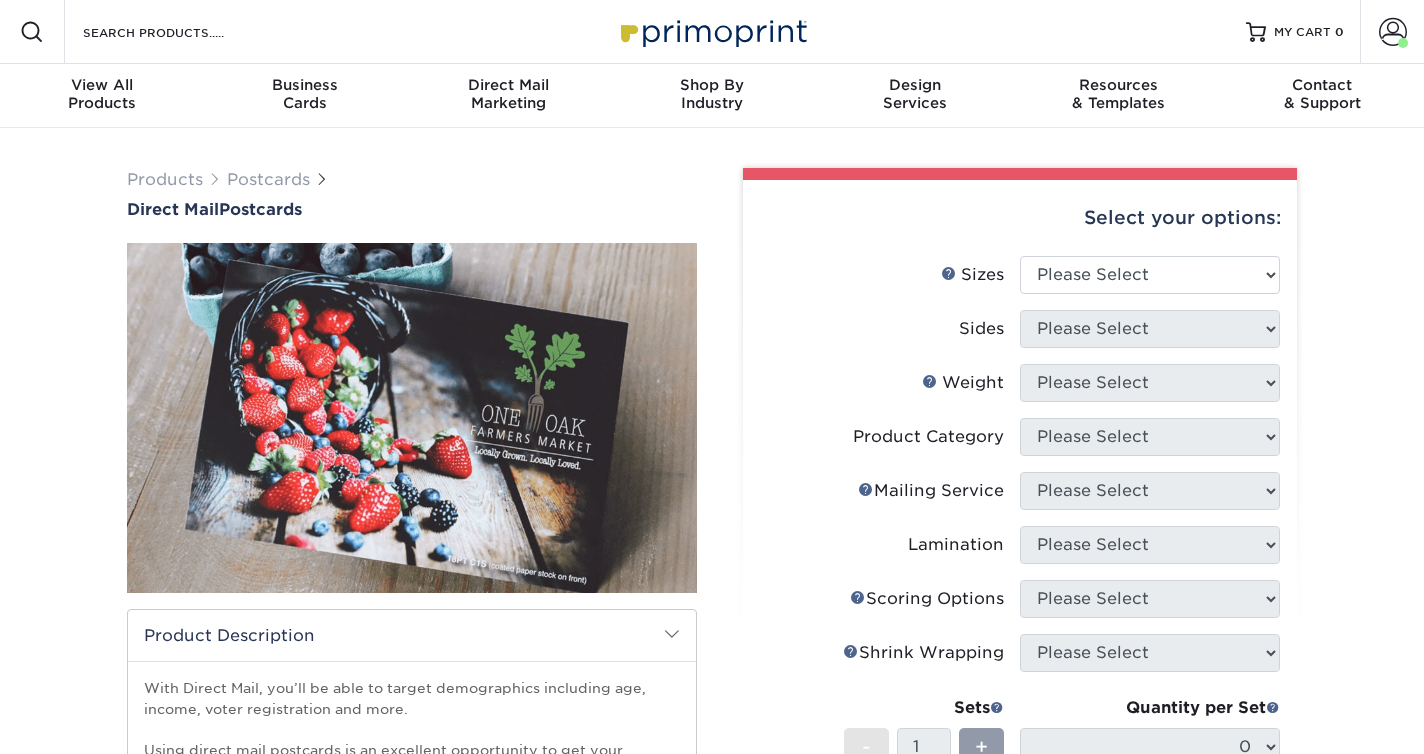 scroll, scrollTop: 0, scrollLeft: 0, axis: both 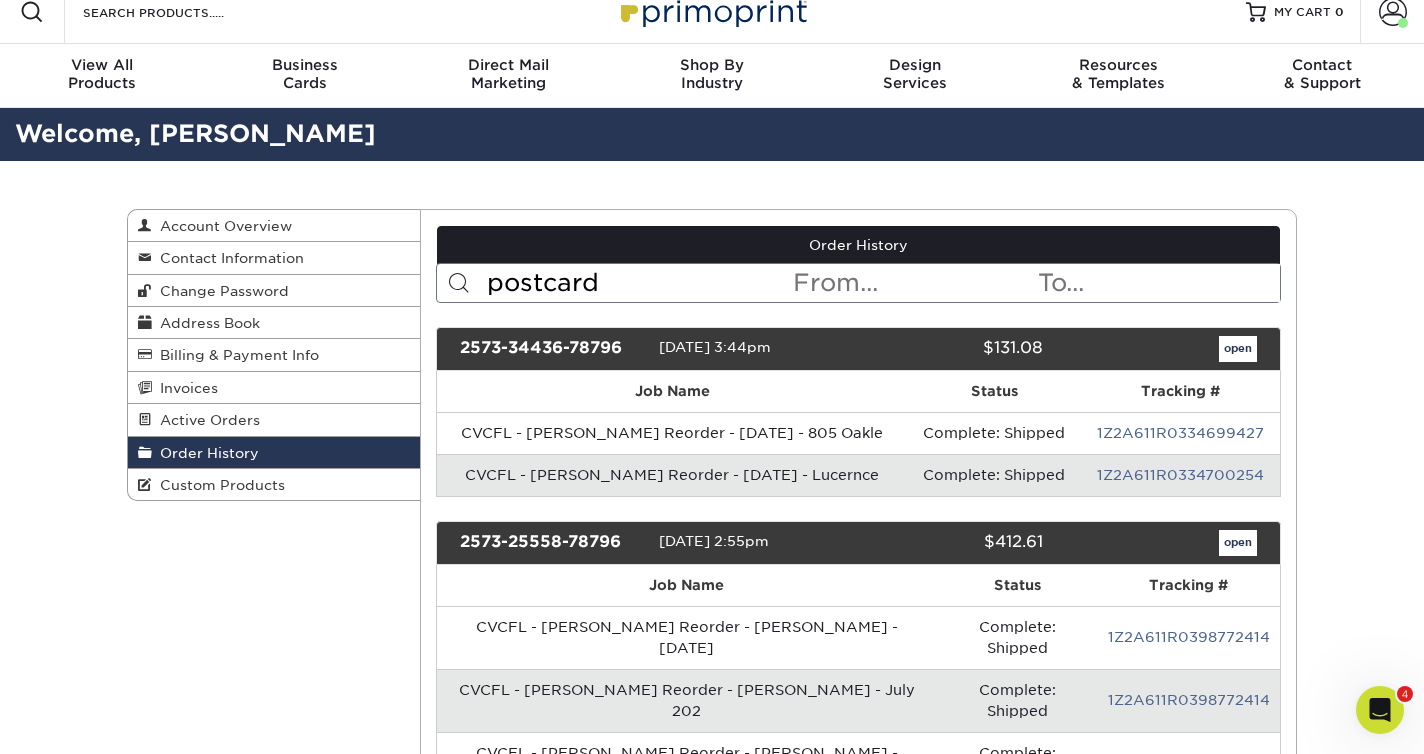 click on "postcard" at bounding box center (638, 283) 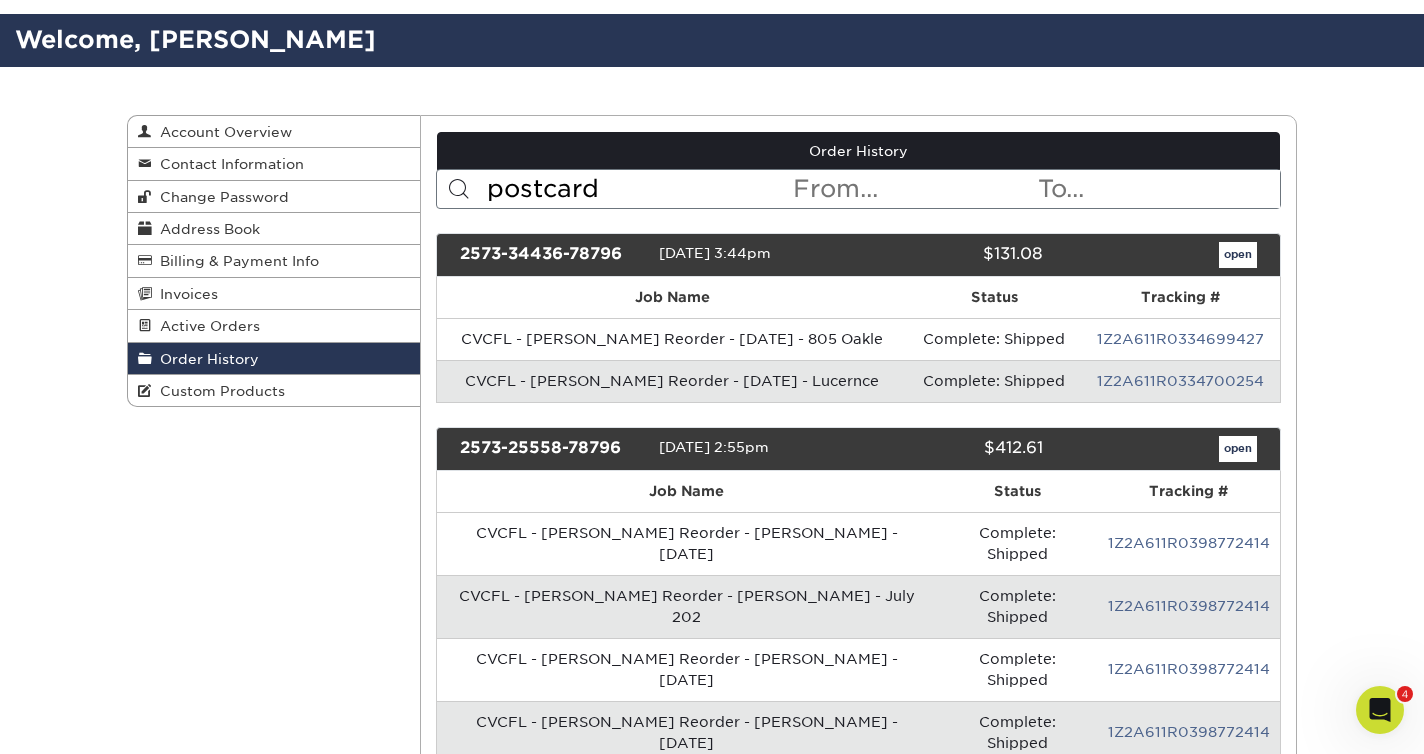 scroll, scrollTop: 118, scrollLeft: 0, axis: vertical 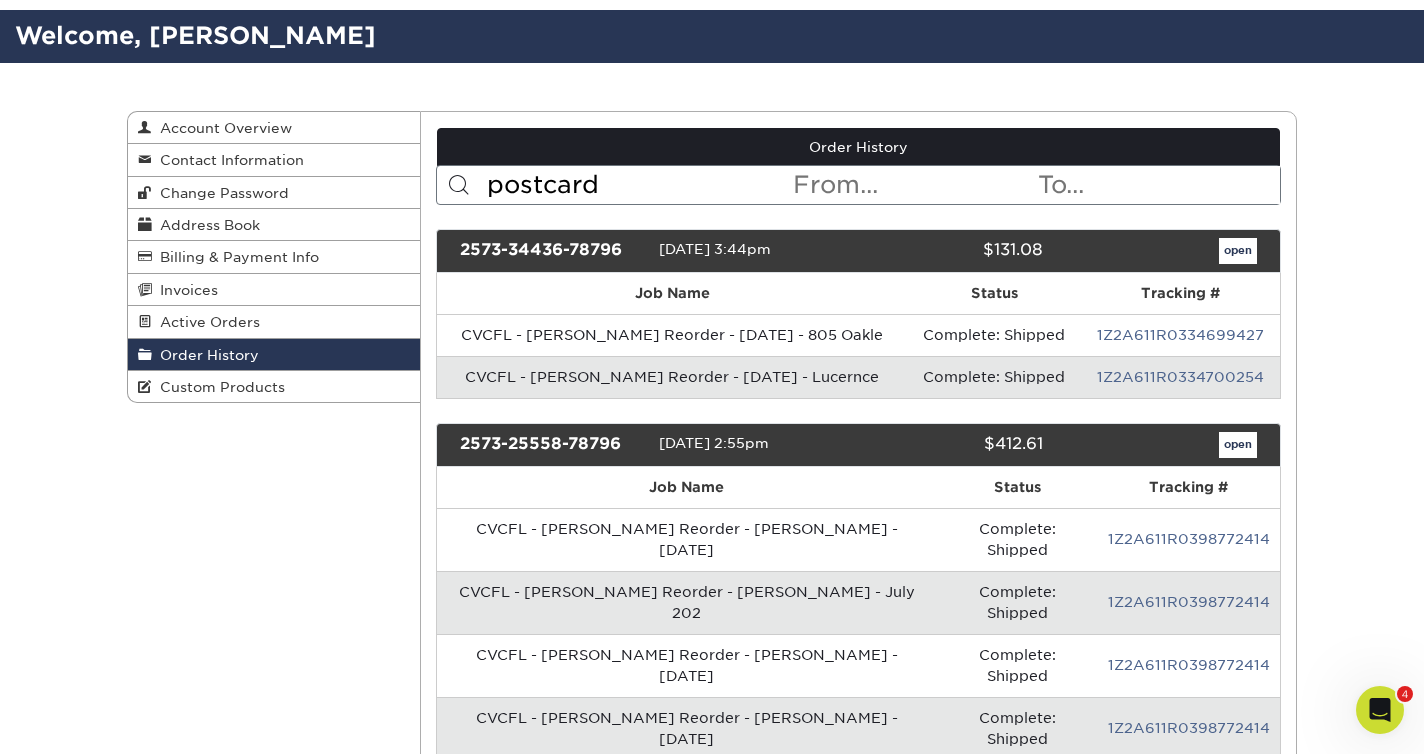 click on "postcard" at bounding box center [638, 185] 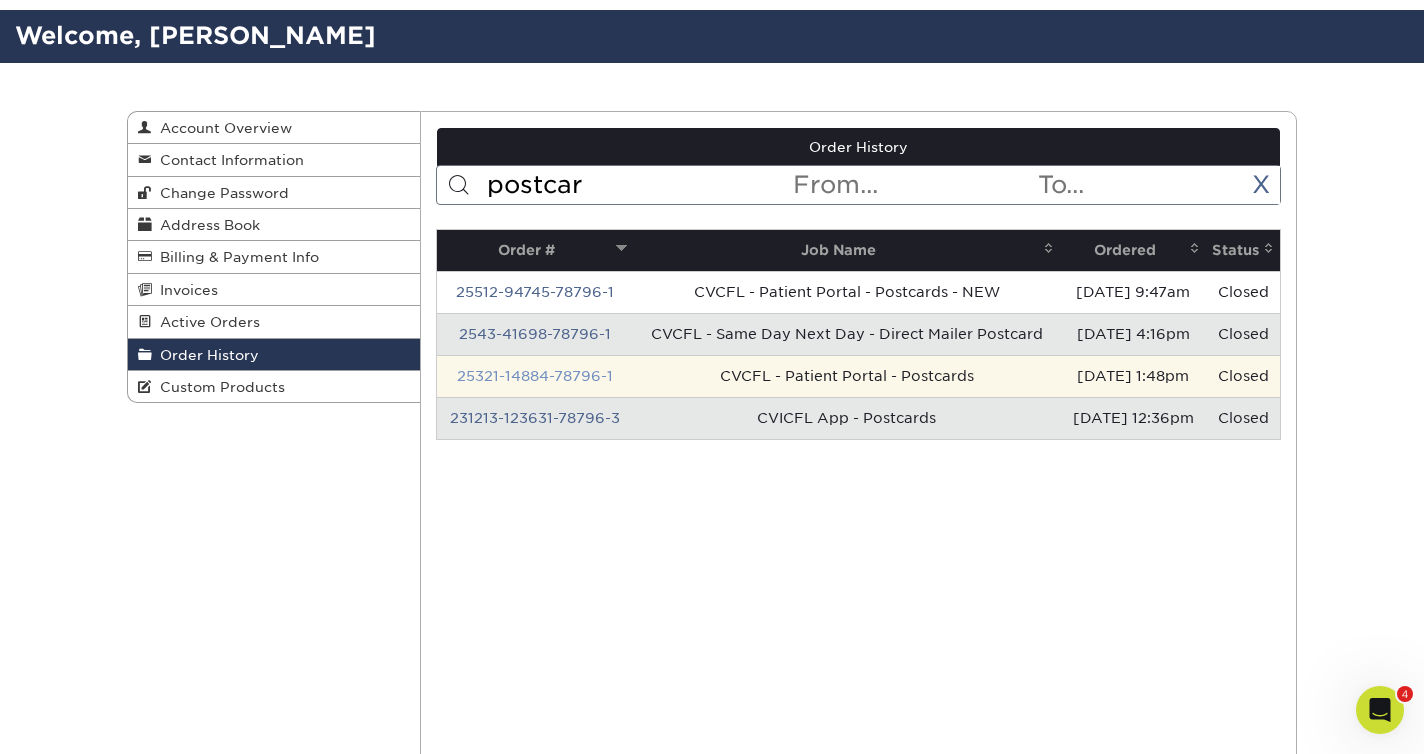 type on "postcar" 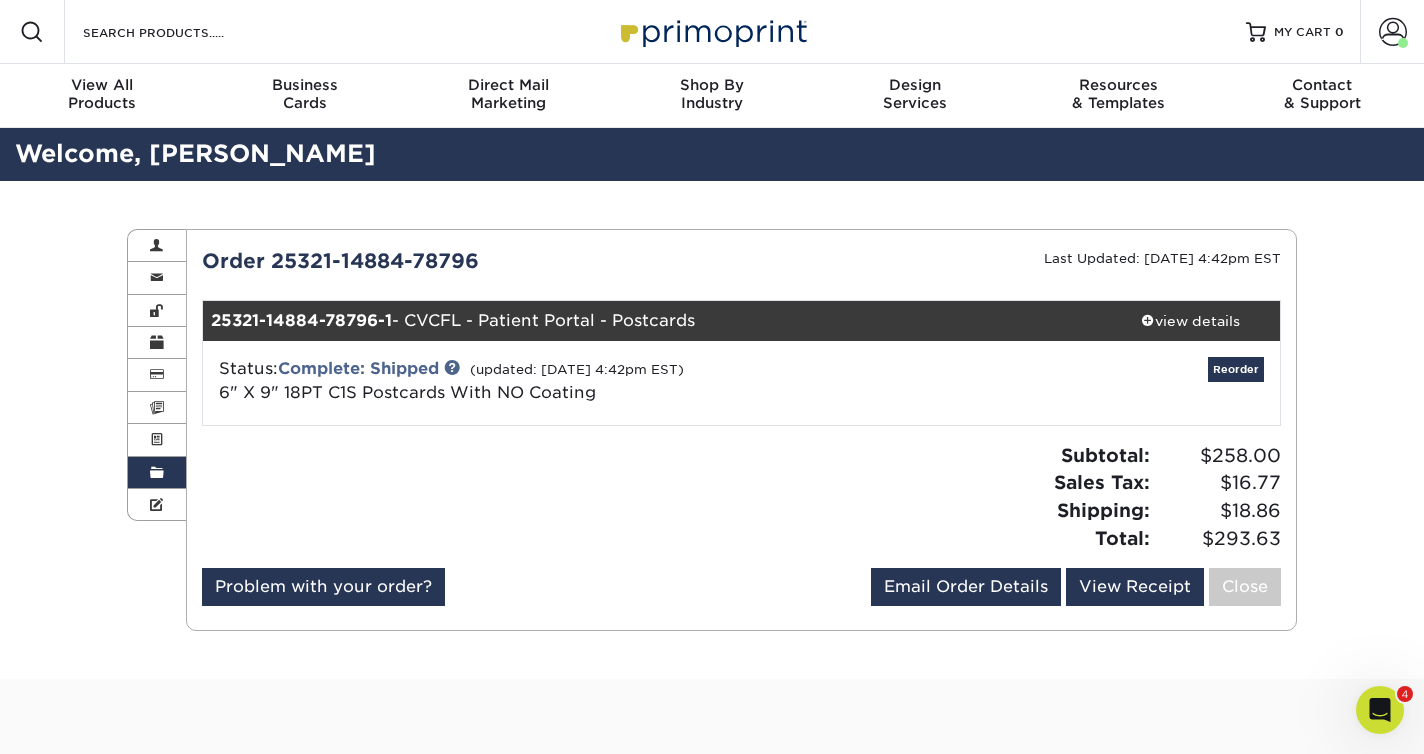 click at bounding box center (157, 473) 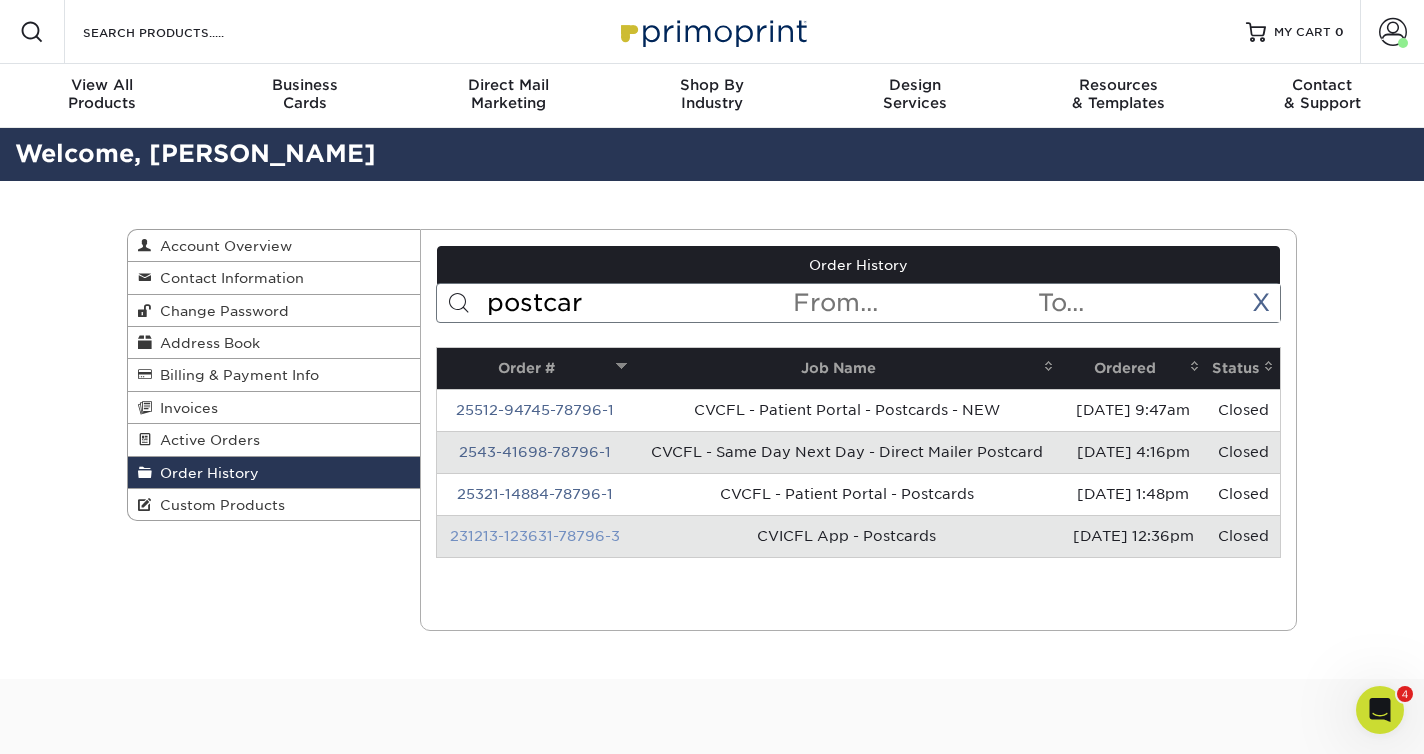 click on "231213-123631-78796-3" at bounding box center [535, 536] 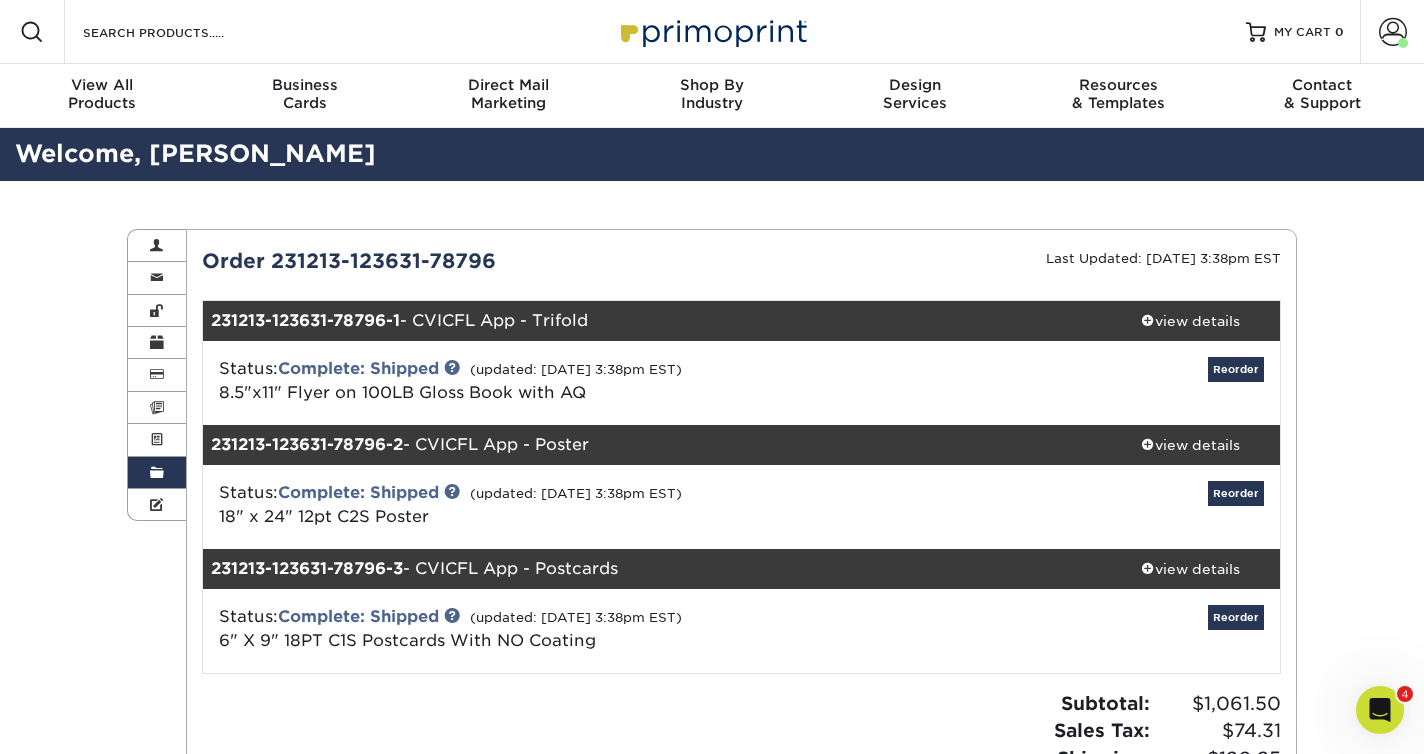 click at bounding box center [157, 473] 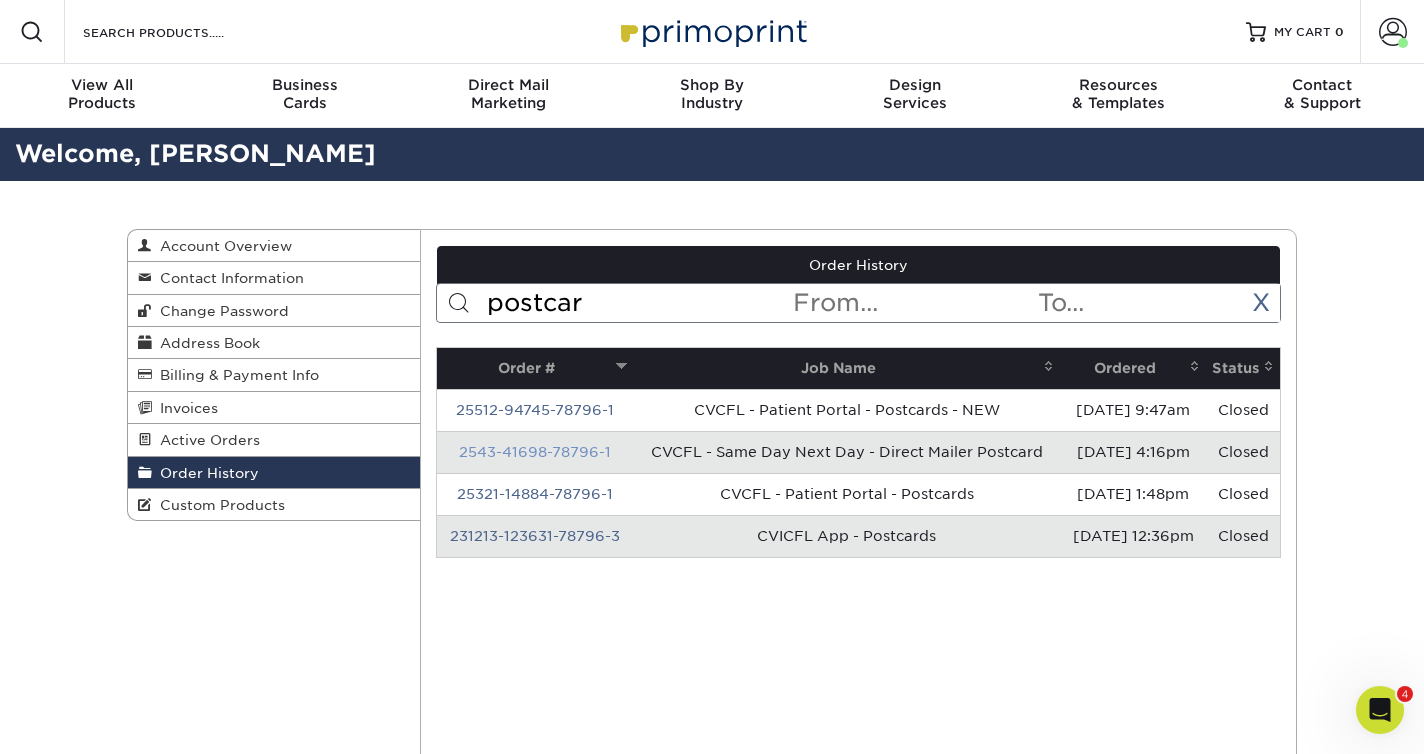 click on "2543-41698-78796-1" at bounding box center [535, 452] 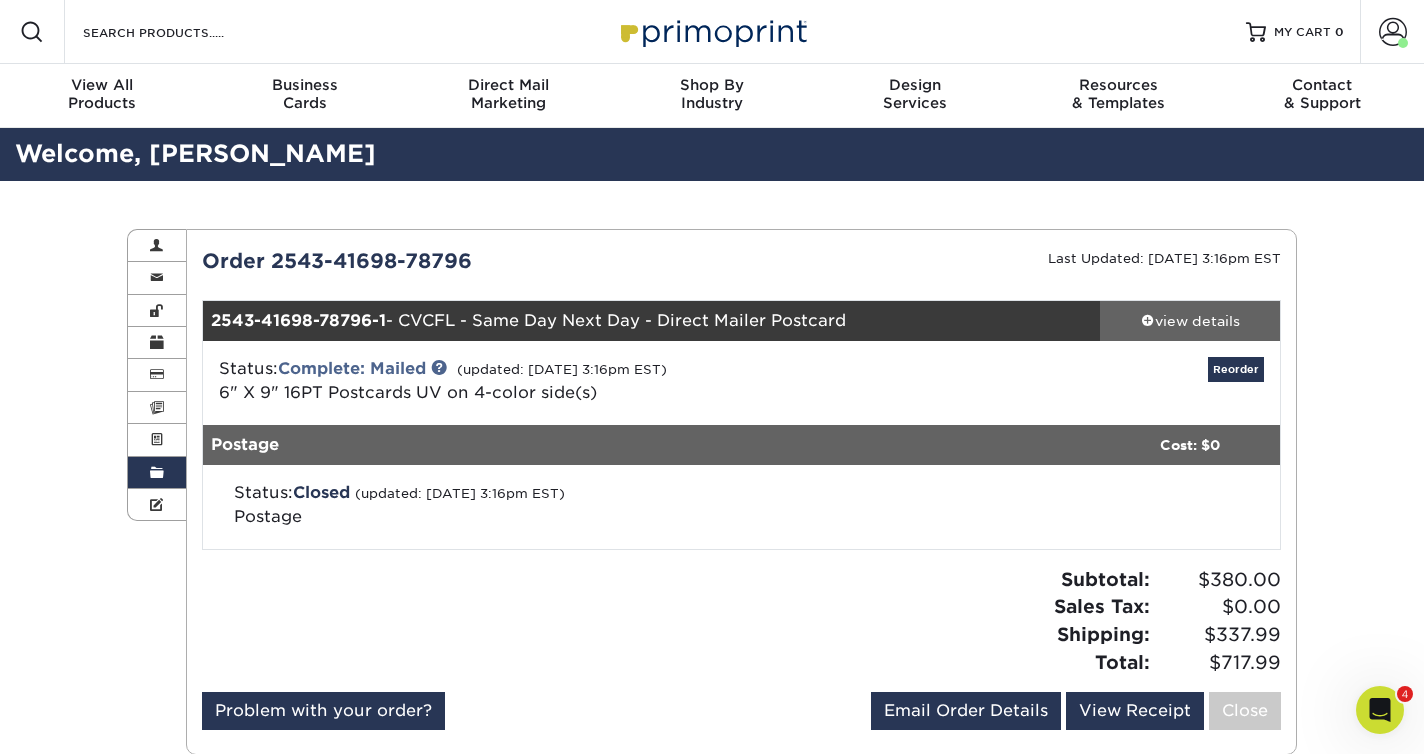 click on "view details" at bounding box center [1190, 321] 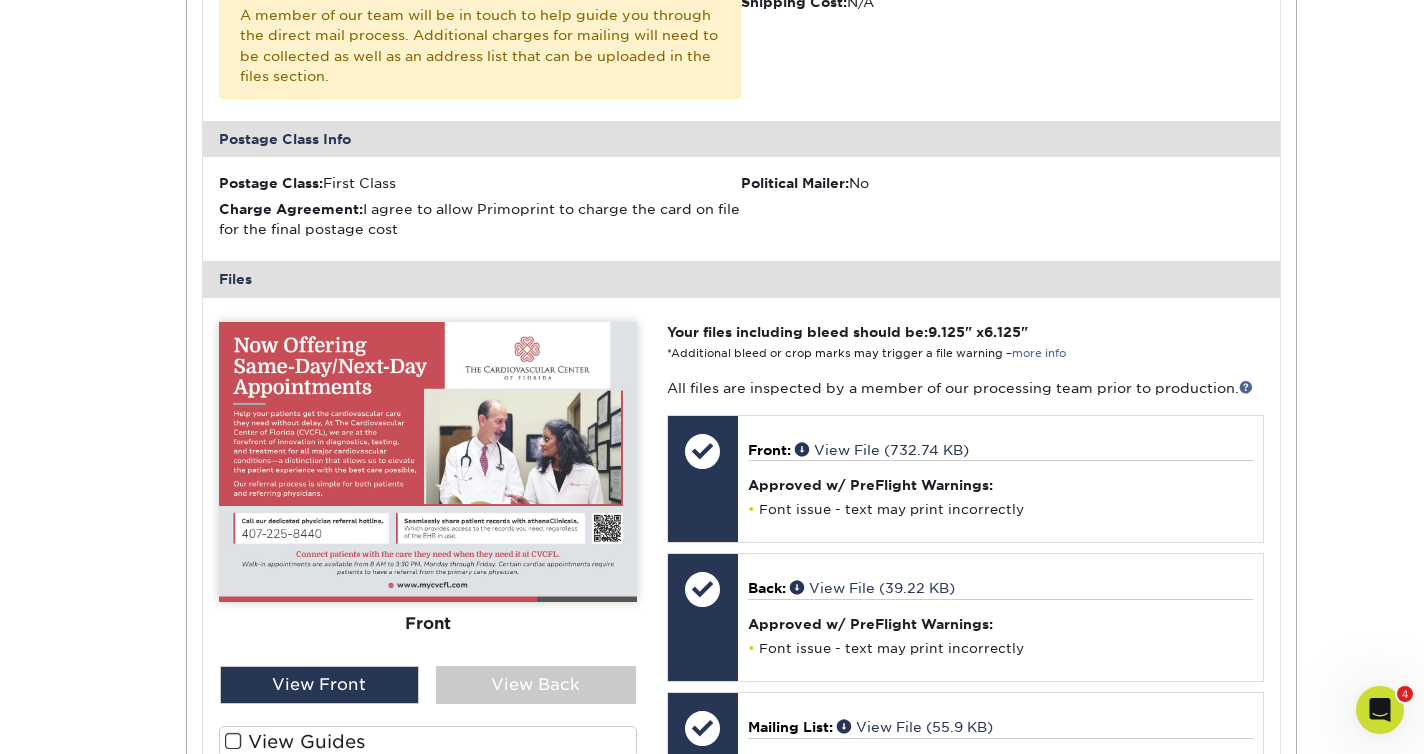 scroll, scrollTop: 950, scrollLeft: 0, axis: vertical 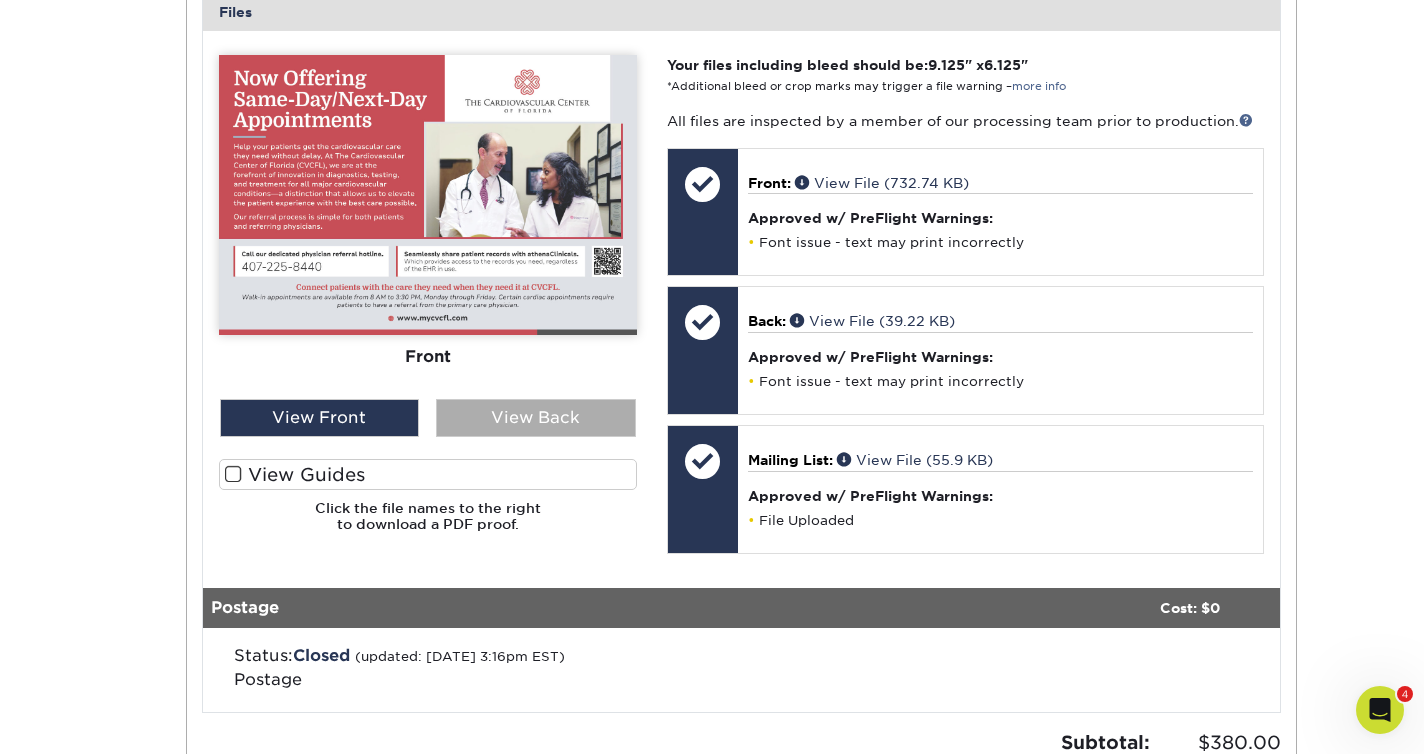 click on "View Back" at bounding box center [536, 418] 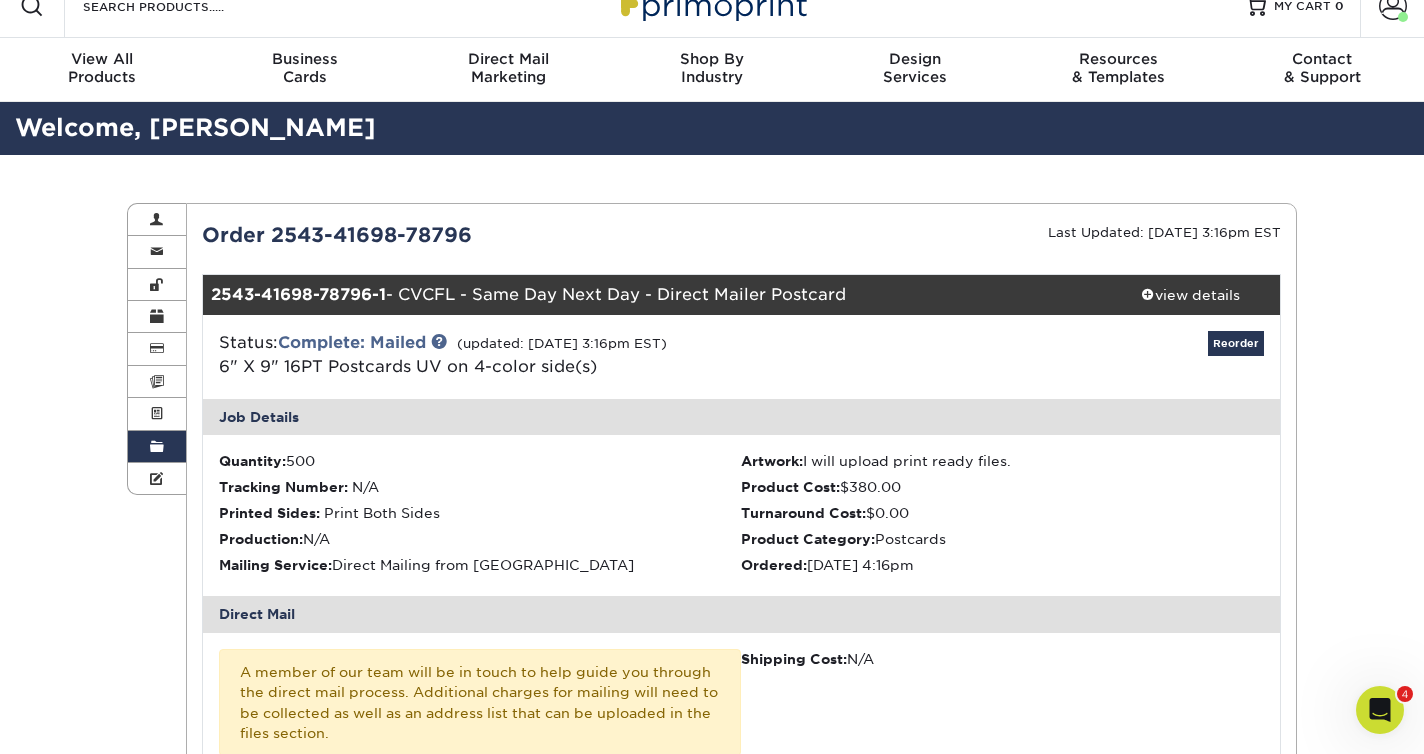 scroll, scrollTop: 27, scrollLeft: 0, axis: vertical 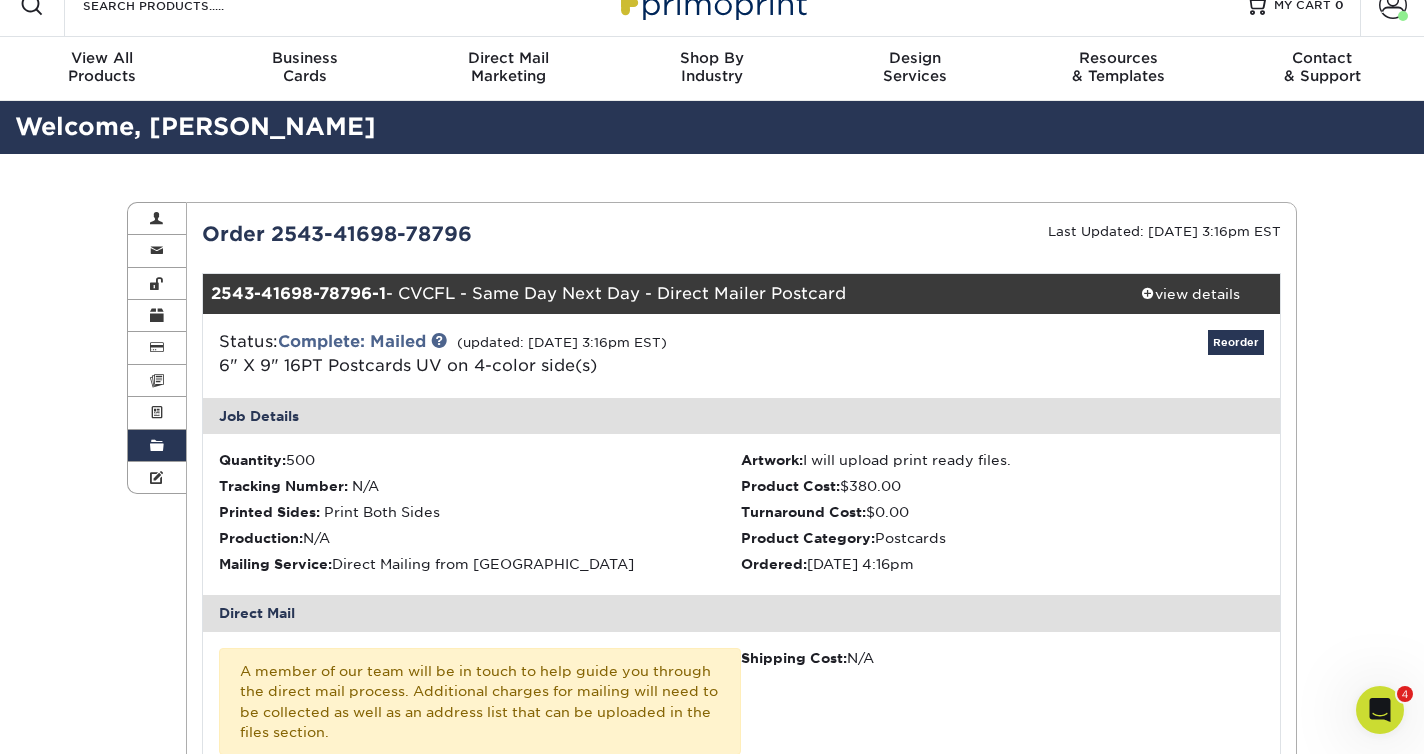 click on "Order History" at bounding box center [157, 446] 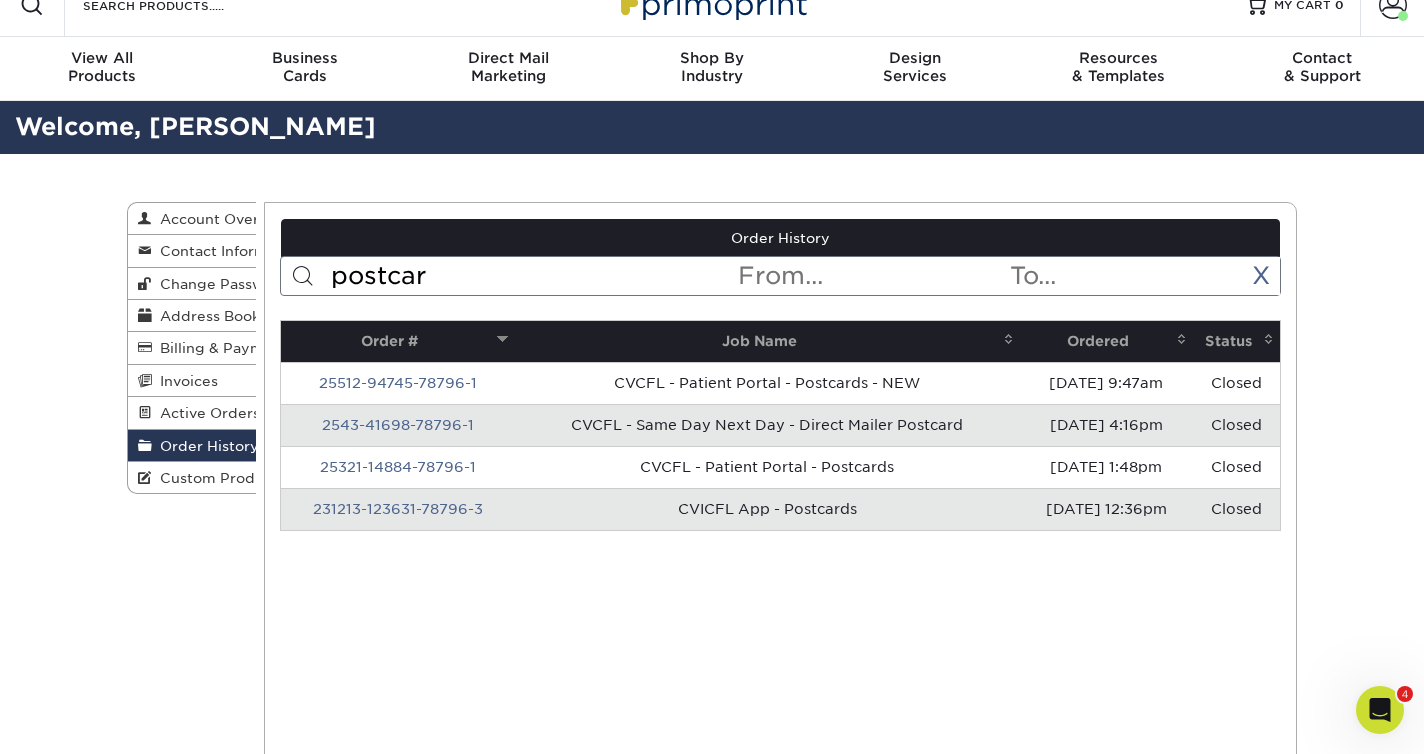 scroll, scrollTop: 0, scrollLeft: 0, axis: both 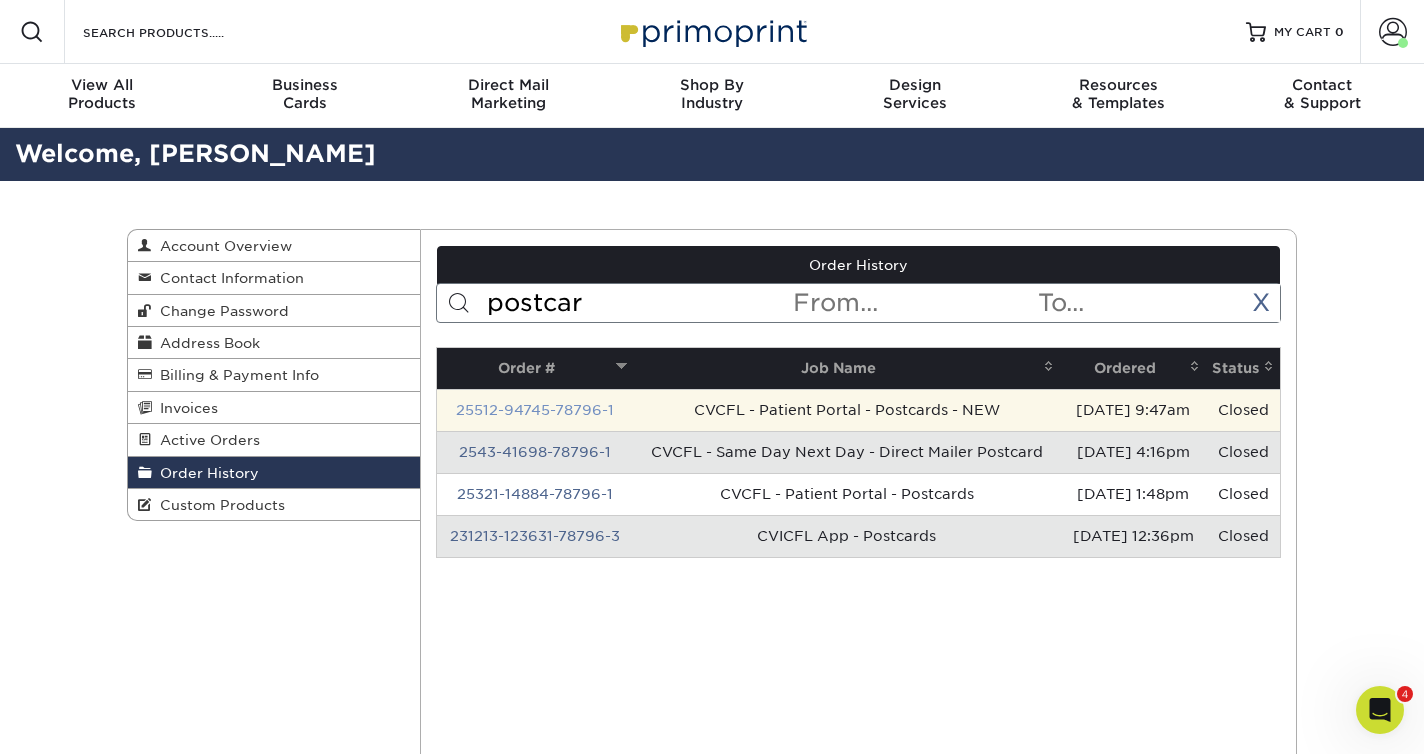 click on "25512-94745-78796-1" at bounding box center [535, 410] 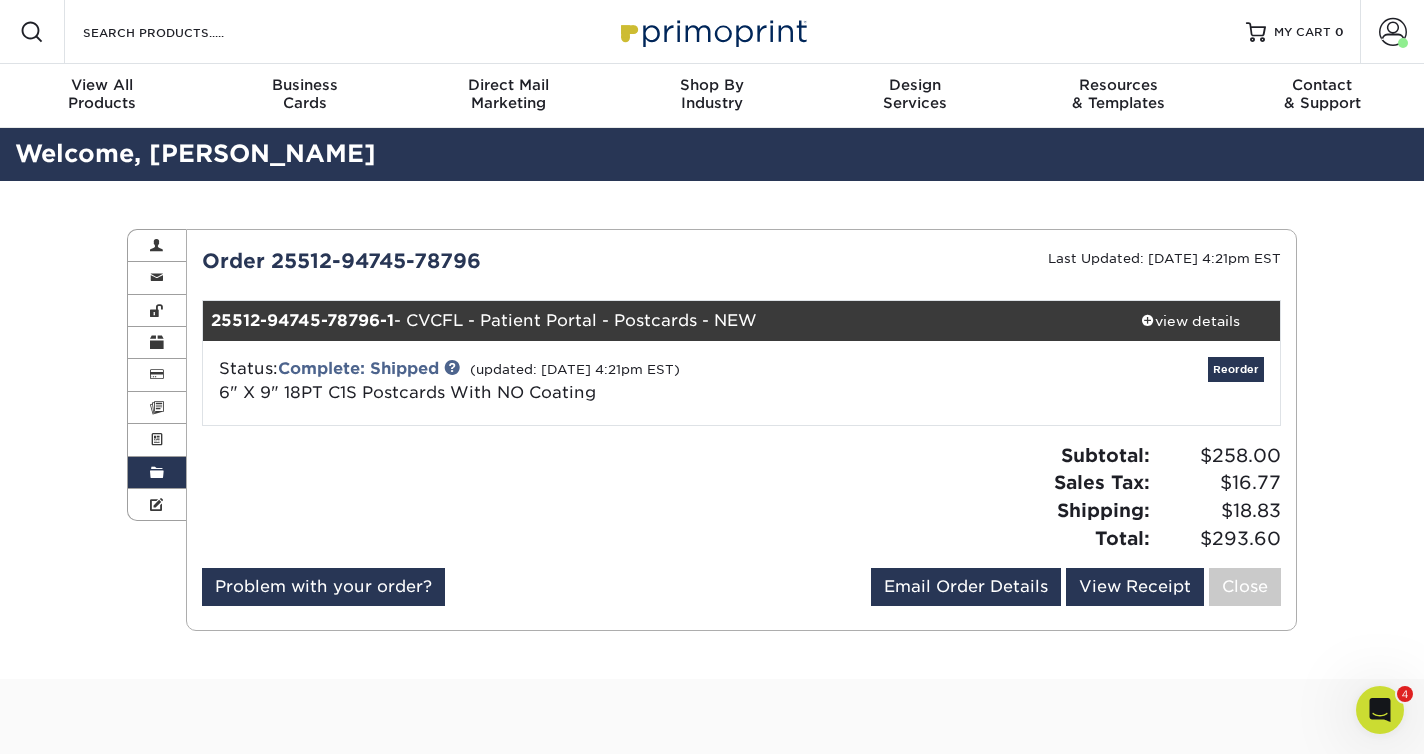 click on "6" X 9" 18PT C1S Postcards With NO Coating" at bounding box center [407, 392] 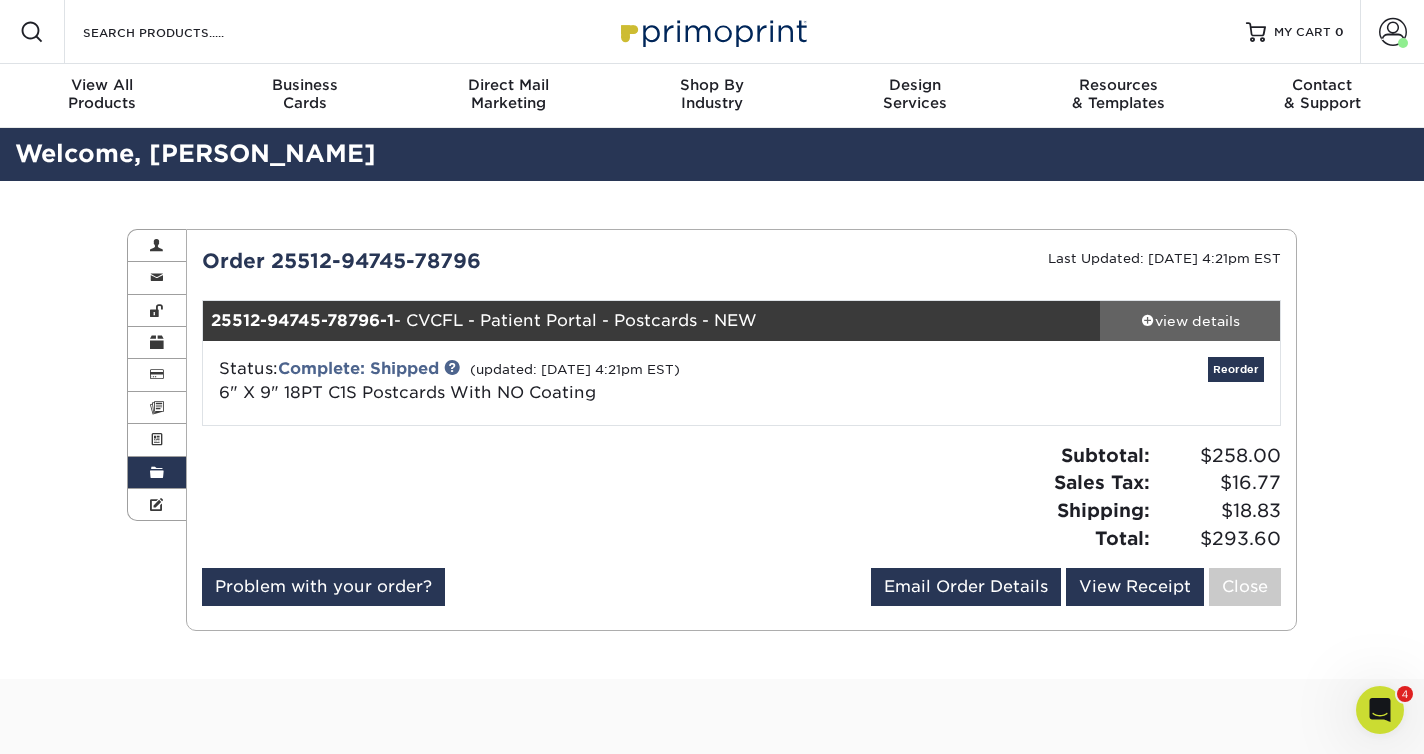 click on "view details" at bounding box center [1190, 321] 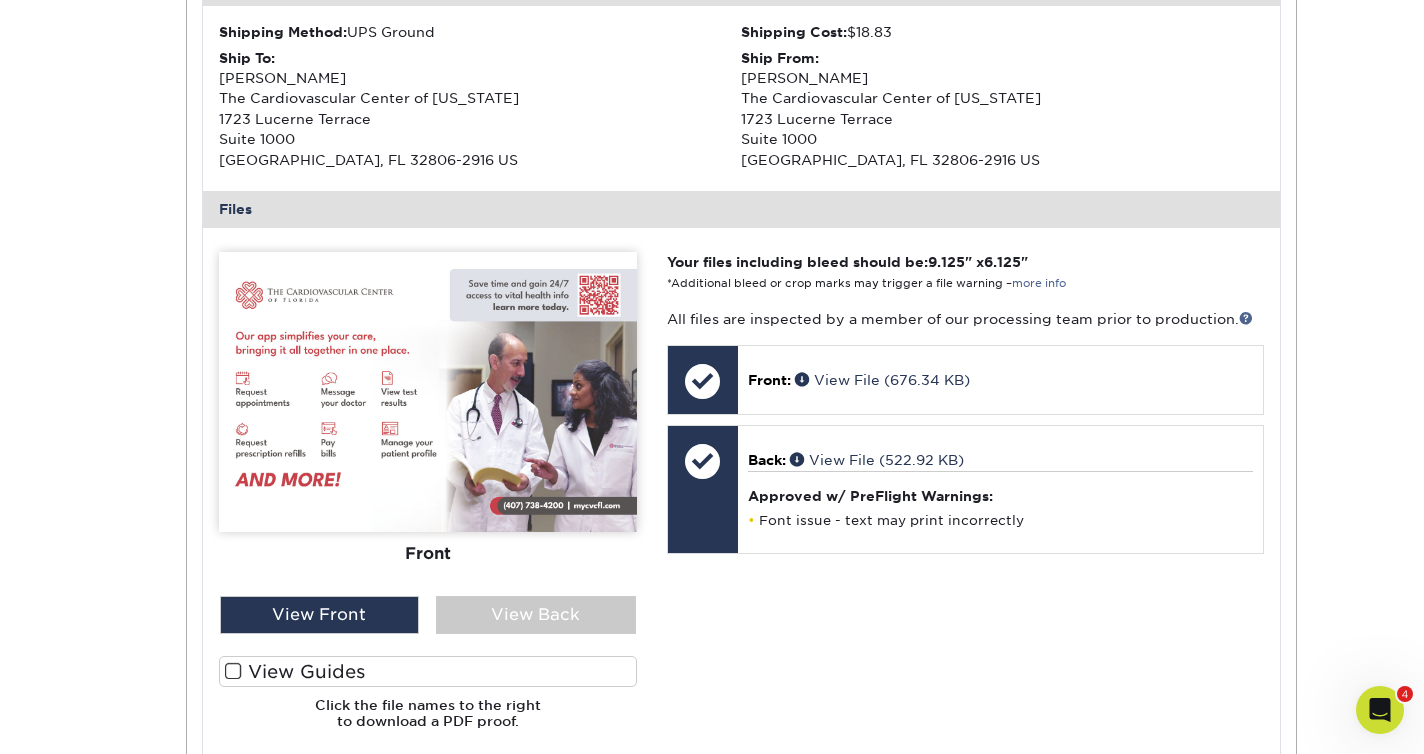scroll, scrollTop: 658, scrollLeft: 0, axis: vertical 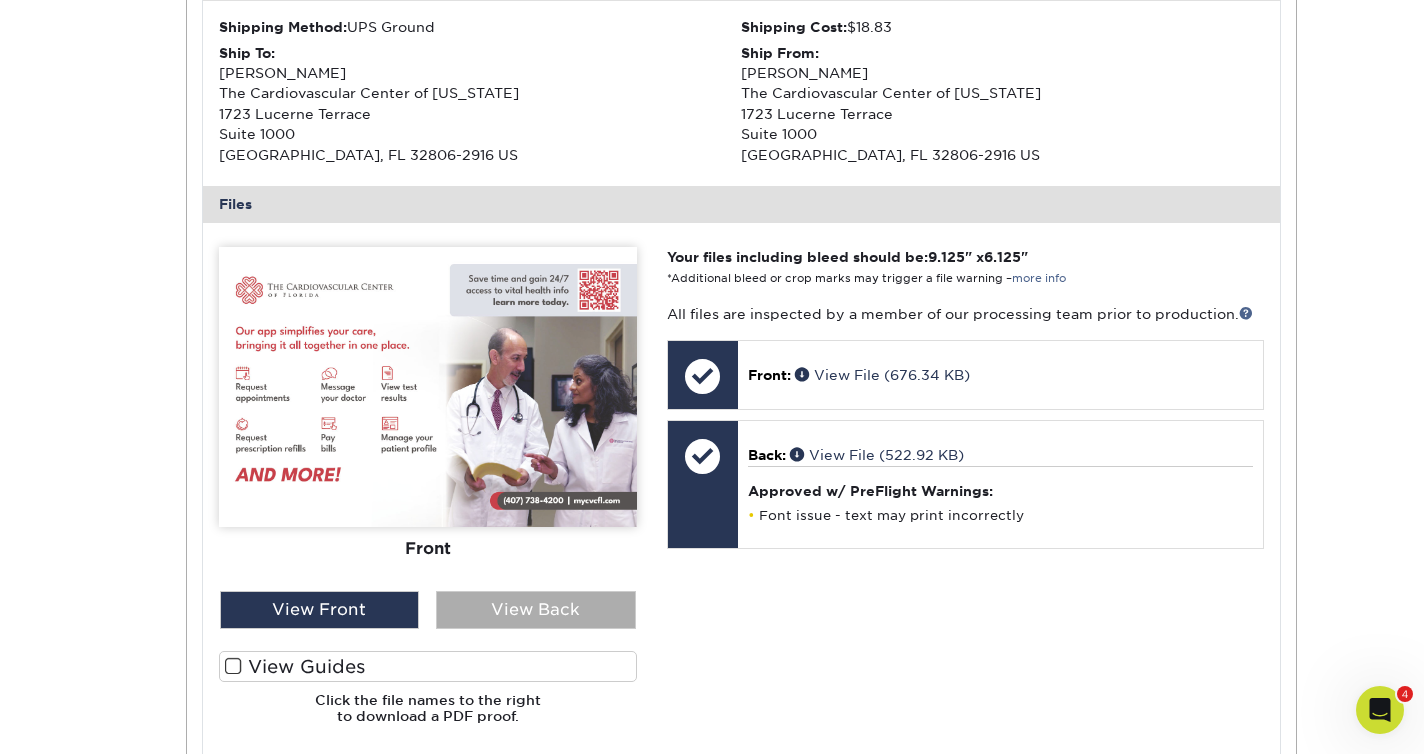 click on "View Back" at bounding box center [536, 610] 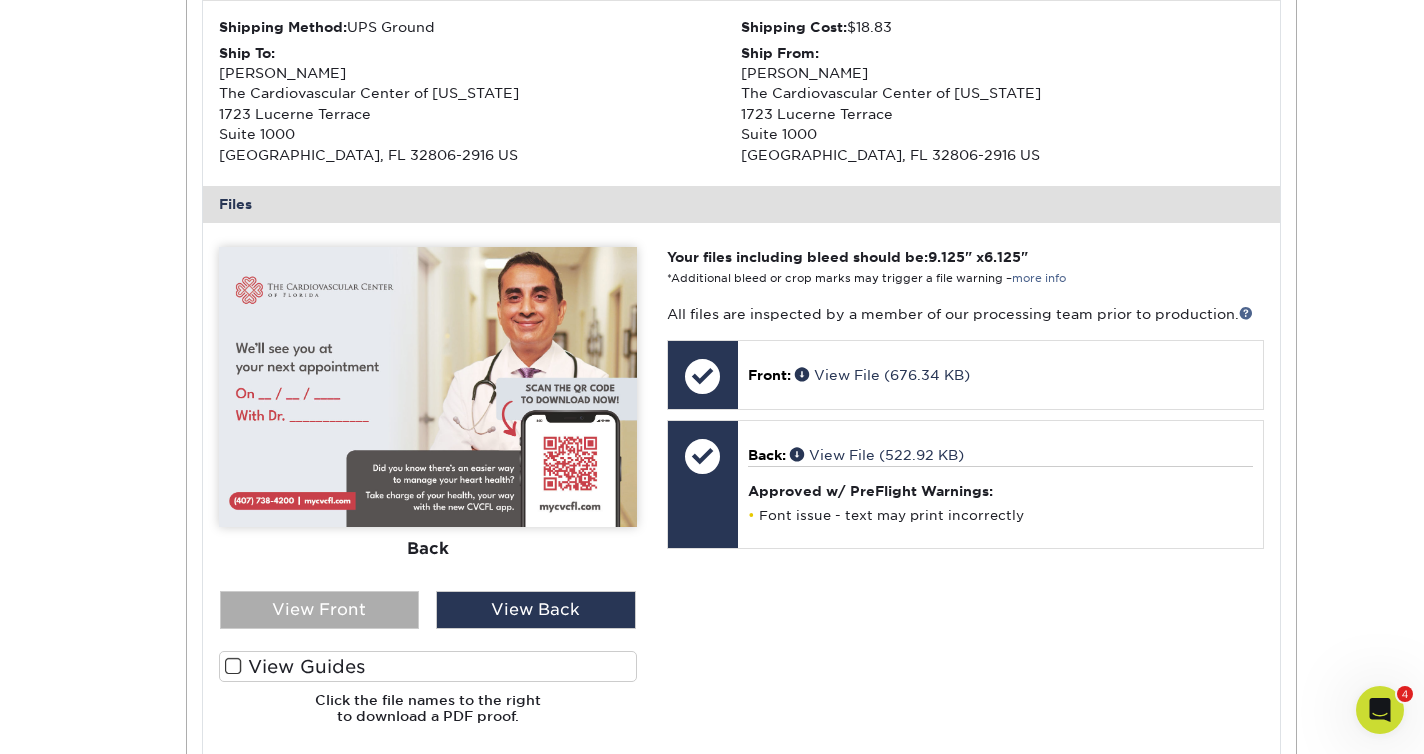 click on "View Front" at bounding box center [320, 610] 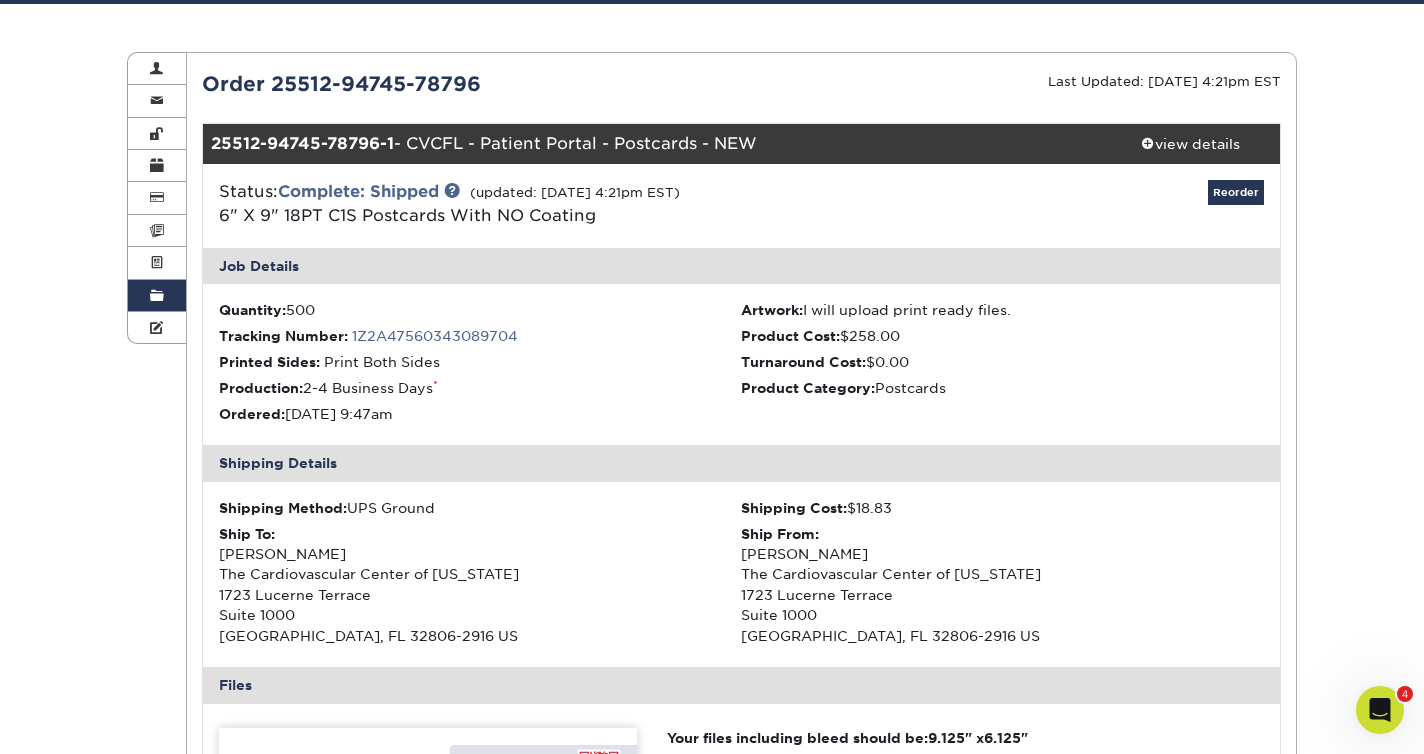 scroll, scrollTop: 0, scrollLeft: 0, axis: both 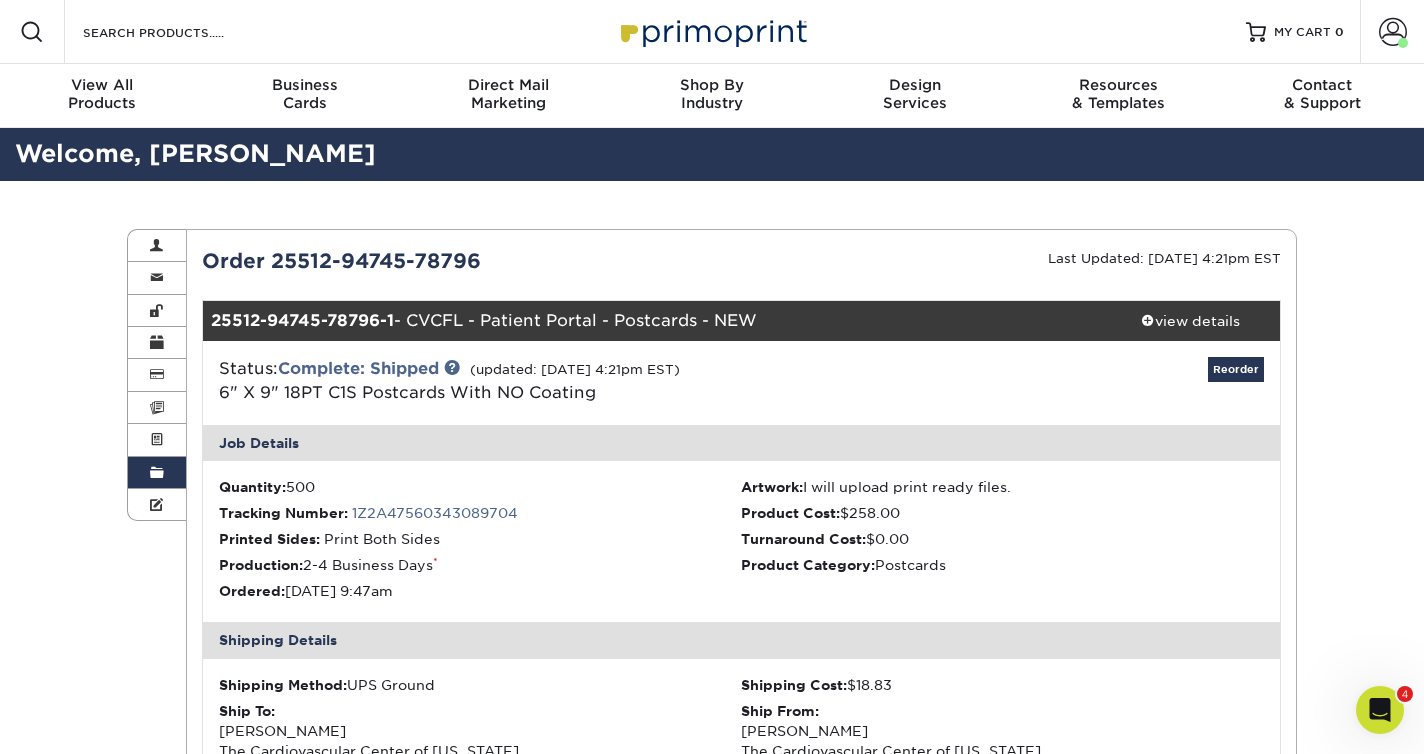 click at bounding box center (157, 473) 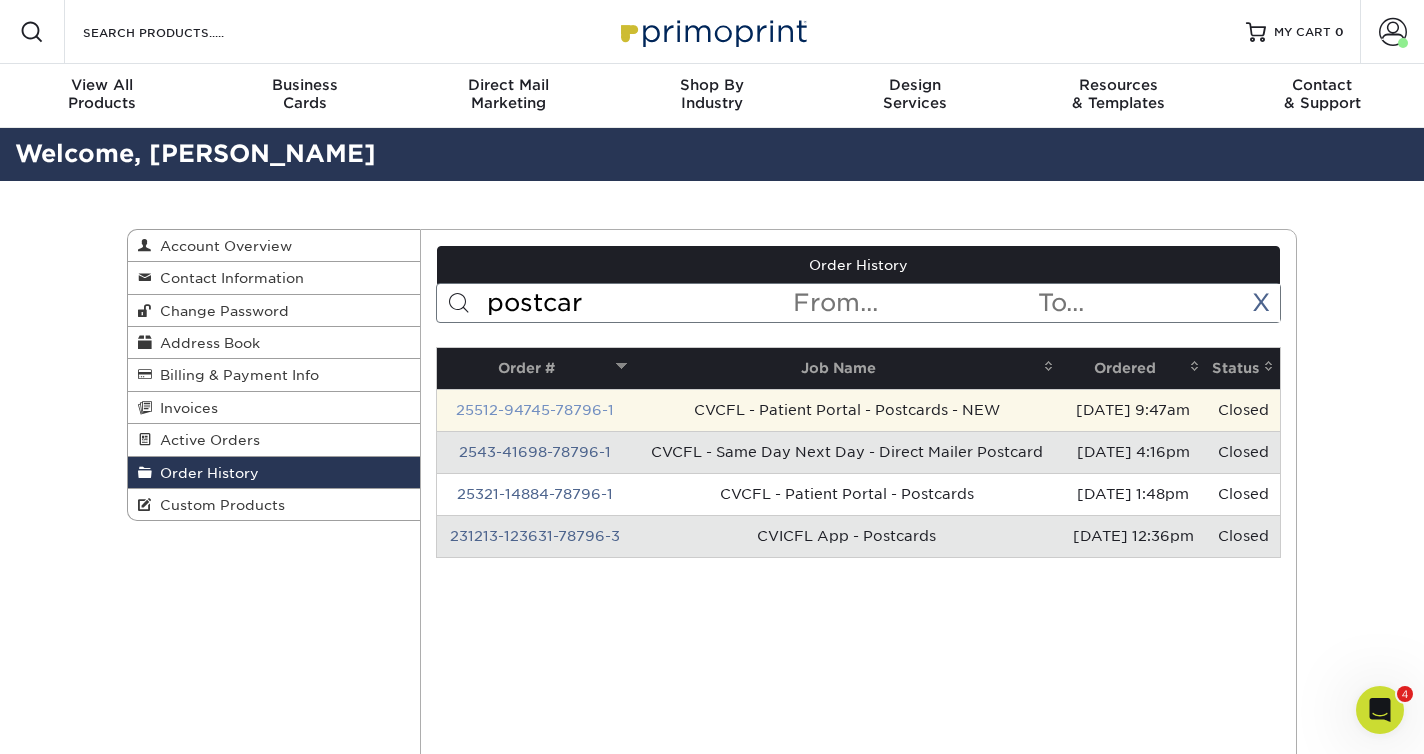 click on "25512-94745-78796-1" at bounding box center (535, 410) 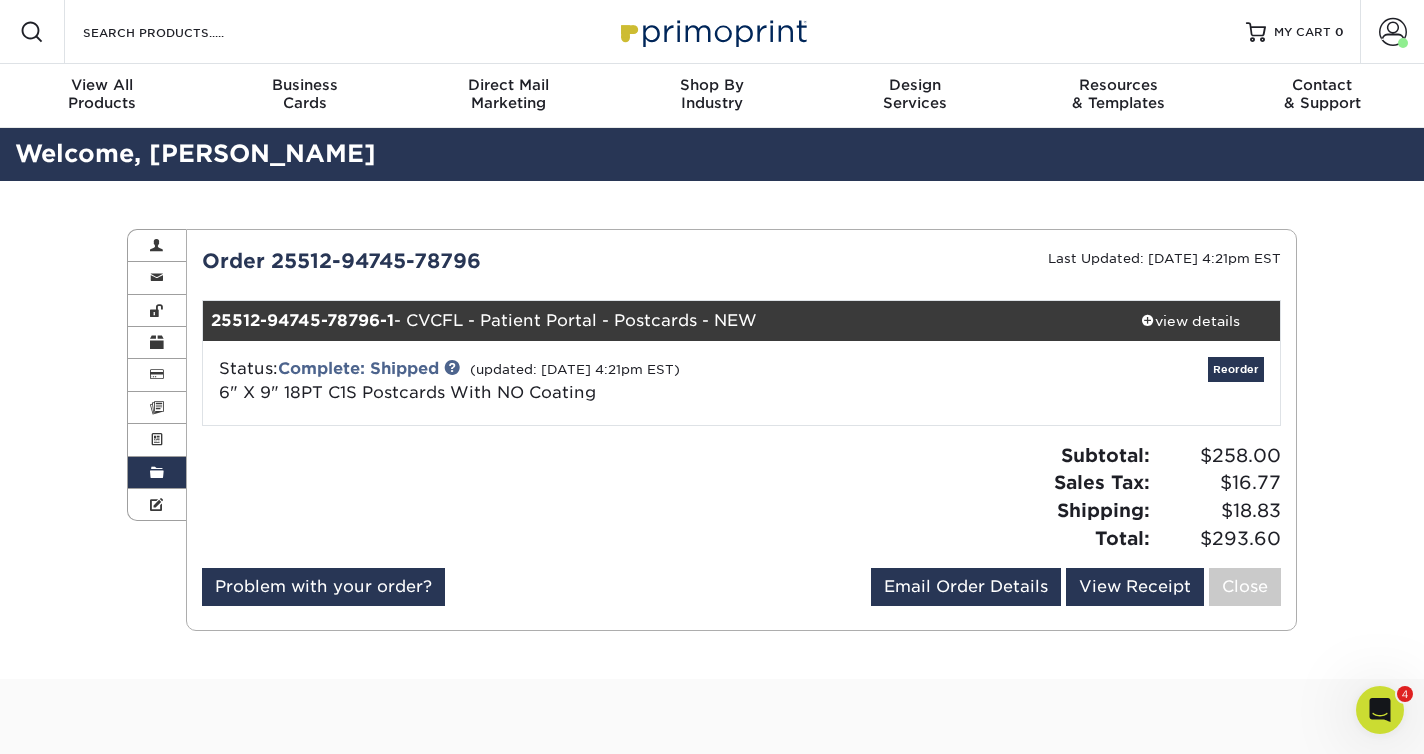 click on "Order History" at bounding box center (157, 473) 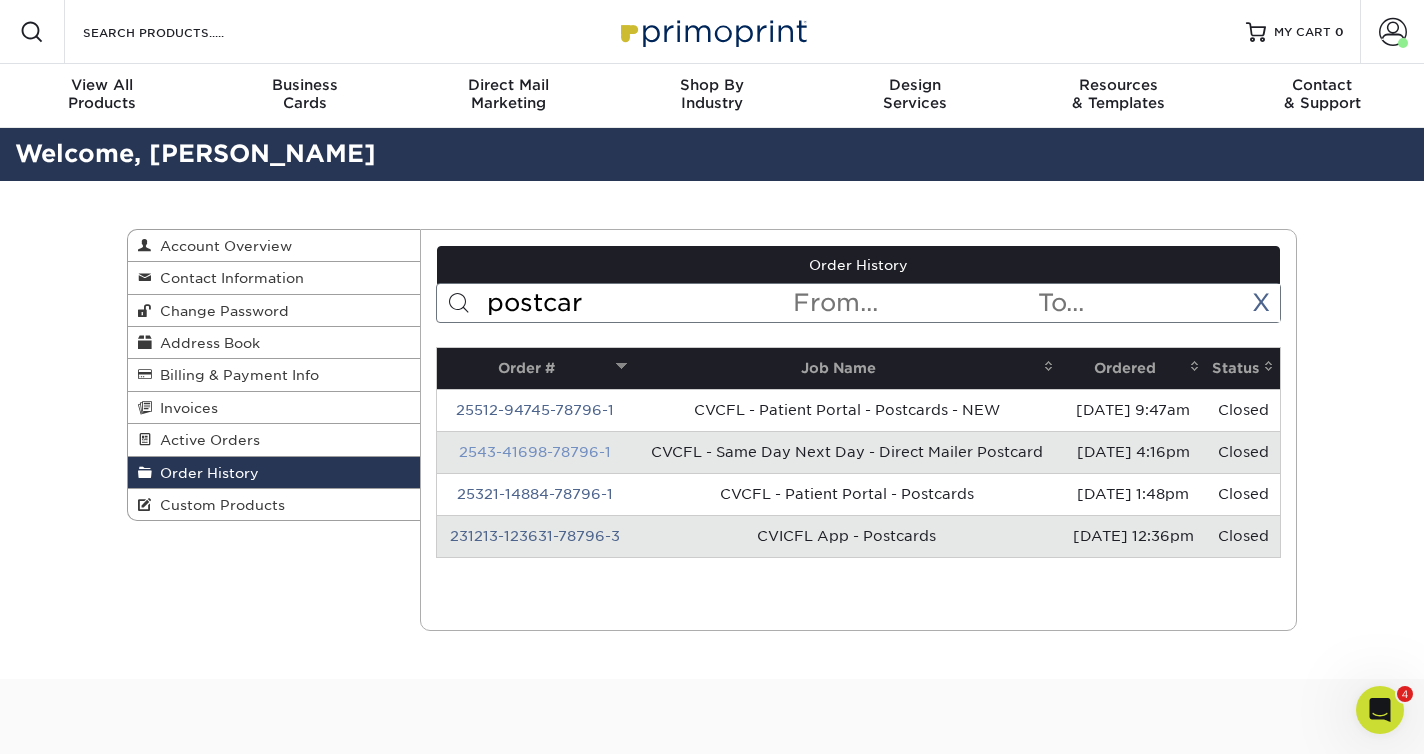 click on "2543-41698-78796-1" at bounding box center (535, 452) 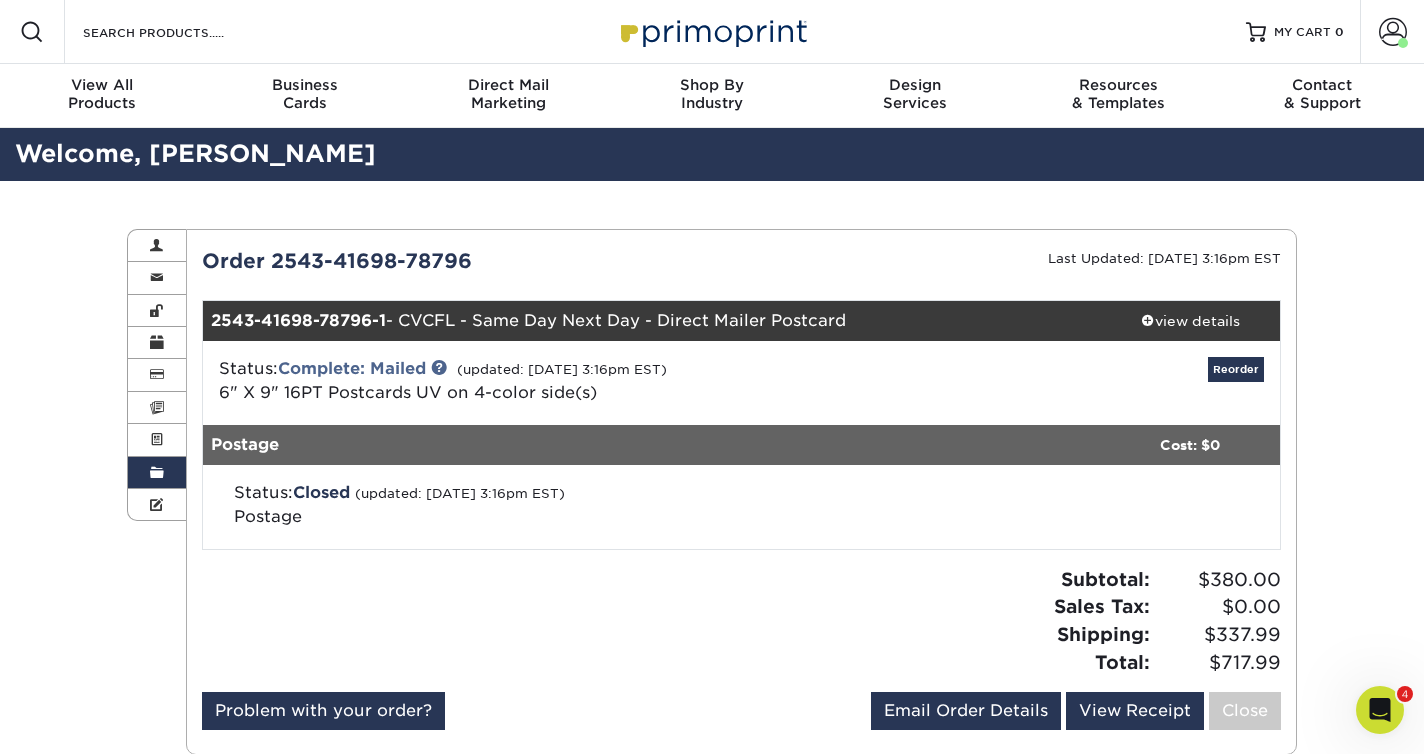 click on "Order History" at bounding box center (157, 473) 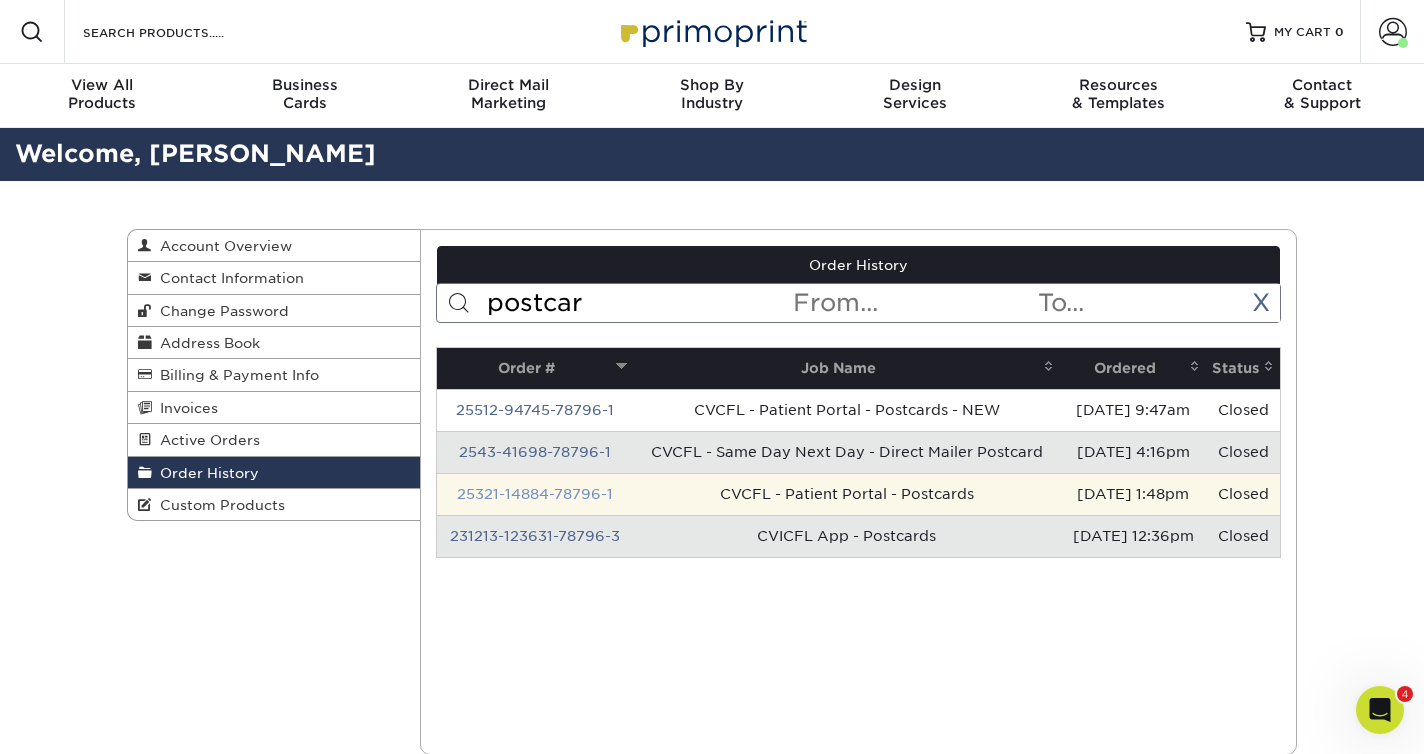 click on "25321-14884-78796-1" at bounding box center [535, 494] 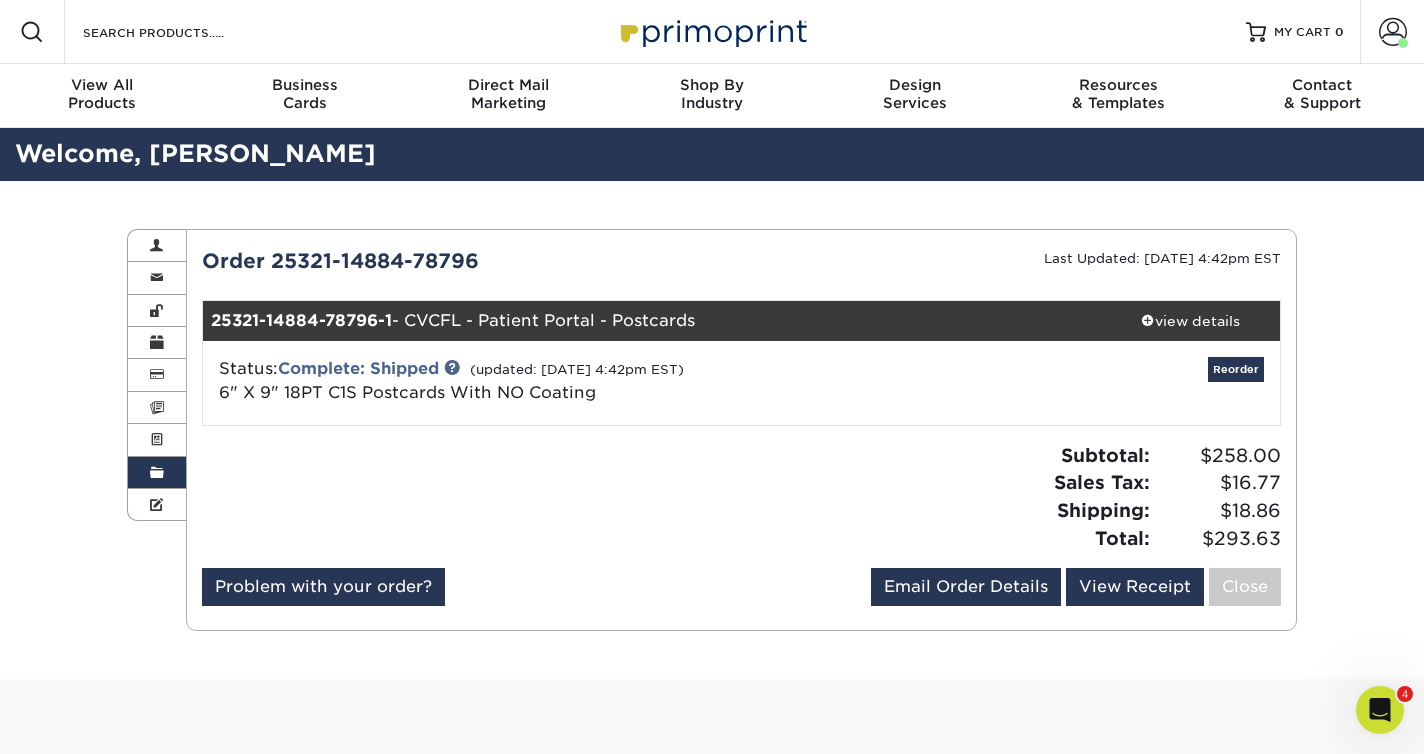 click on "Order History" at bounding box center [157, 473] 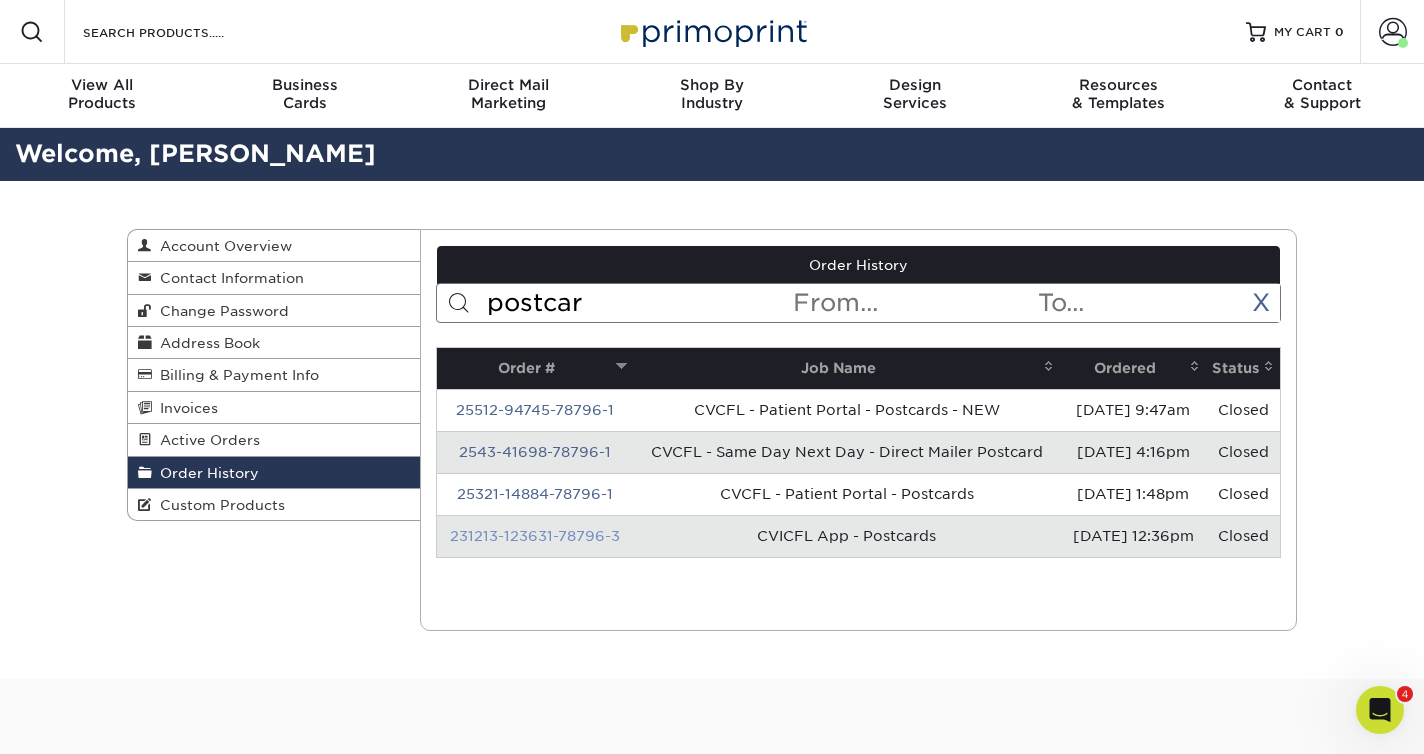 click on "231213-123631-78796-3" at bounding box center (535, 536) 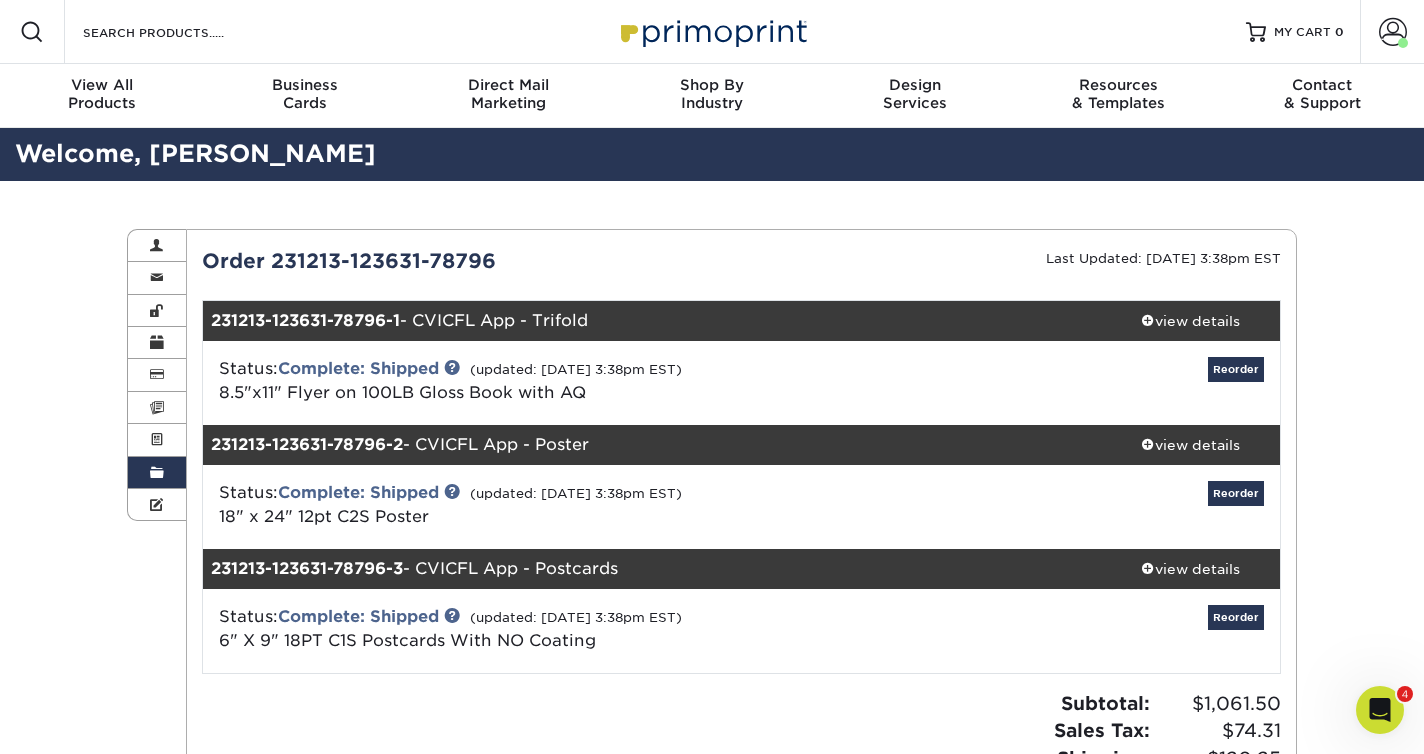 click at bounding box center [157, 473] 